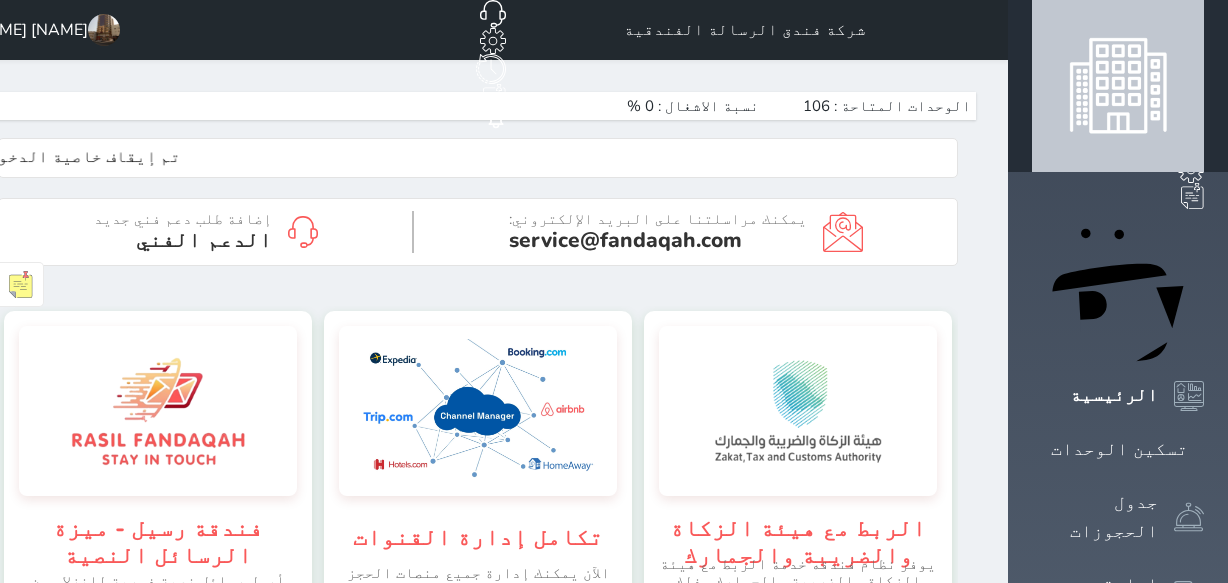scroll, scrollTop: 0, scrollLeft: 0, axis: both 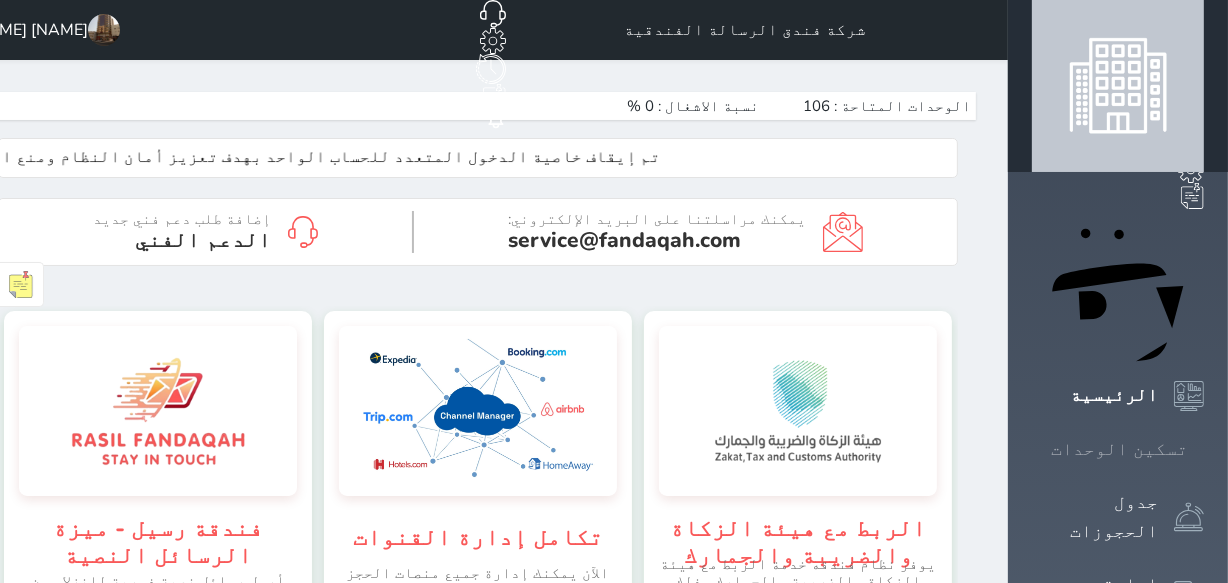 click on "تسكين الوحدات" at bounding box center [1118, 449] 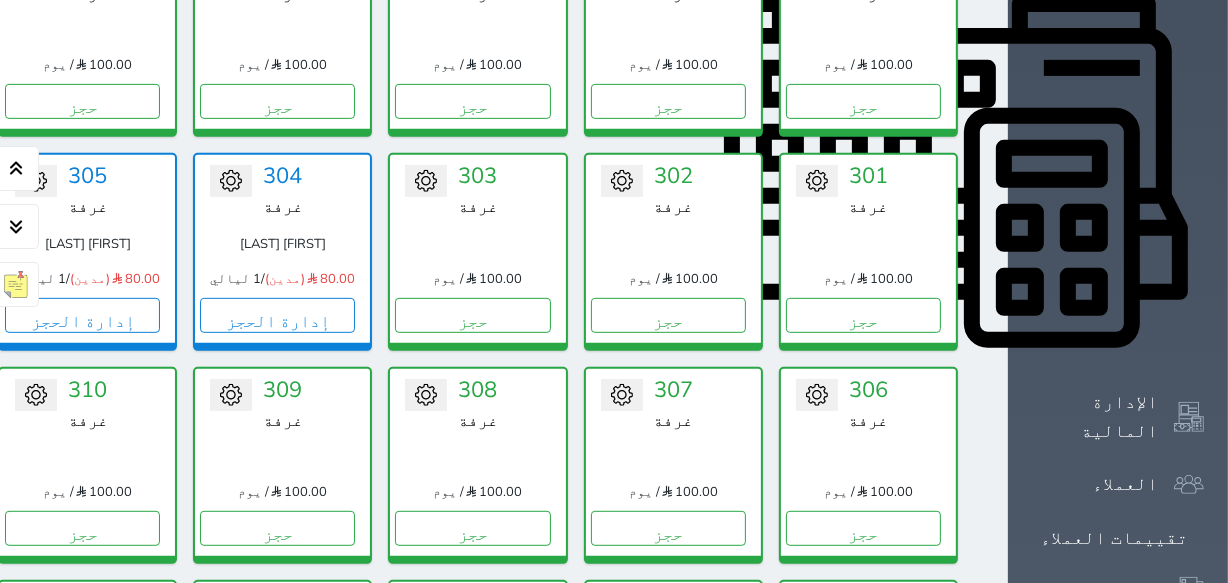 scroll, scrollTop: 805, scrollLeft: 0, axis: vertical 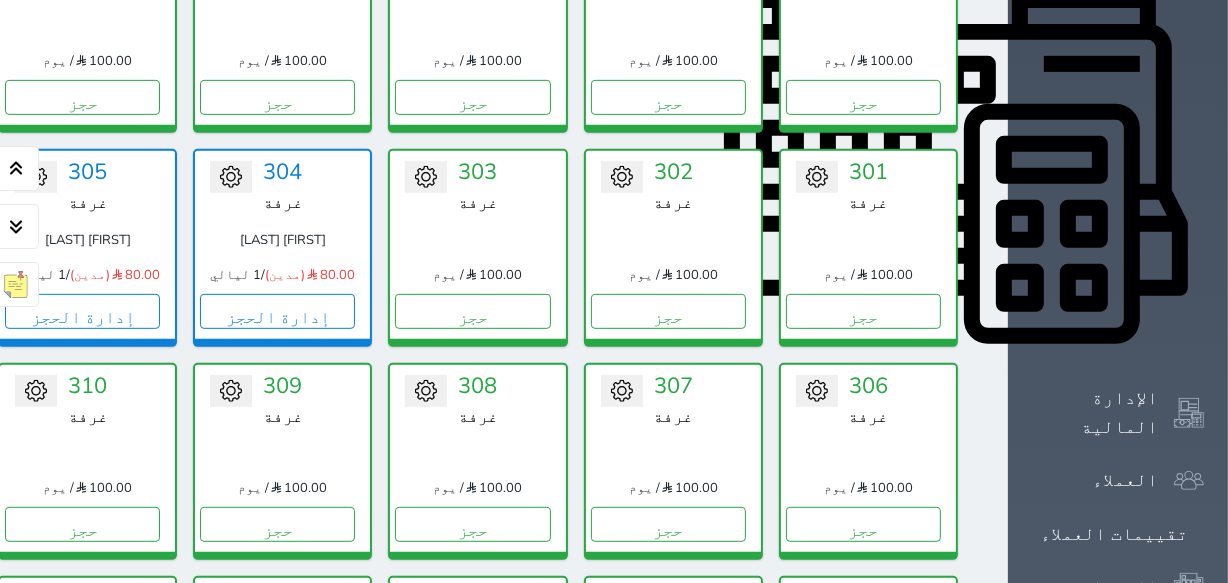 click on "308" at bounding box center (477, 386) 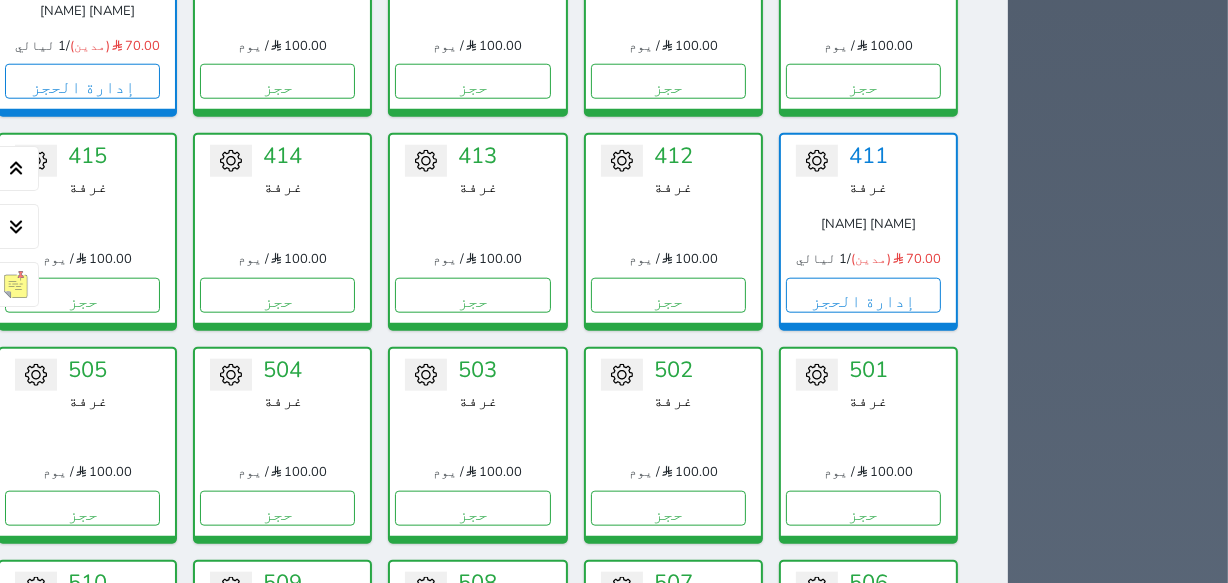 scroll, scrollTop: 1896, scrollLeft: 0, axis: vertical 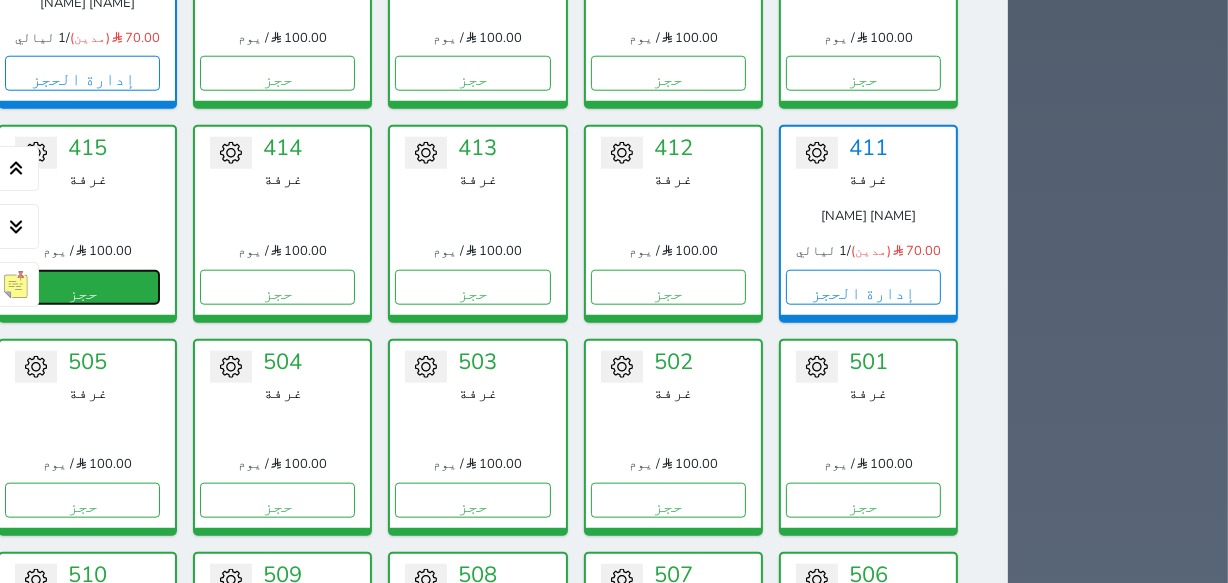 click on "حجز" at bounding box center (82, 287) 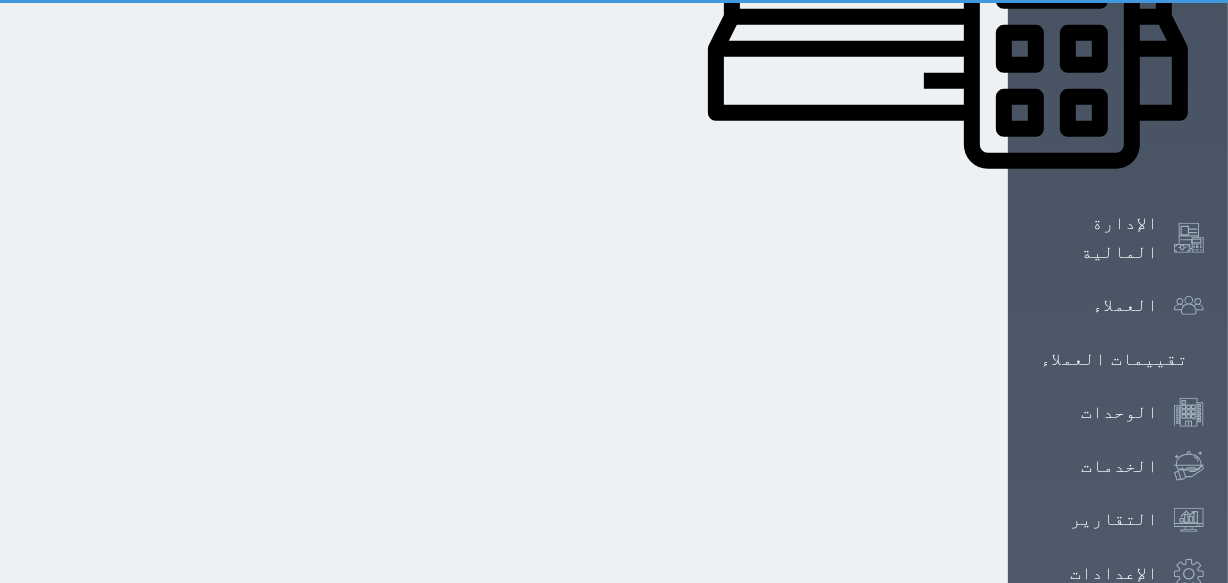 scroll, scrollTop: 520, scrollLeft: 0, axis: vertical 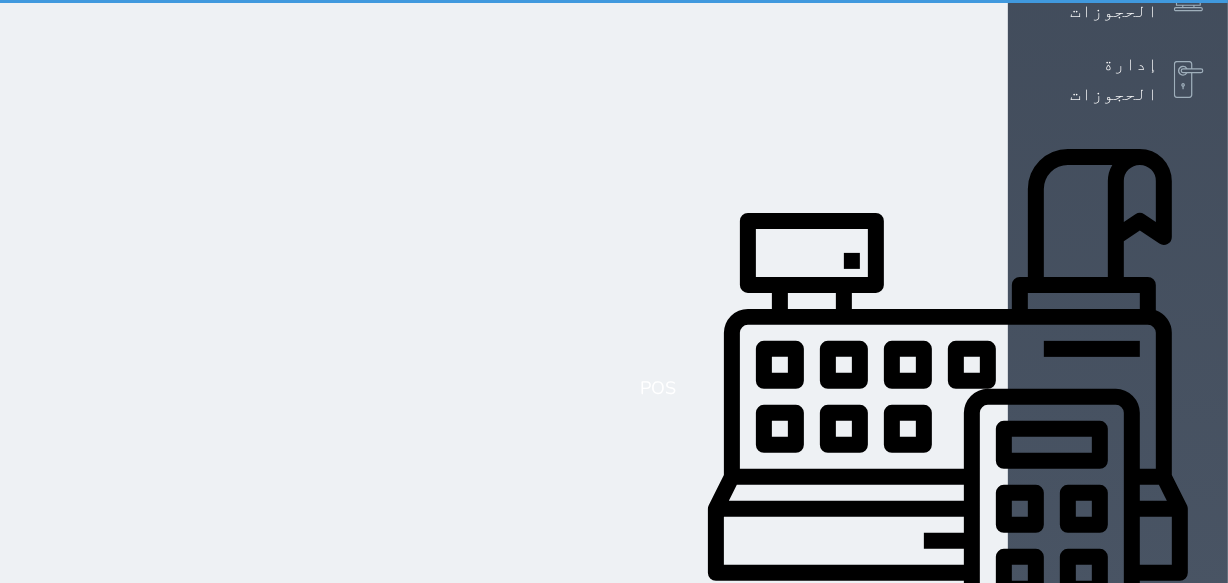 select on "1" 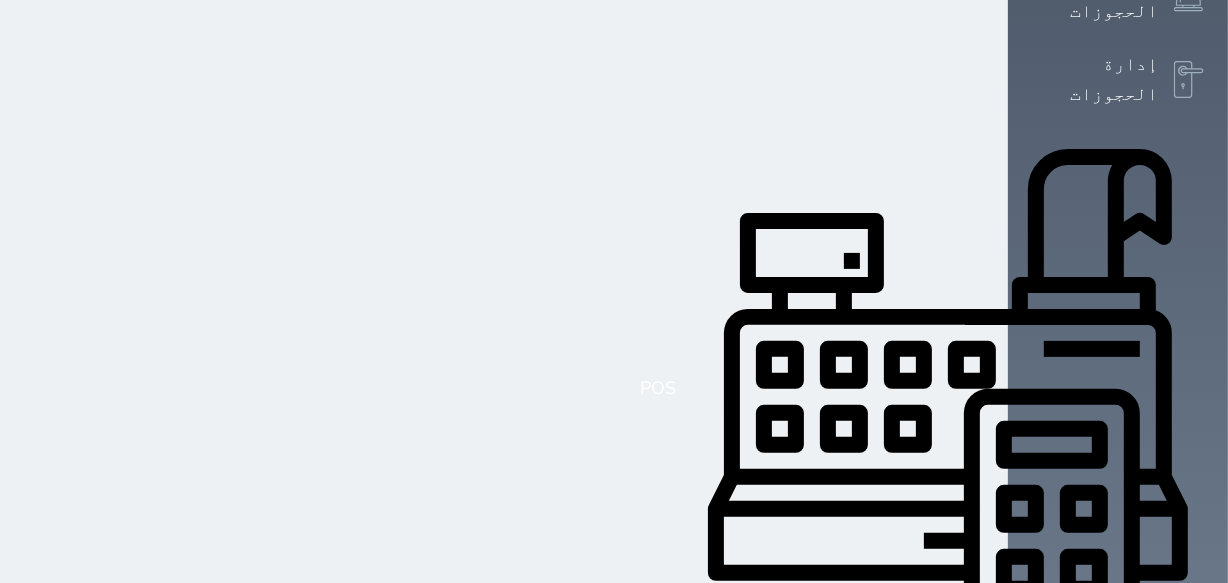 scroll, scrollTop: 0, scrollLeft: 0, axis: both 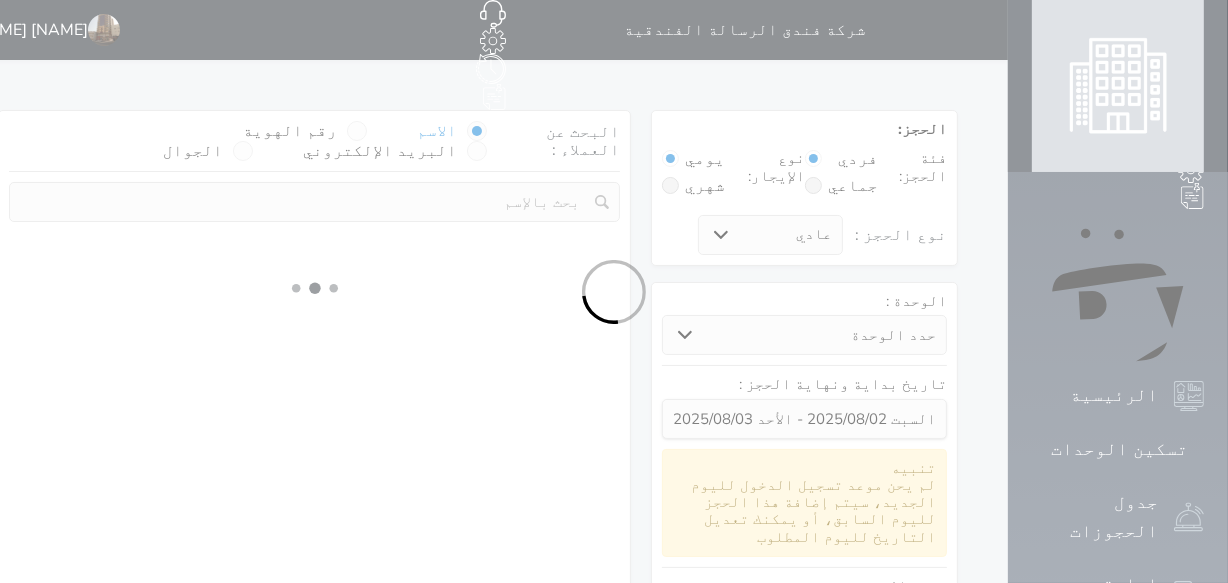 select 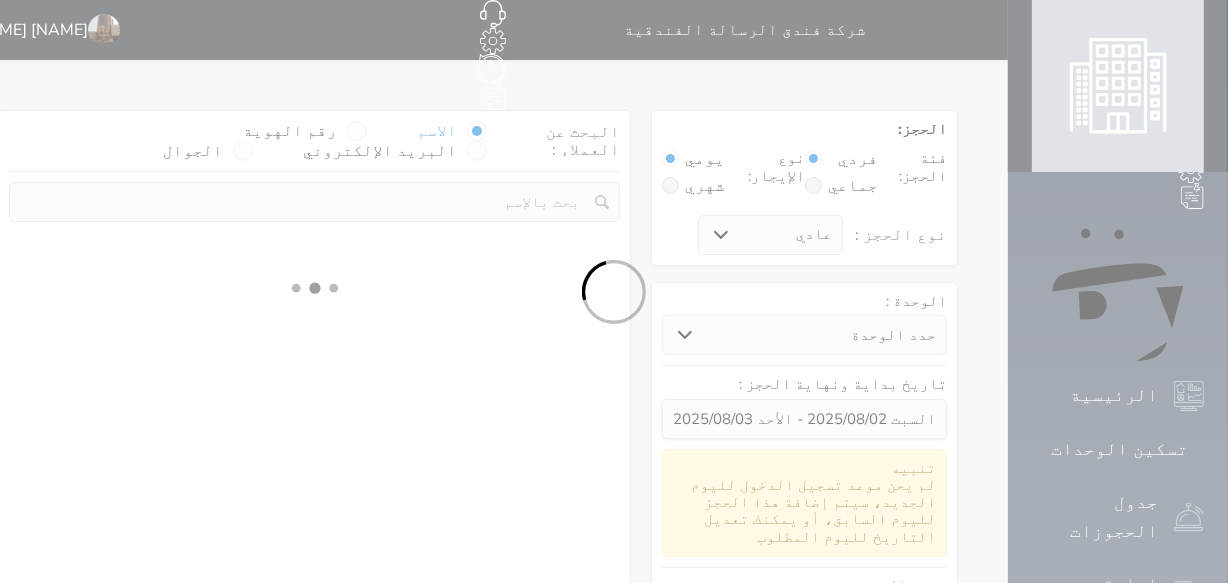 select on "113" 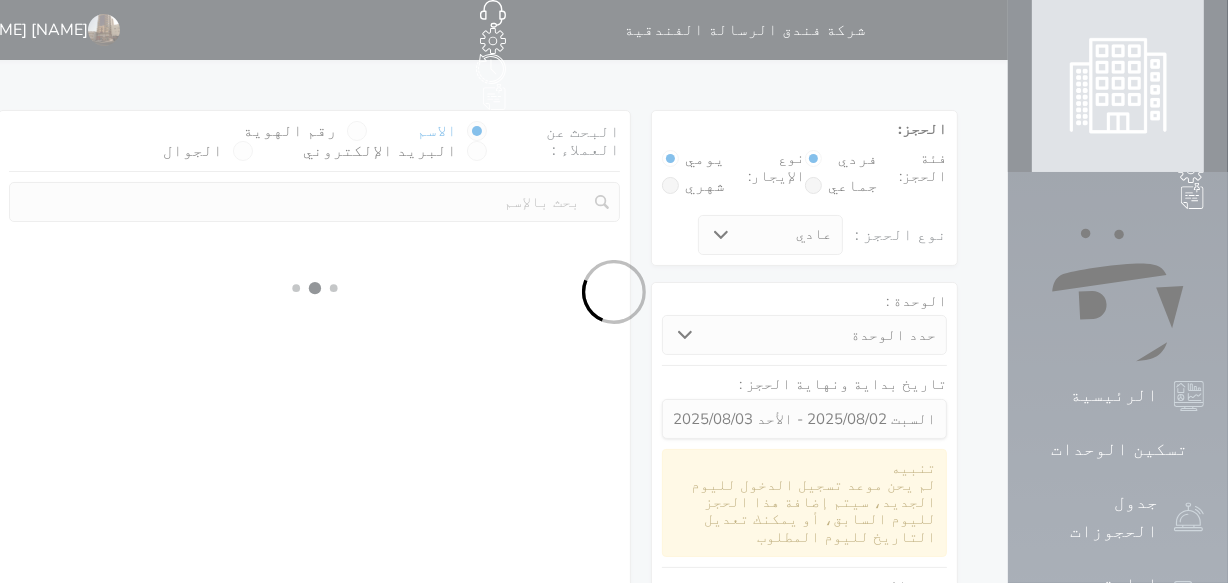 select on "1" 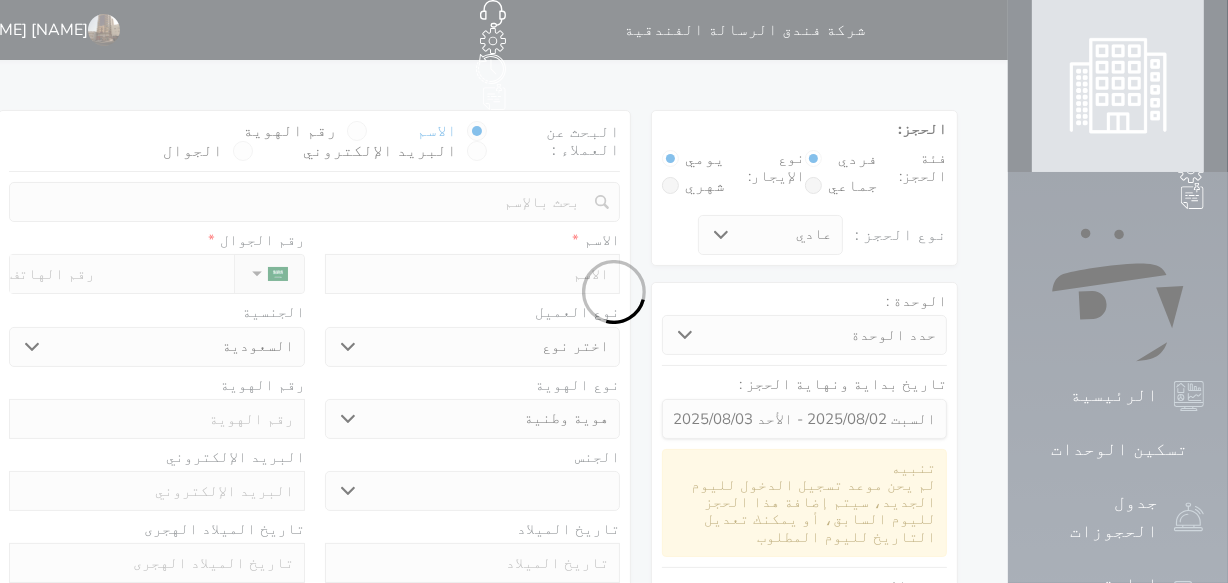 select 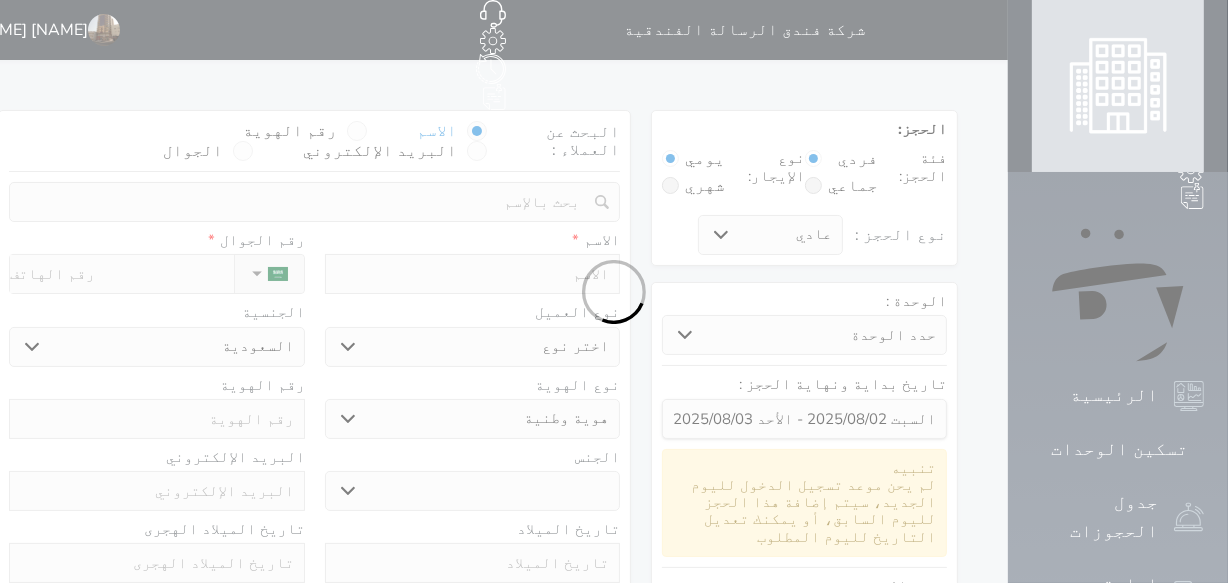 select on "1" 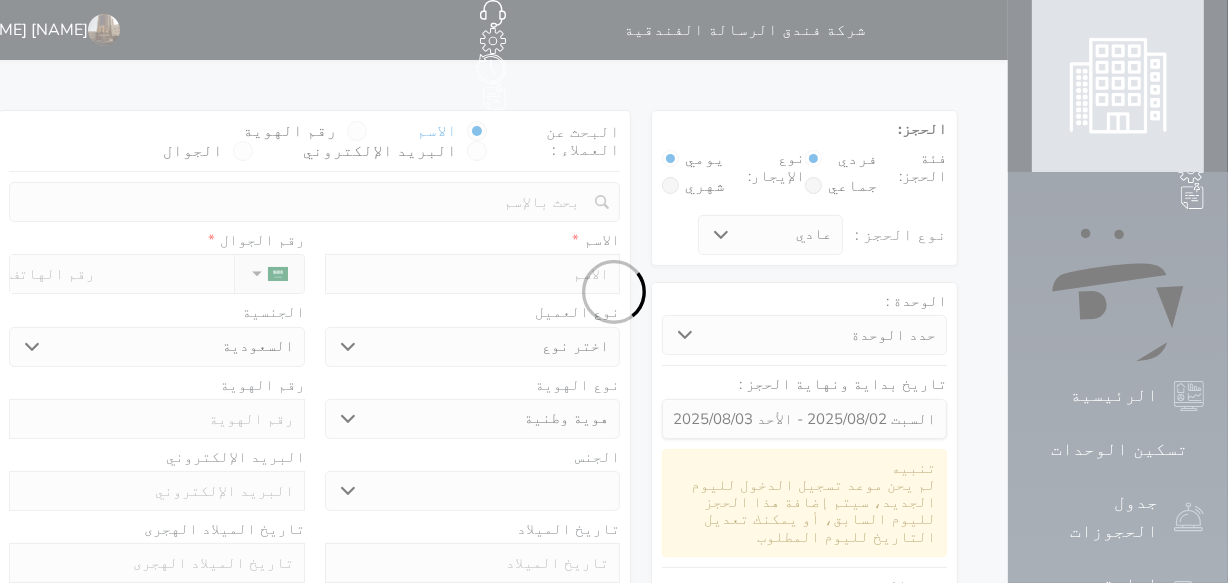 select on "7" 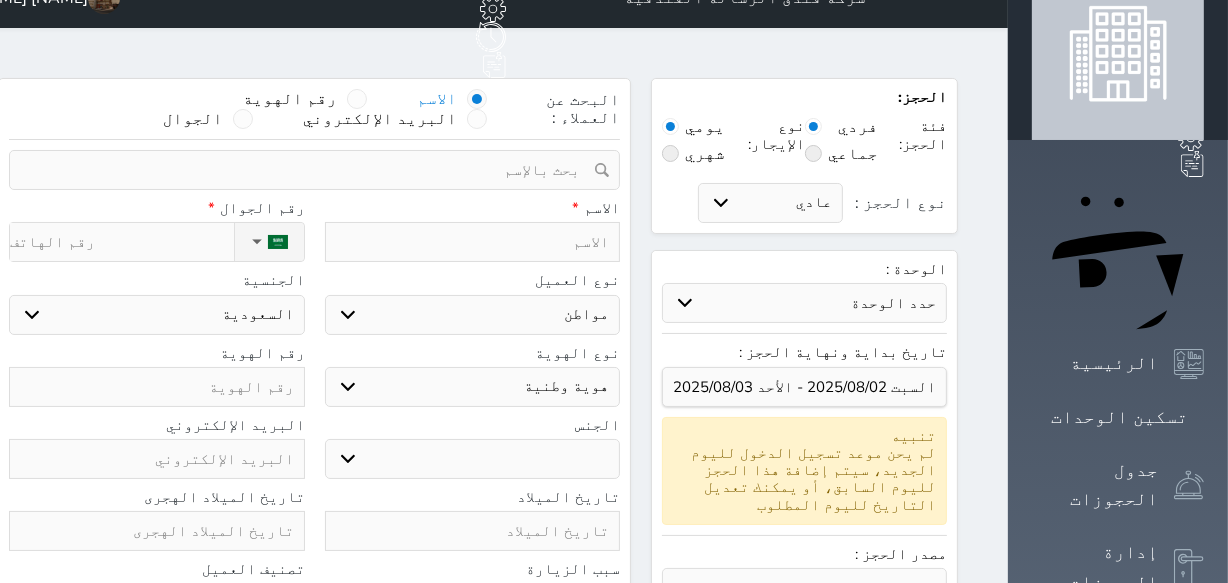 scroll, scrollTop: 0, scrollLeft: 0, axis: both 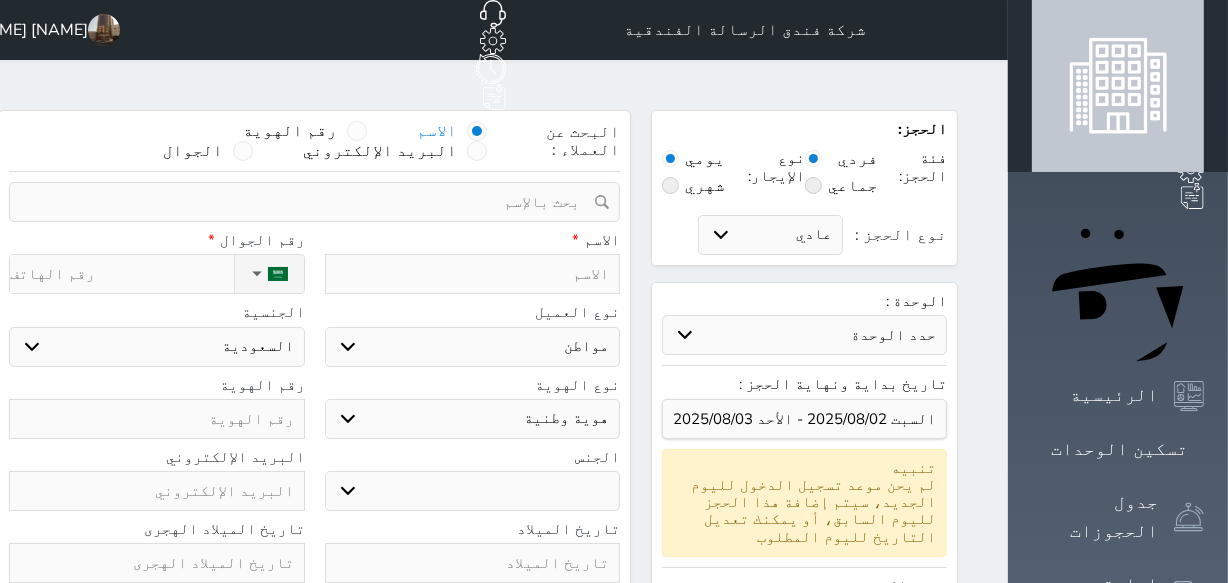 click at bounding box center (473, 274) 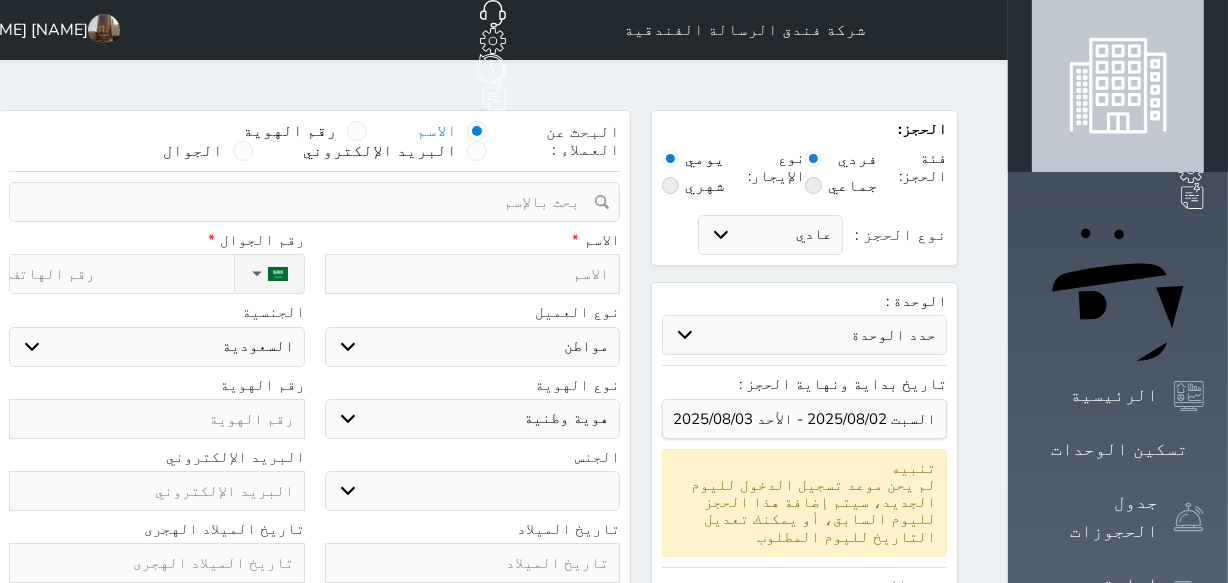 click at bounding box center [473, 274] 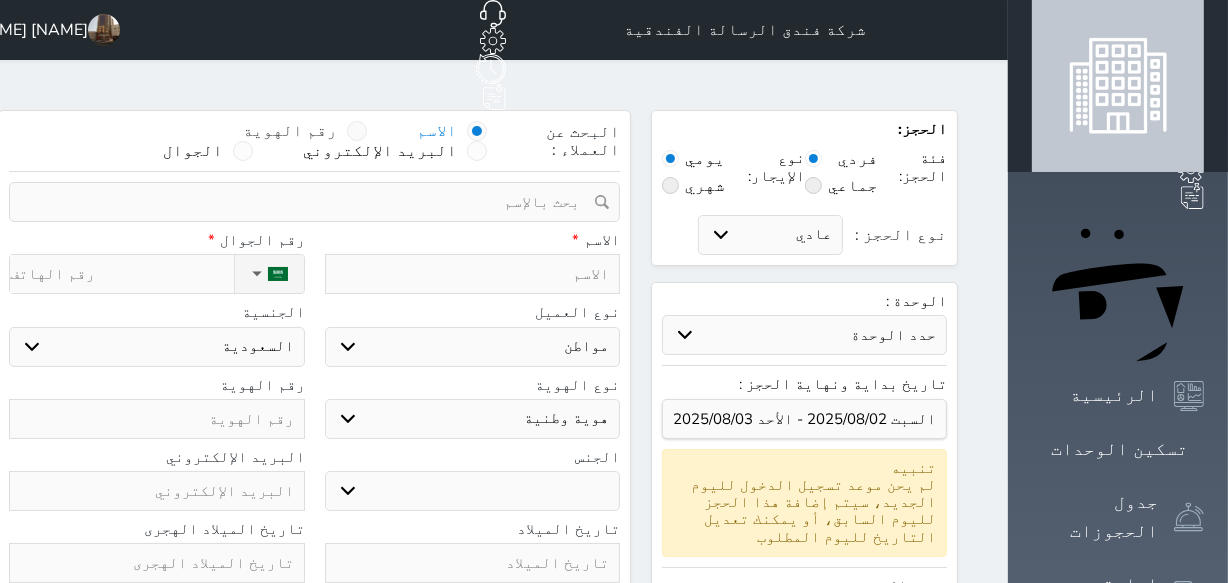 click at bounding box center (357, 131) 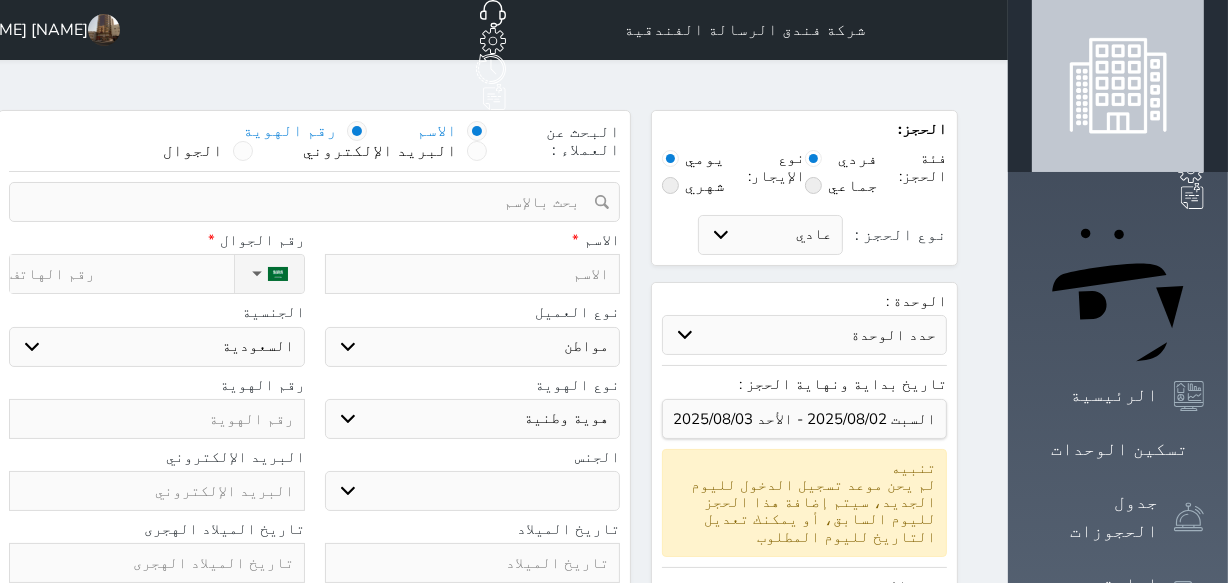 select 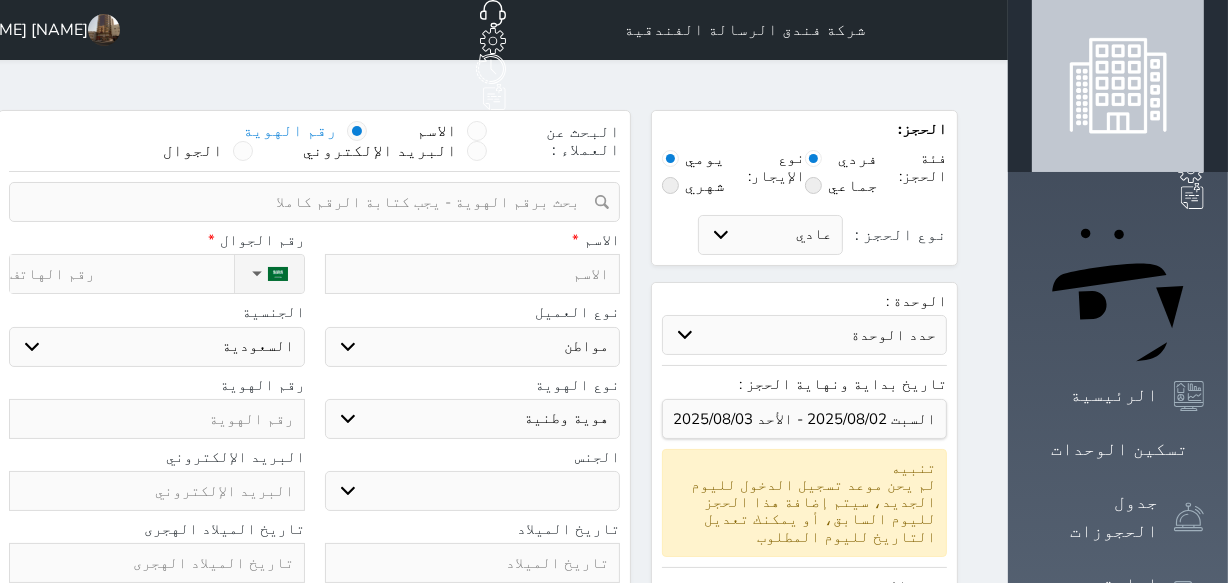 click at bounding box center [307, 202] 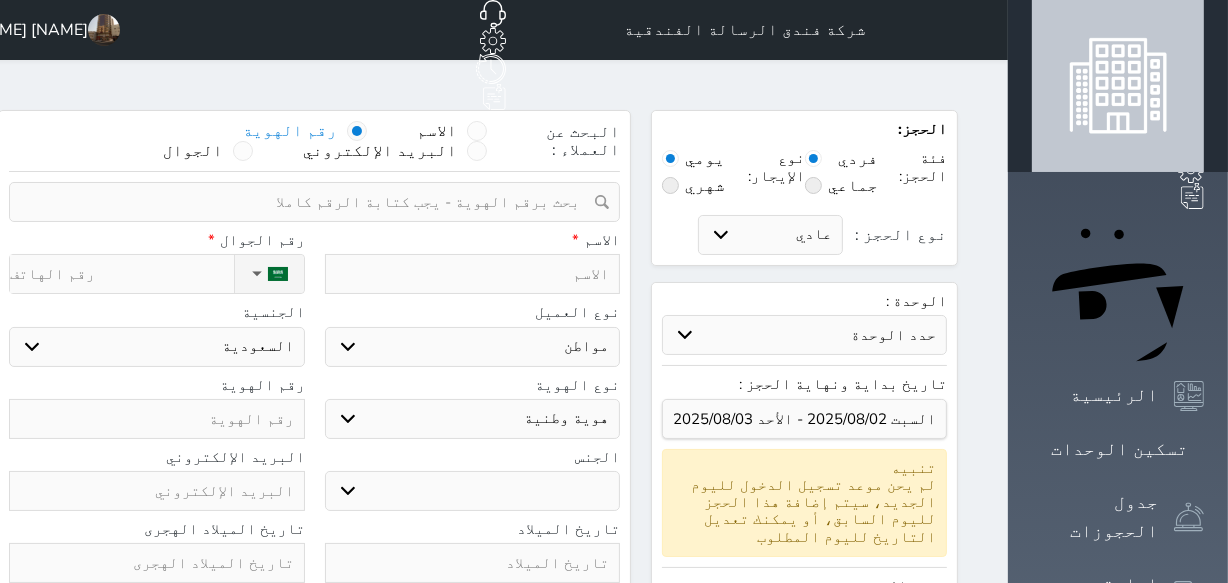 click at bounding box center (307, 202) 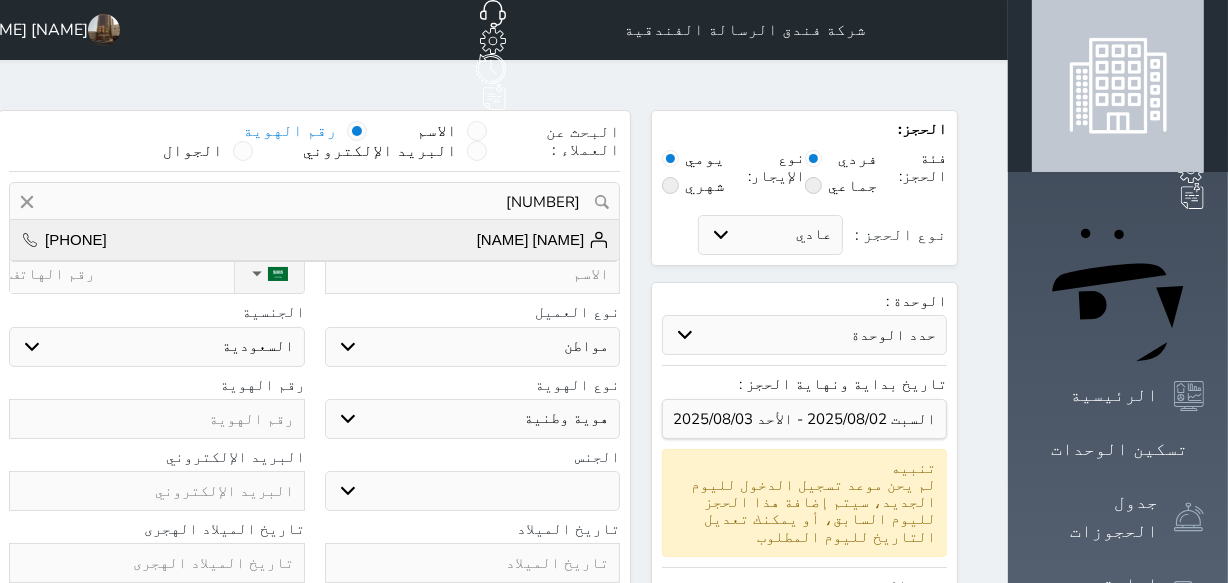 click on "[NAME] [NAME]   [PHONE]" at bounding box center (314, 240) 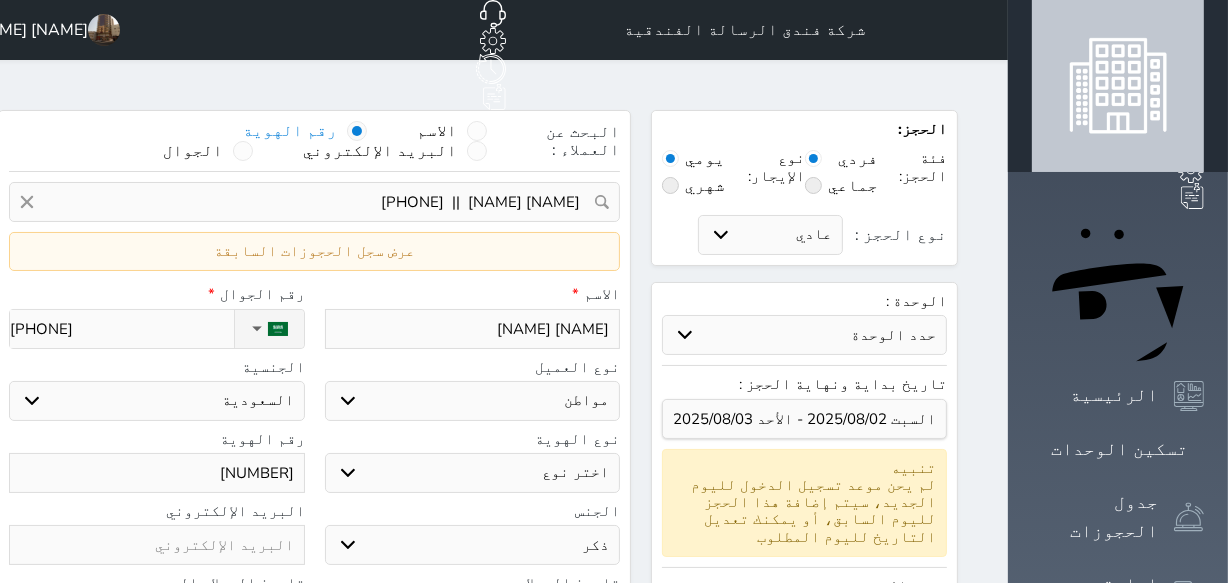 select 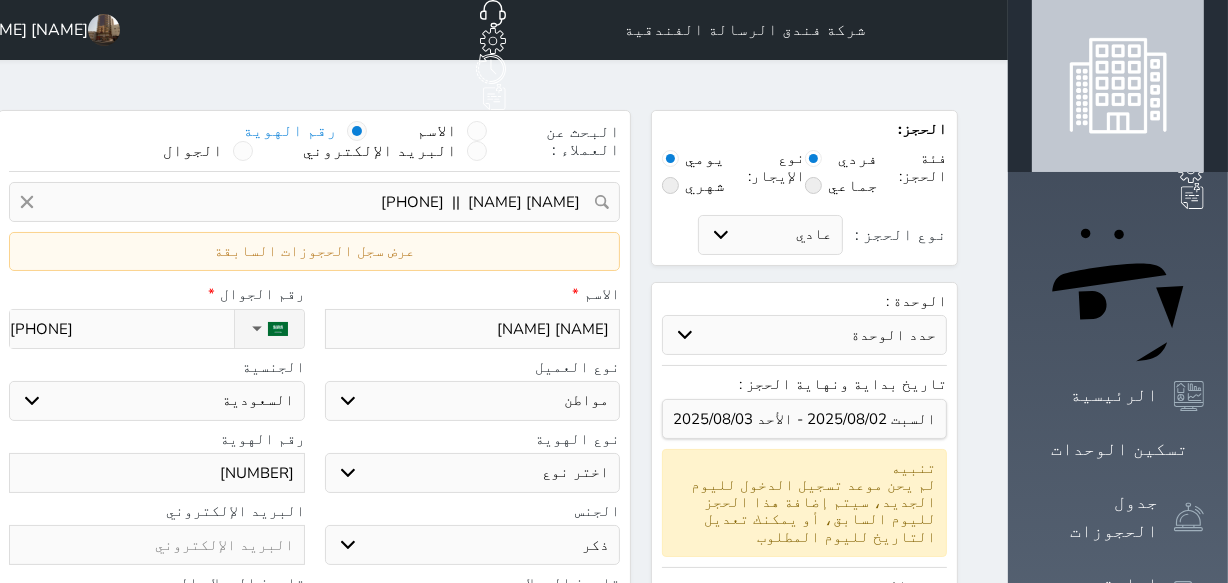 drag, startPoint x: 349, startPoint y: 616, endPoint x: 220, endPoint y: 399, distance: 252.44801 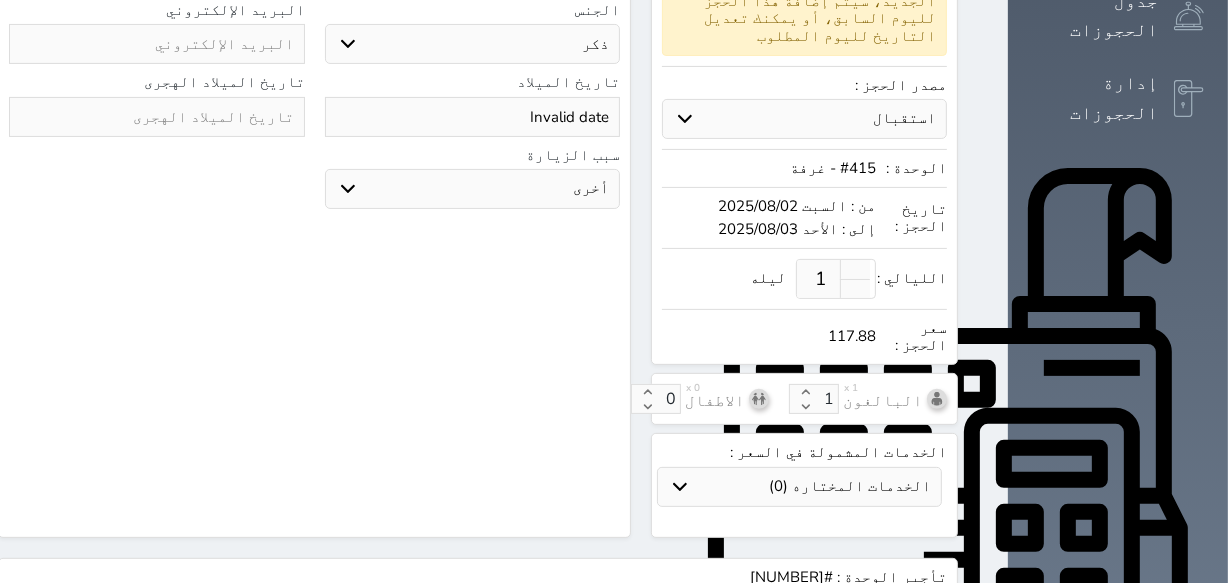 scroll, scrollTop: 748, scrollLeft: 0, axis: vertical 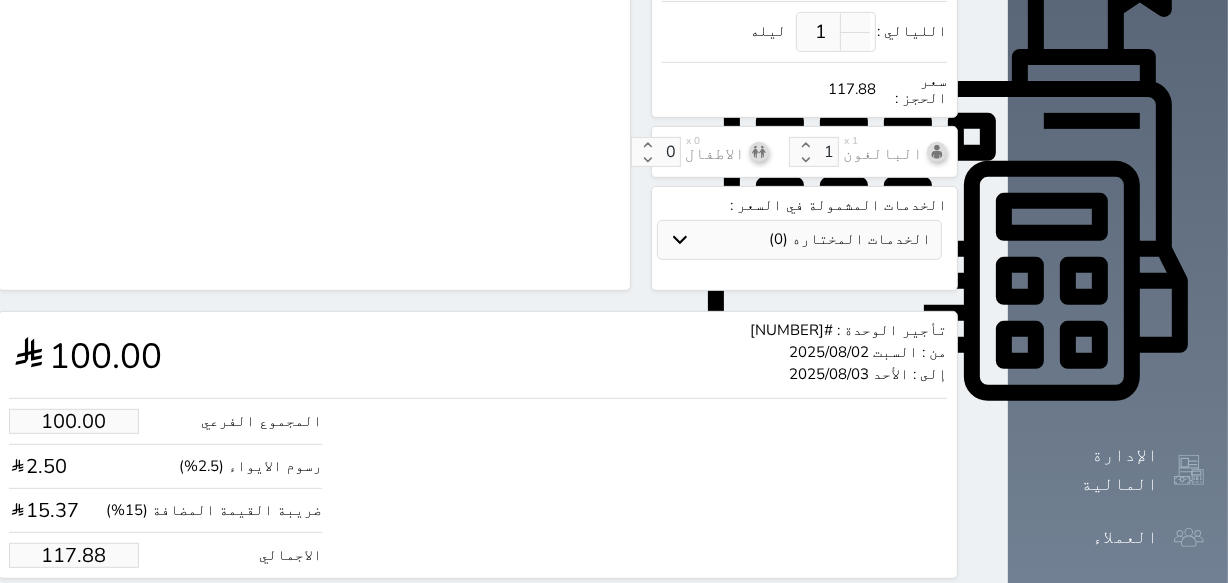 click on "117.88" at bounding box center (74, 555) 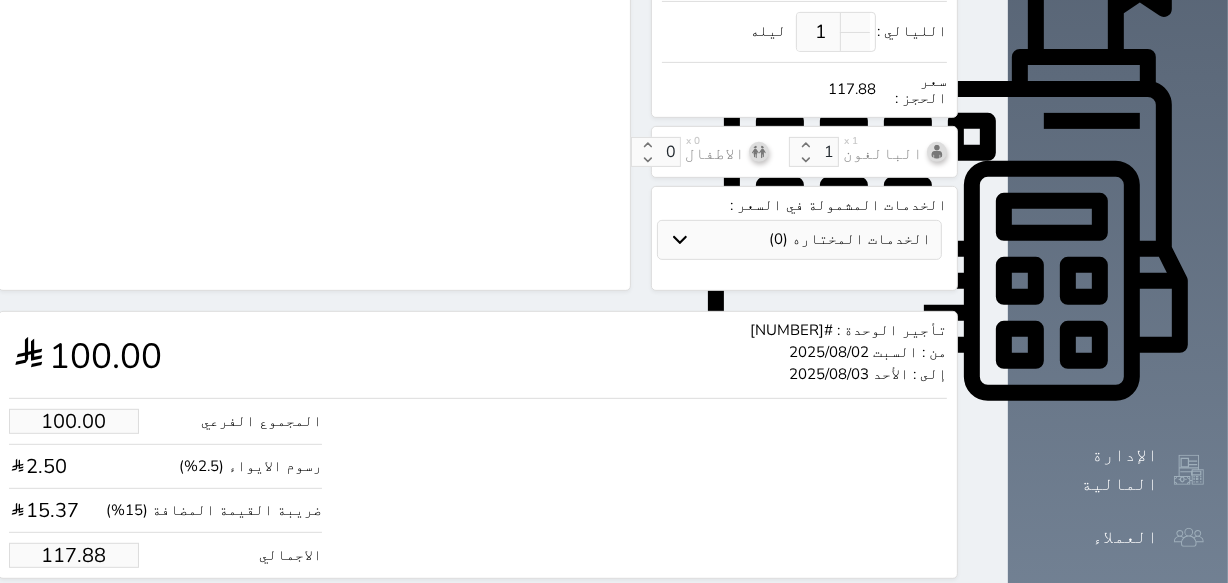 type on "117.8" 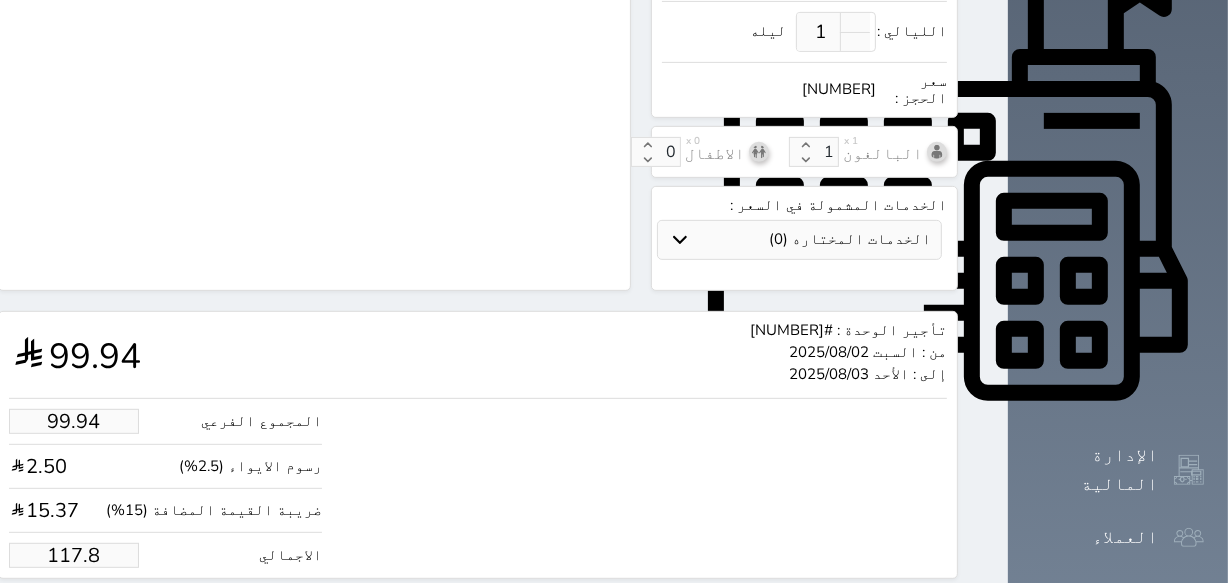 type on "99.26" 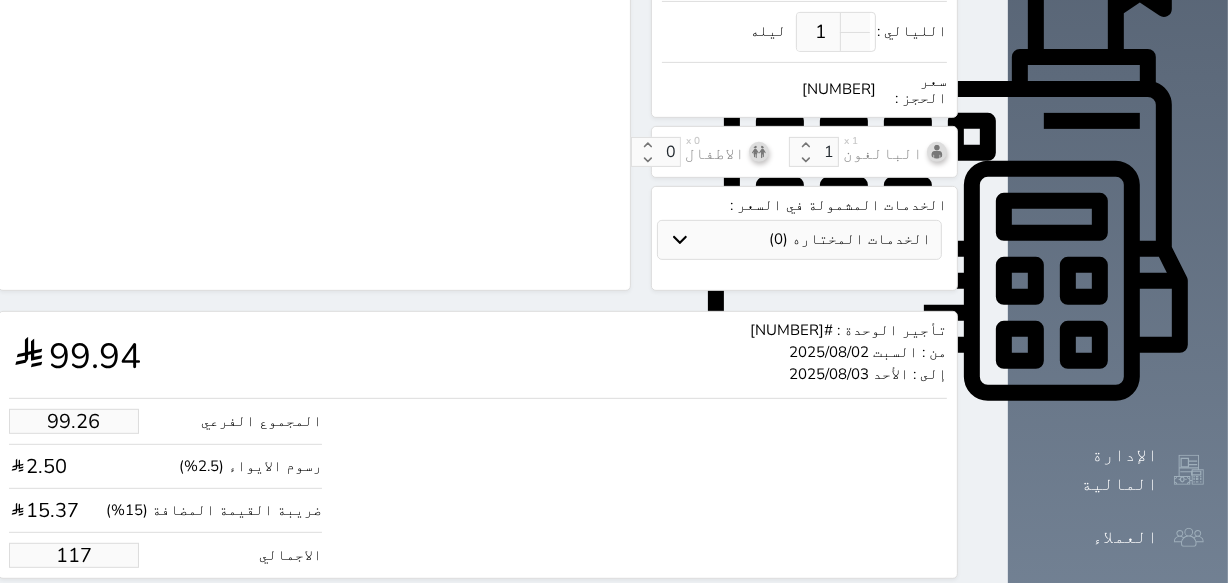 type on "9.33" 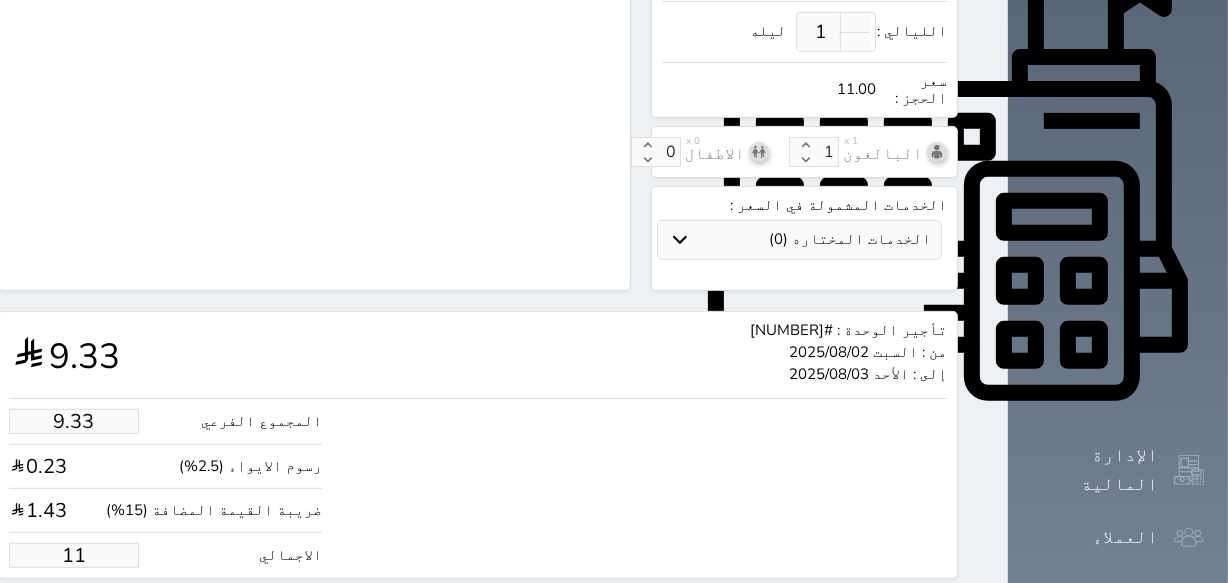 type on "1.00" 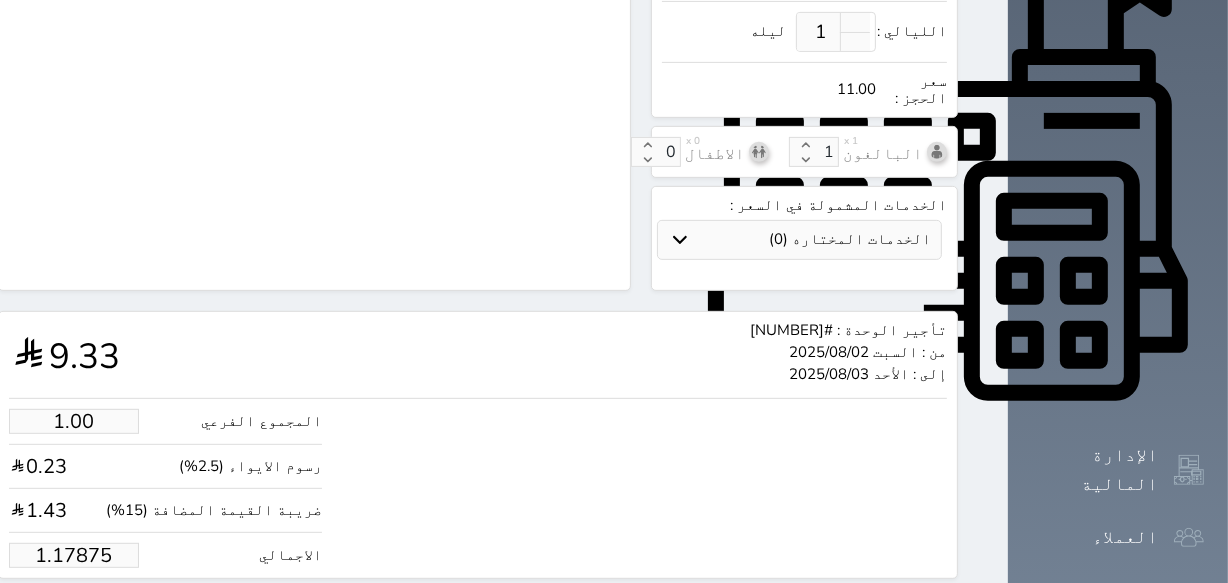 type on "1.1787" 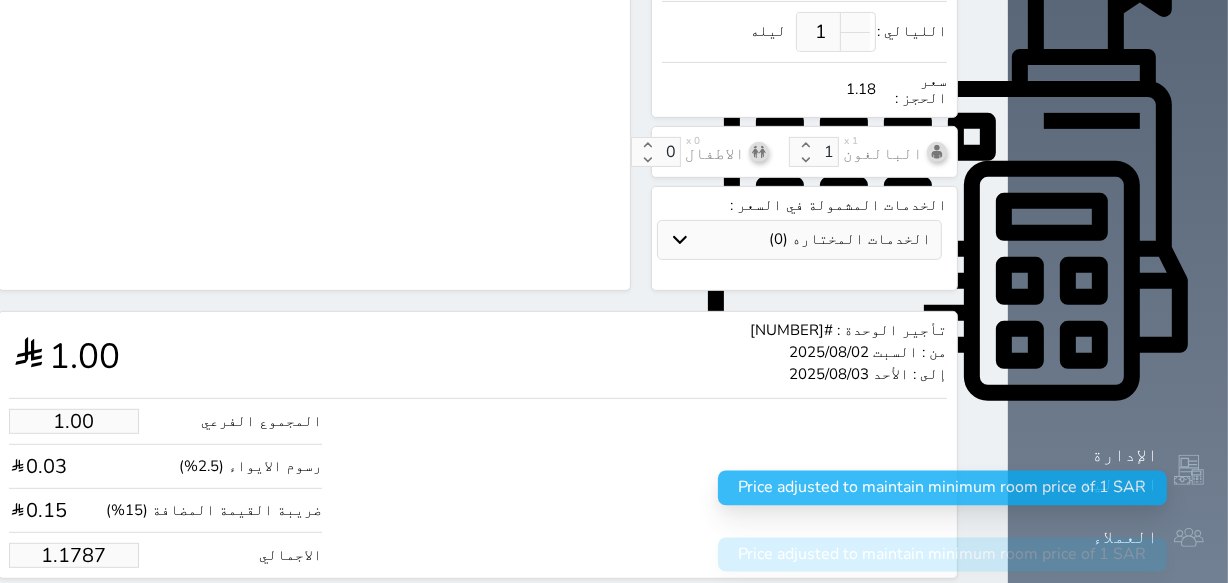 type on "1.178" 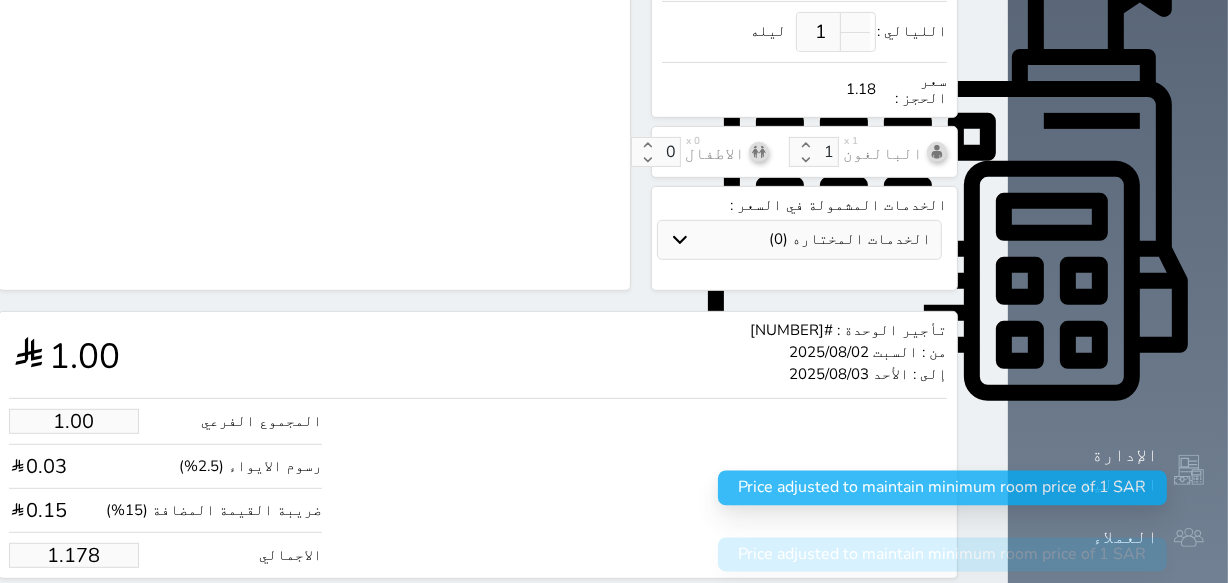 type on "1.17" 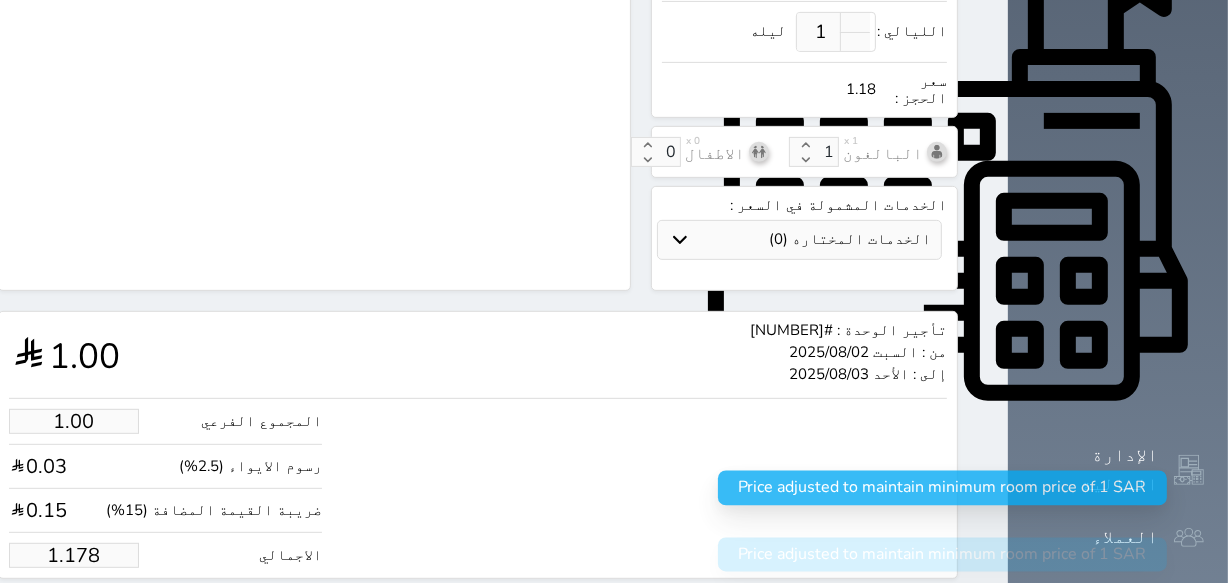 select 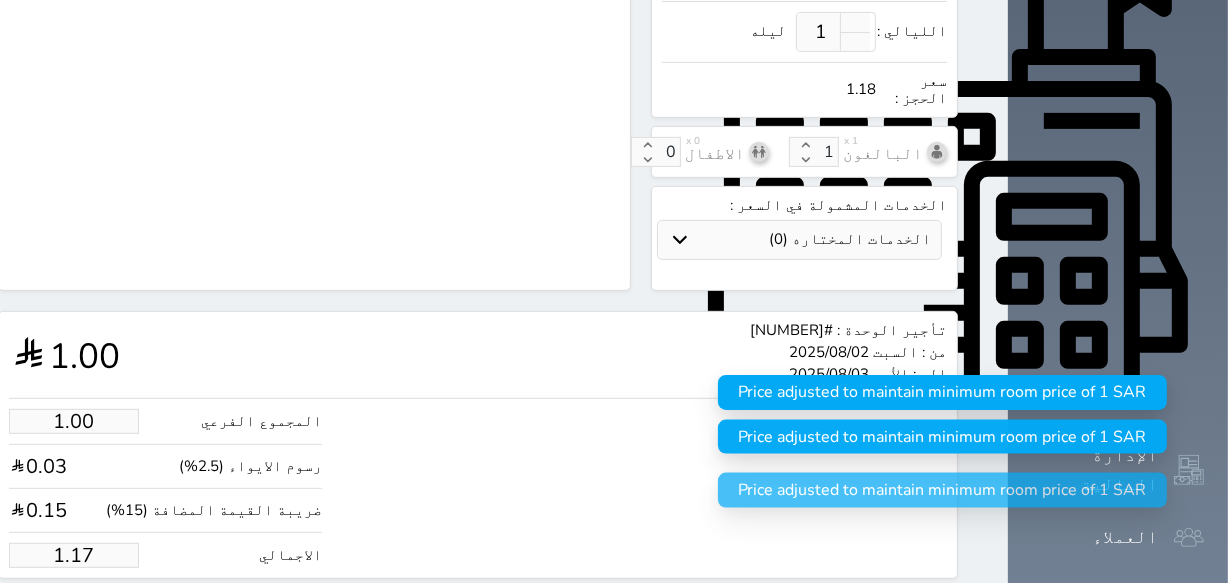 type on "1.1" 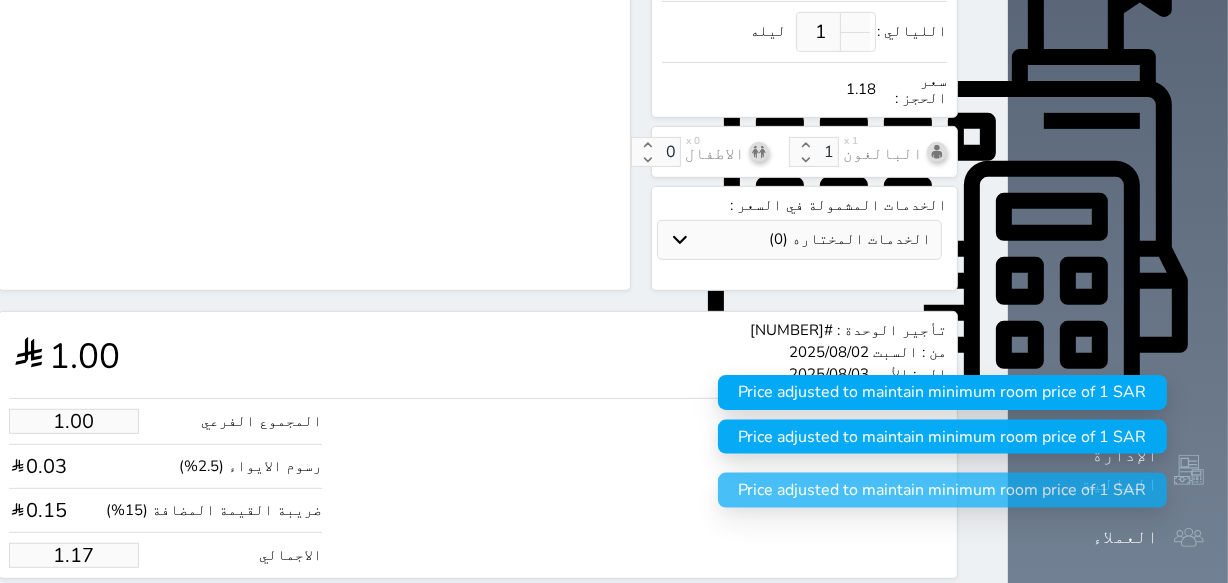 select 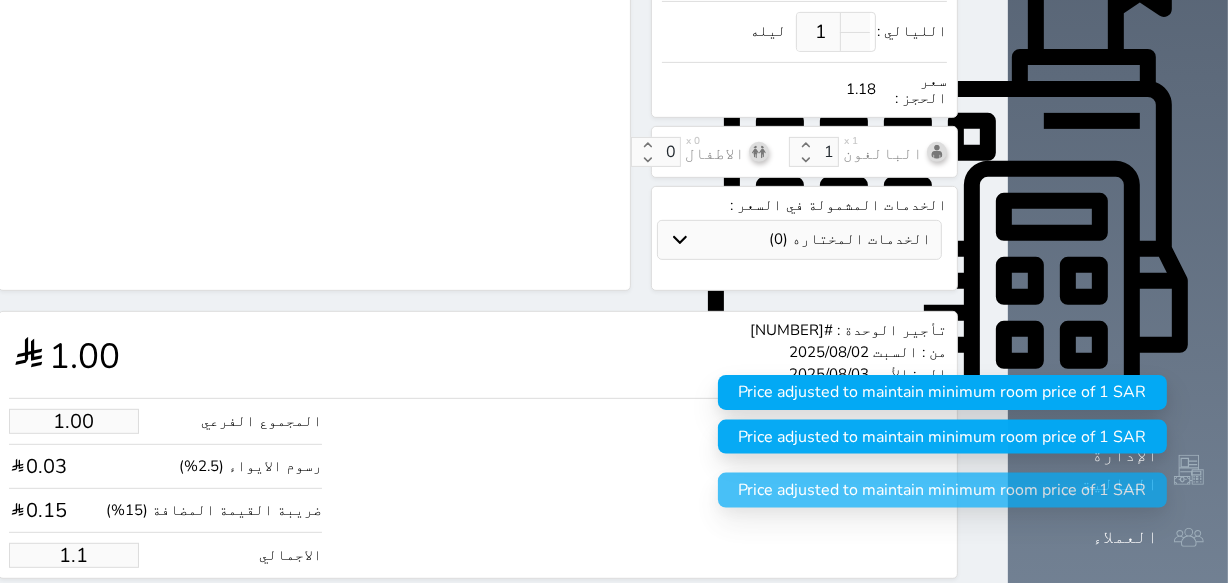 type on "1." 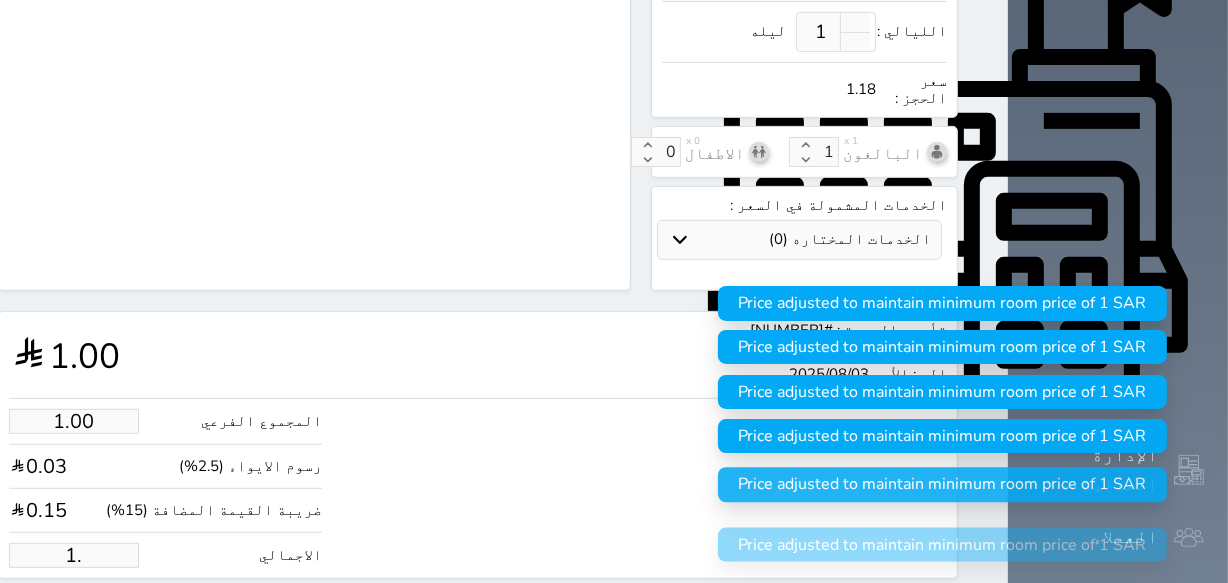 type on "1" 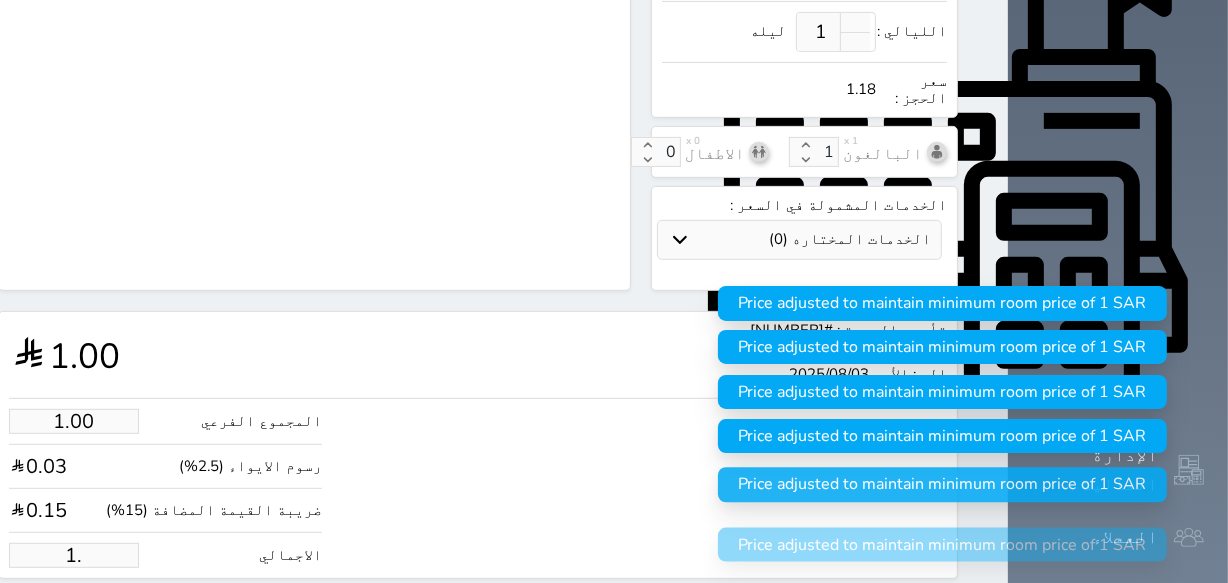 select 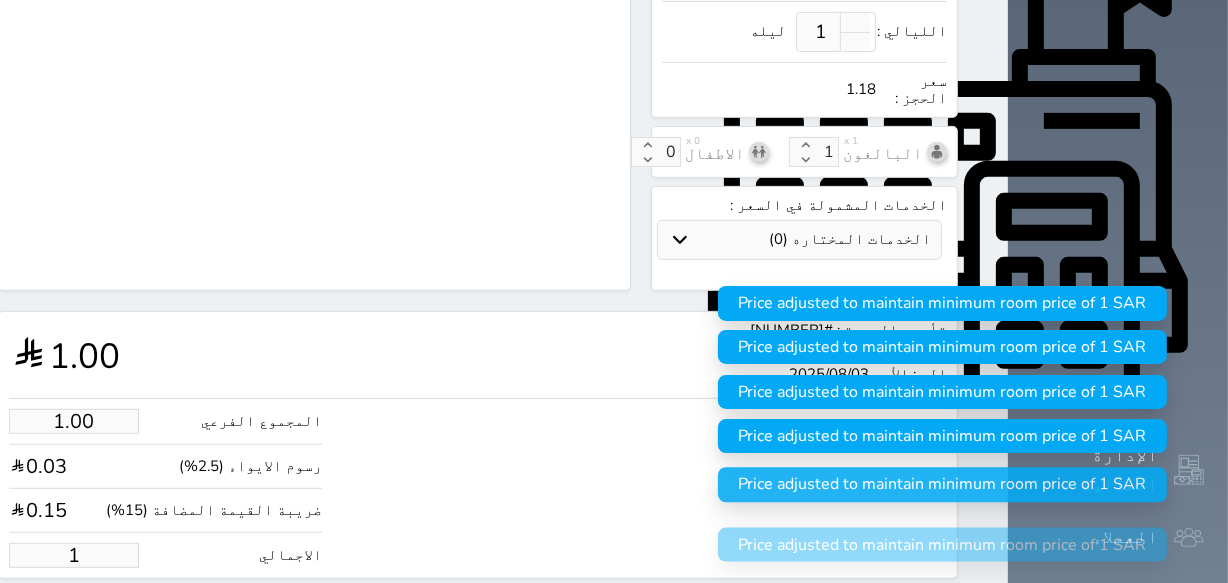 type 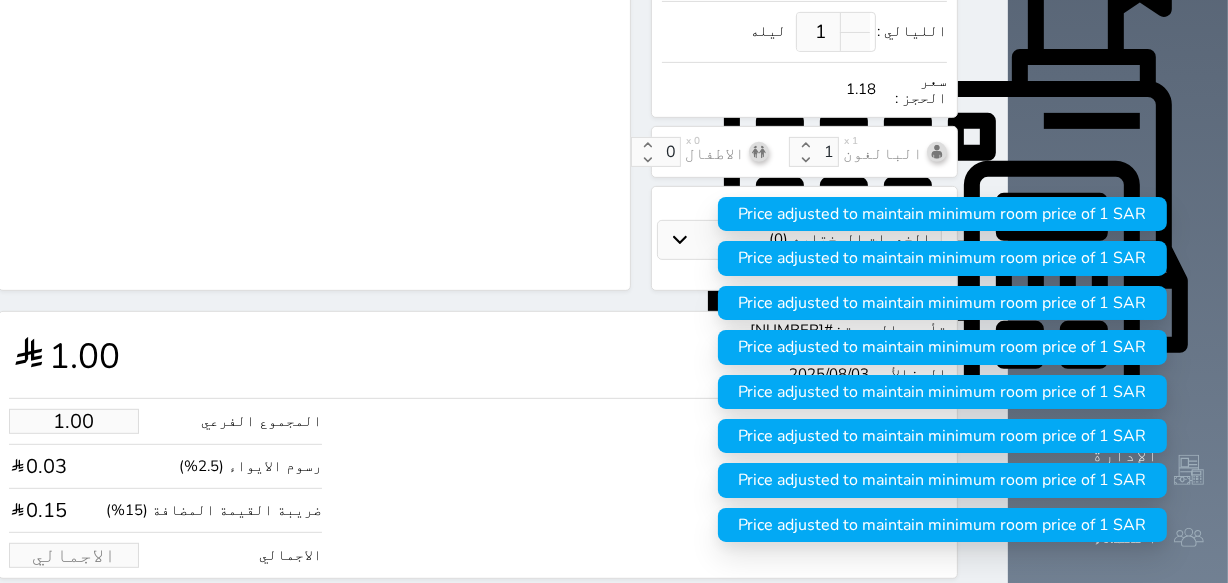 type on "4.24" 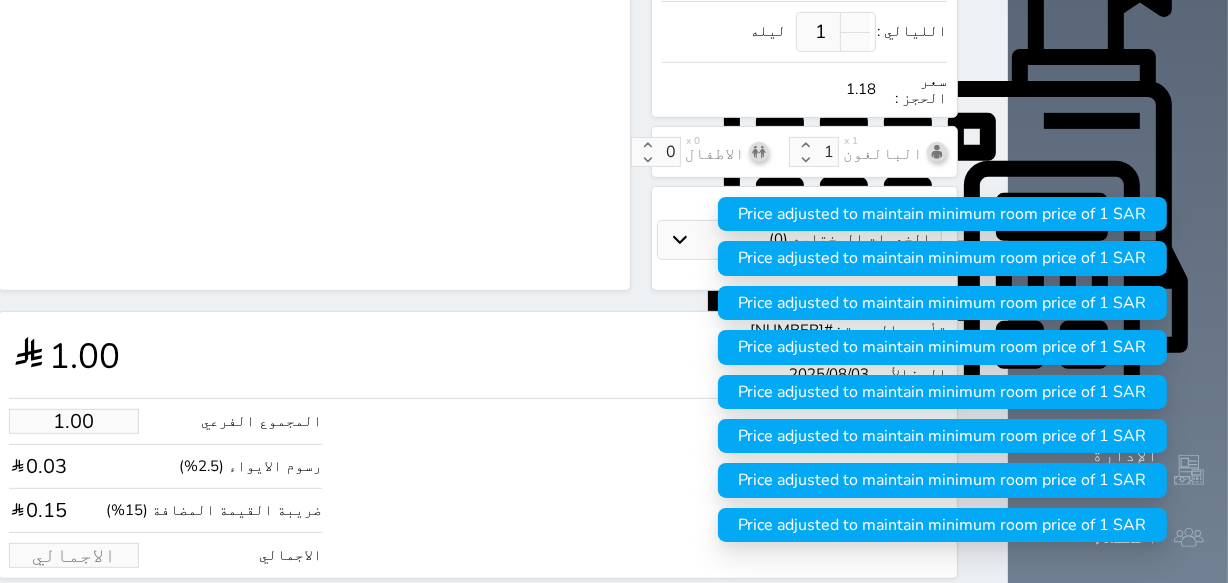 type on "5" 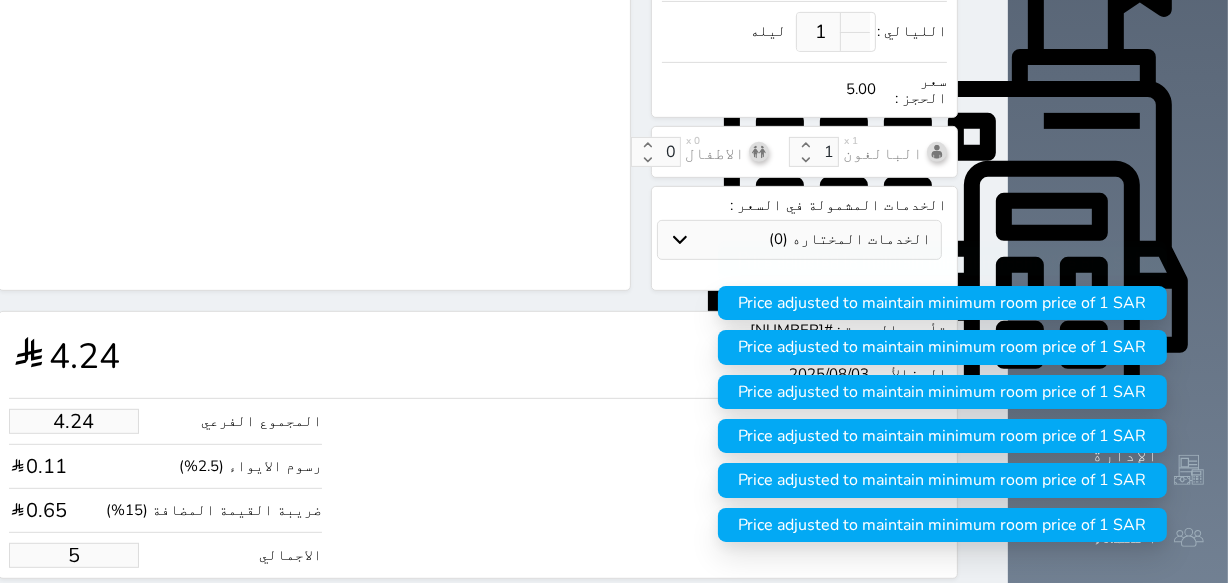 type on "42.42" 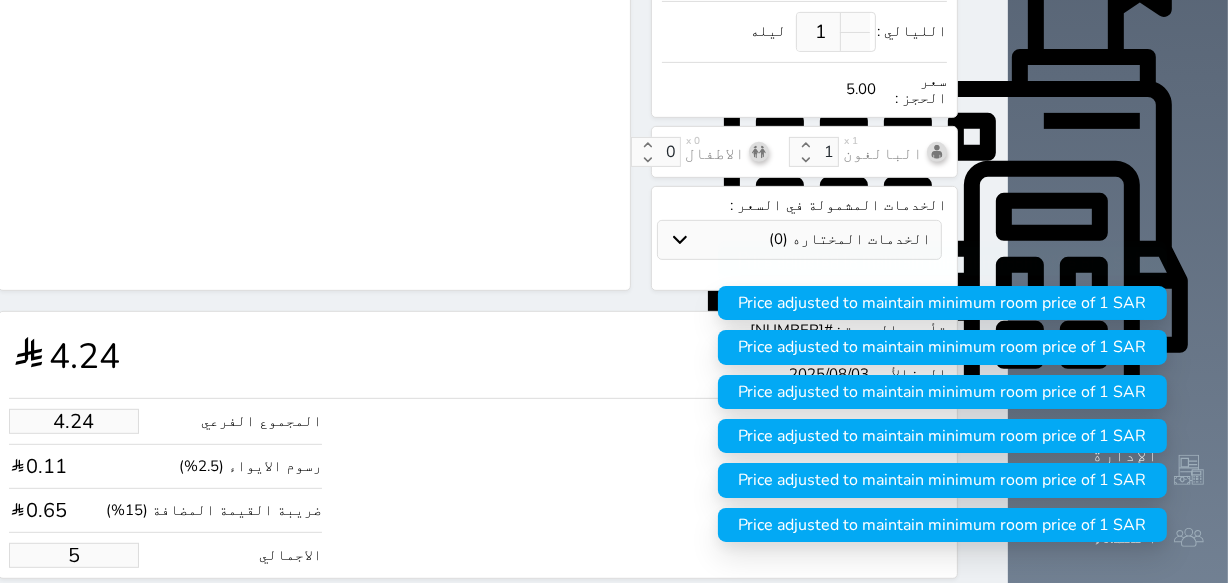 type on "50" 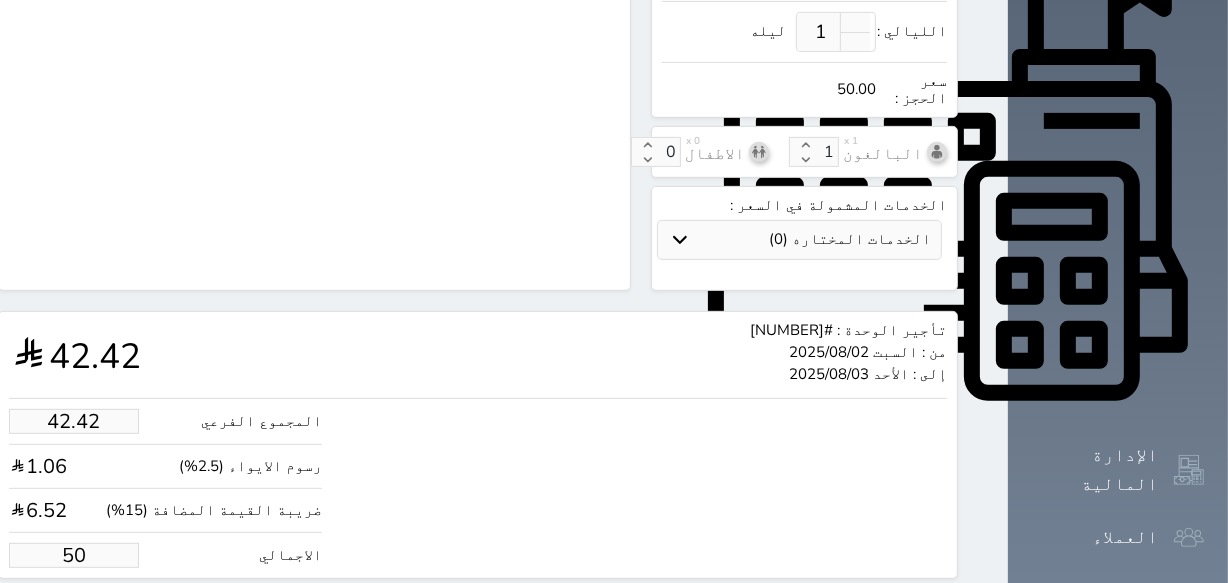 type on "50.00" 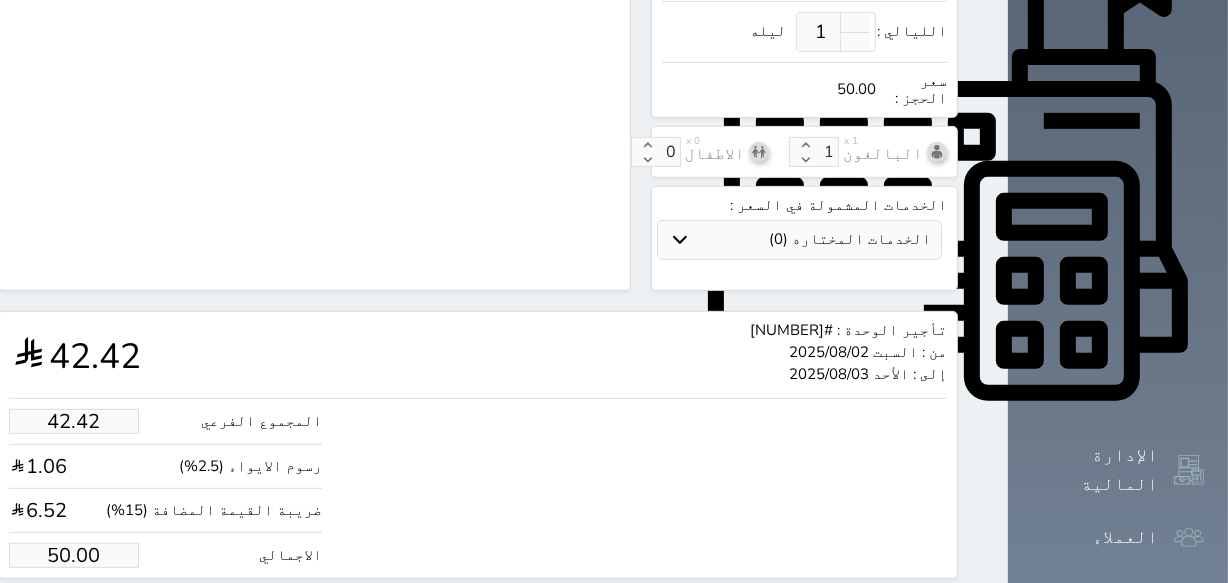 click on "حجز" at bounding box center [91, 616] 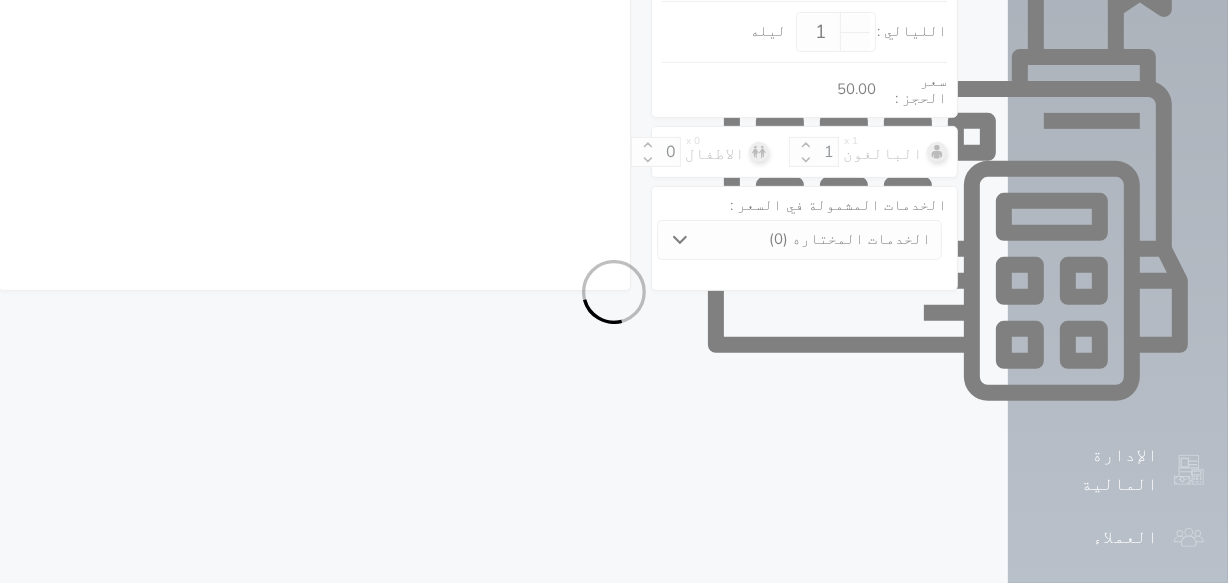 select on "1" 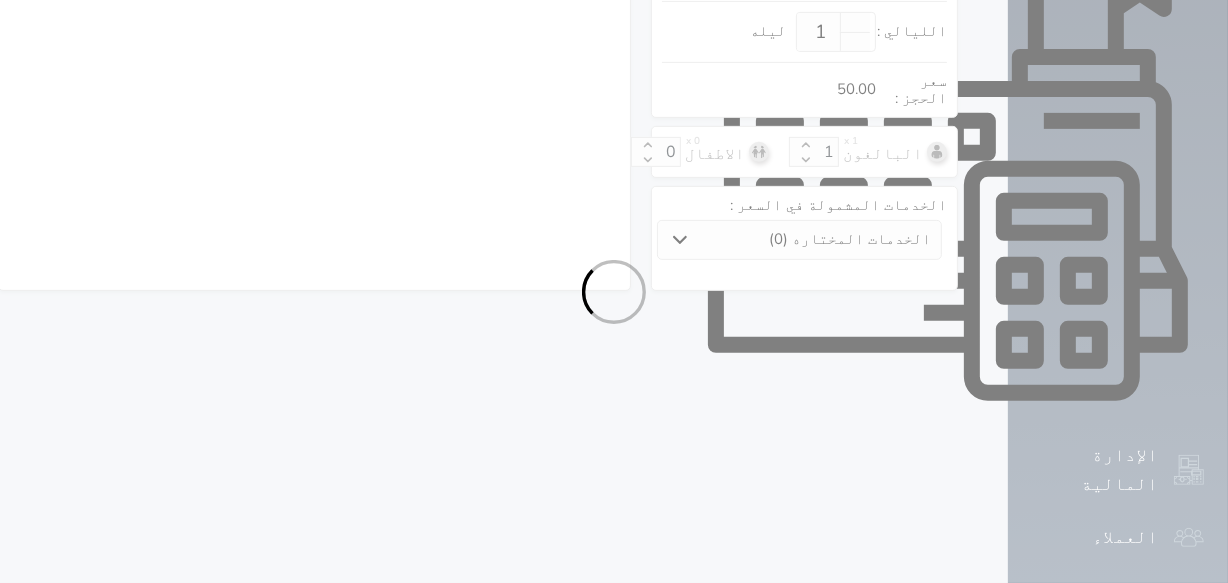 select on "113" 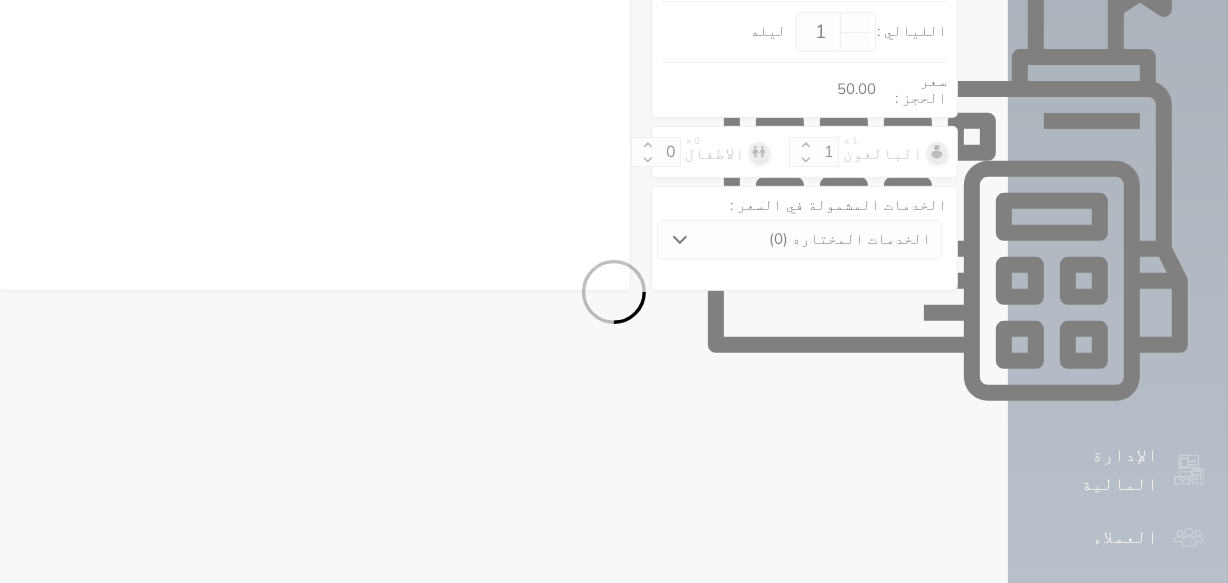 select on "7" 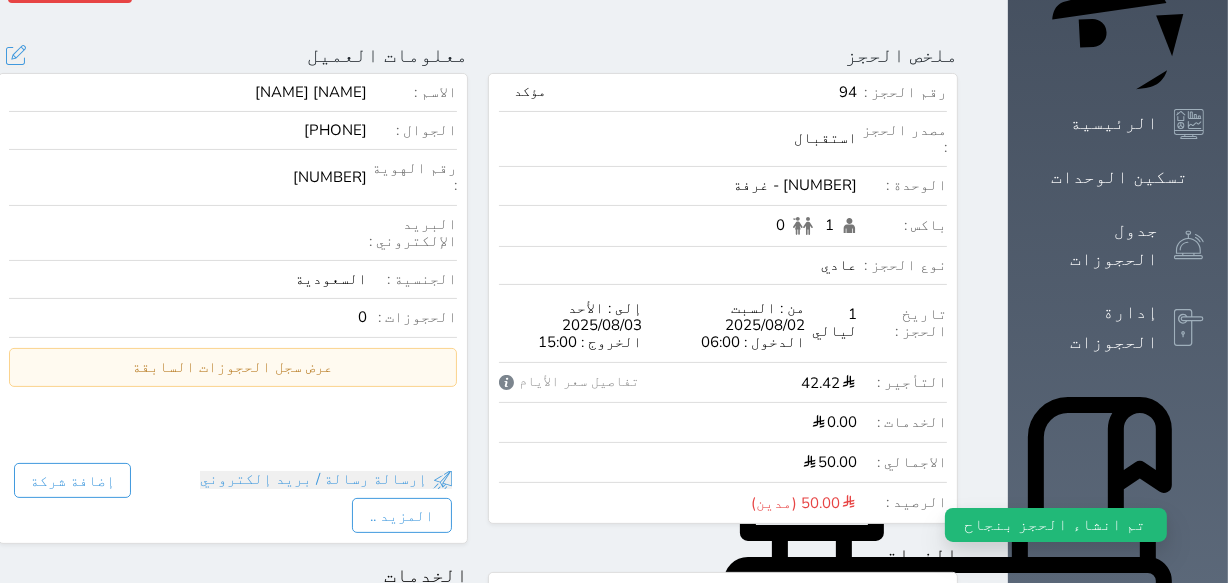 scroll, scrollTop: 0, scrollLeft: 0, axis: both 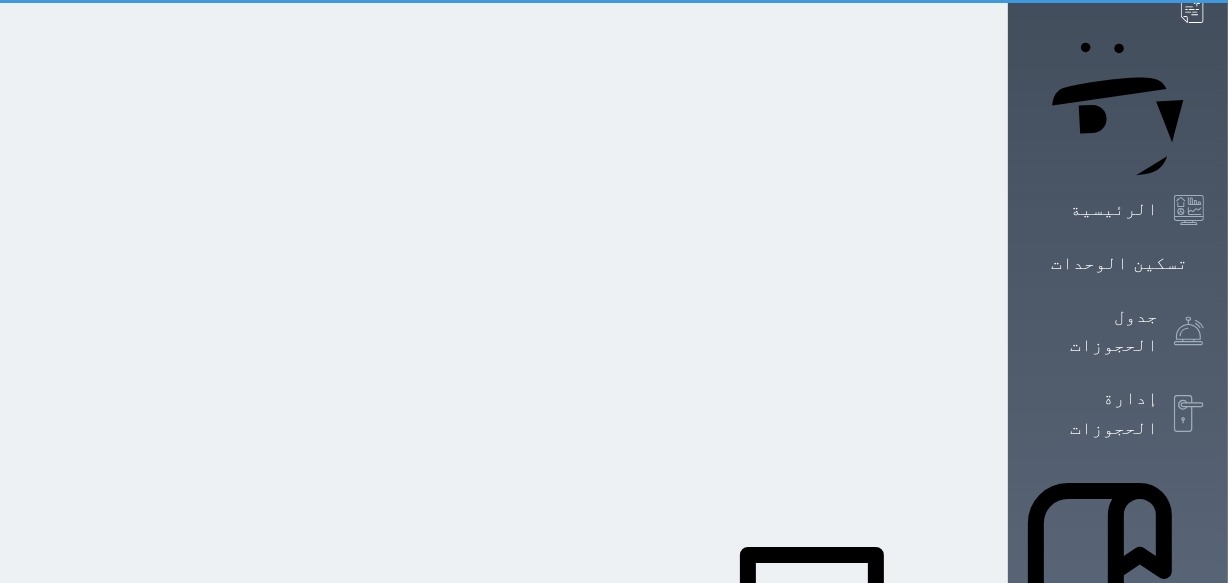 select on "1" 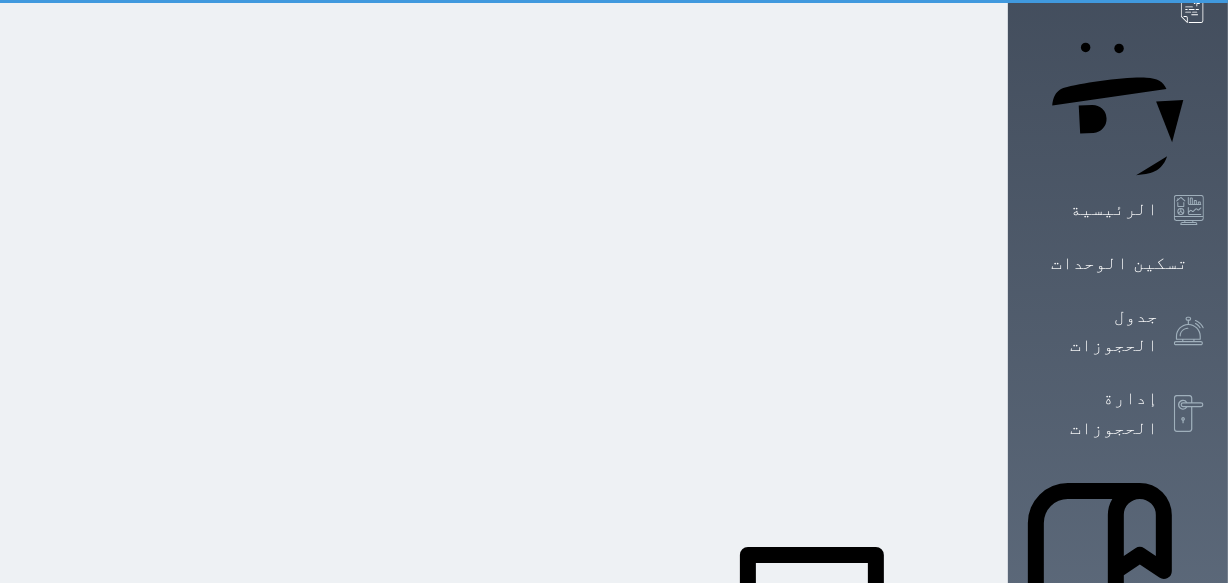scroll, scrollTop: 0, scrollLeft: 0, axis: both 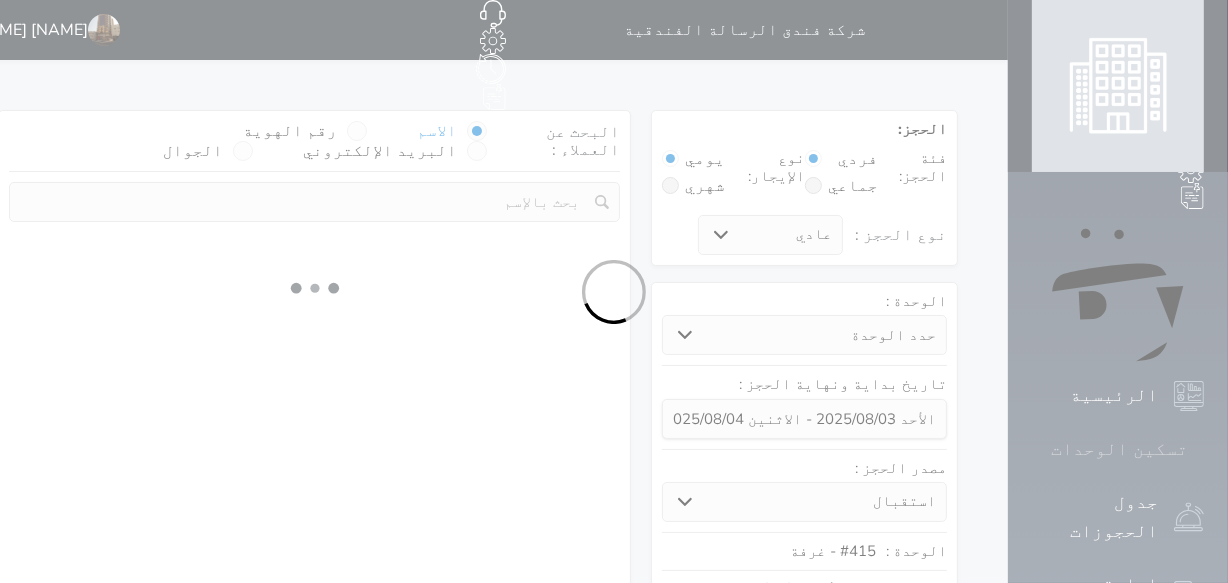 select 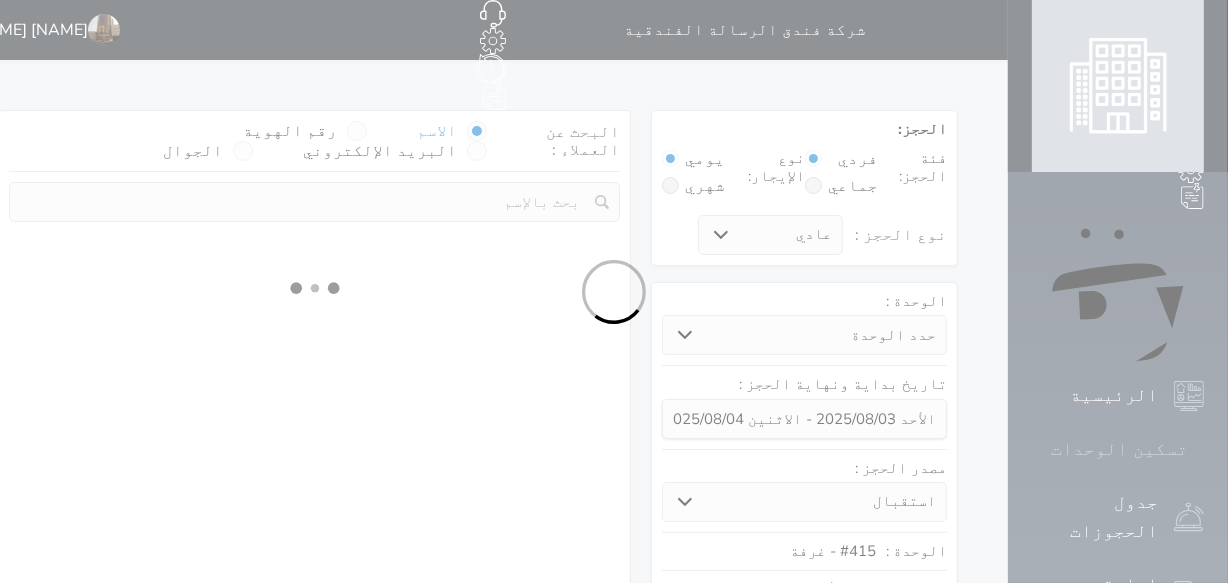 select on "113" 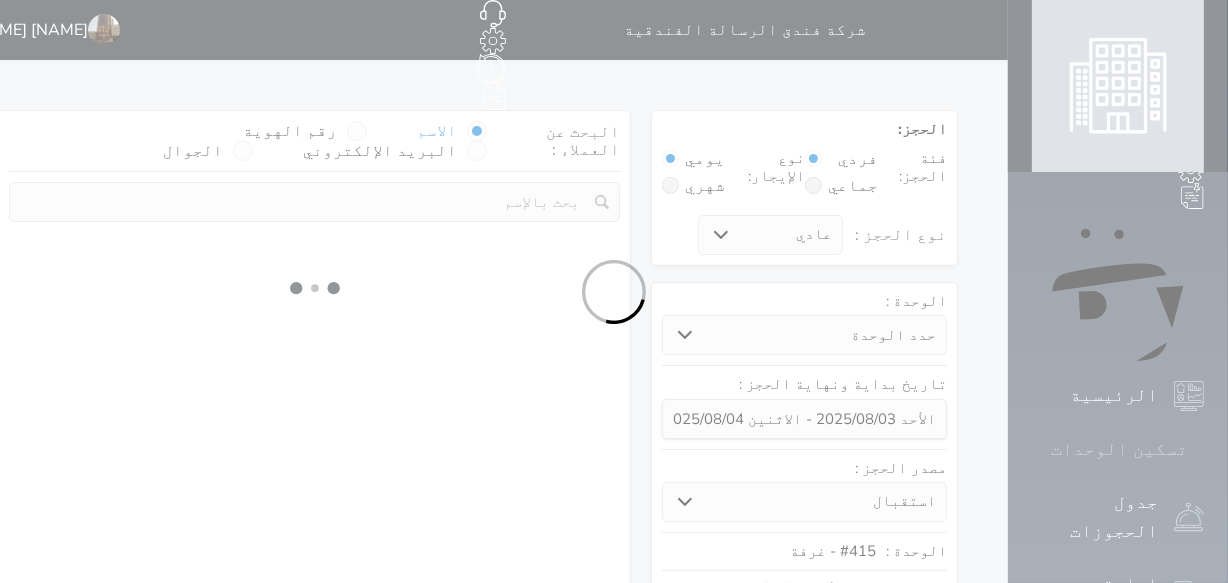 select on "1" 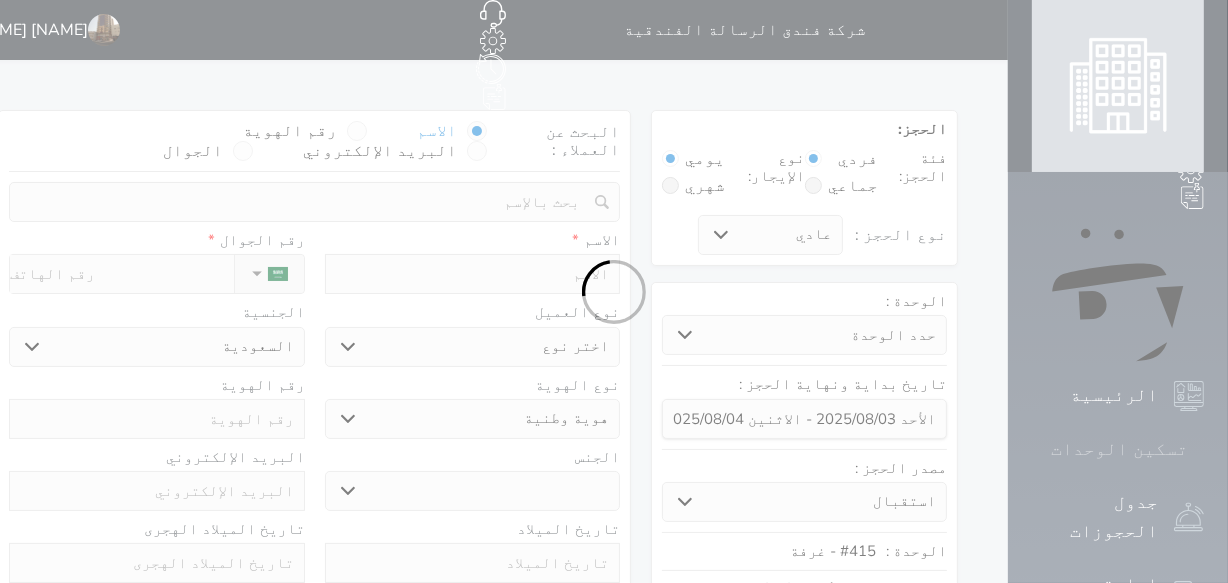 select 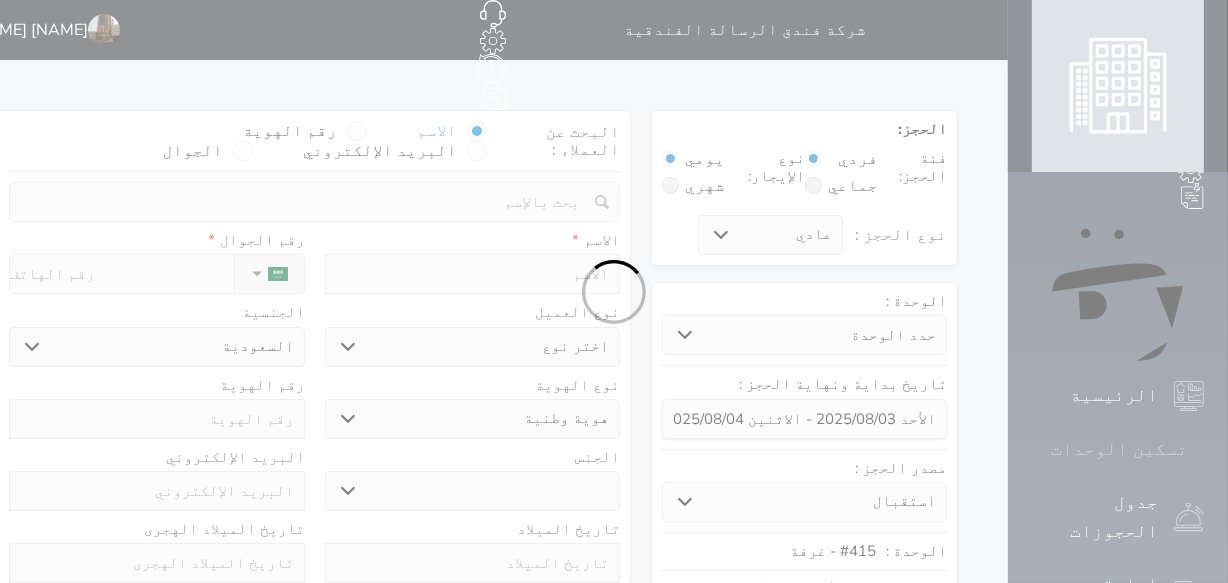 select on "1" 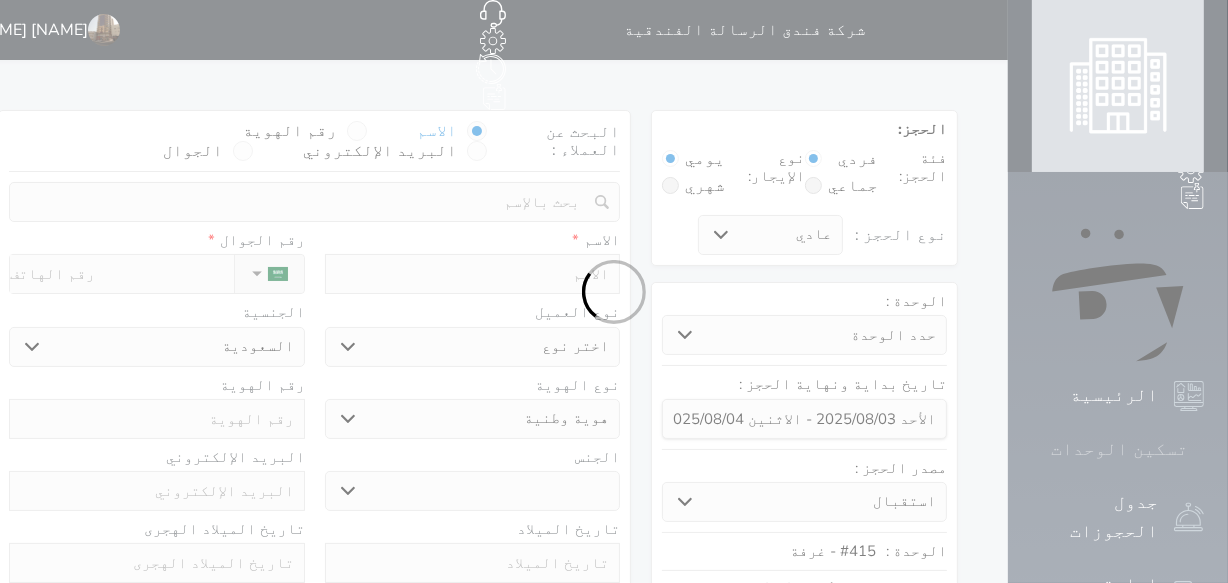 select on "7" 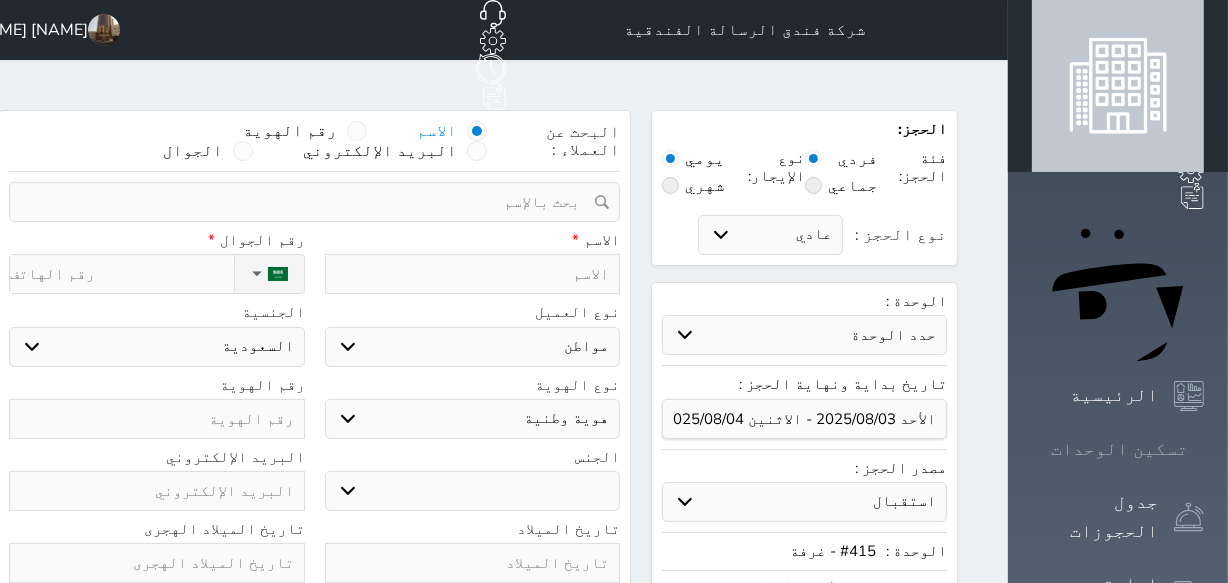 select 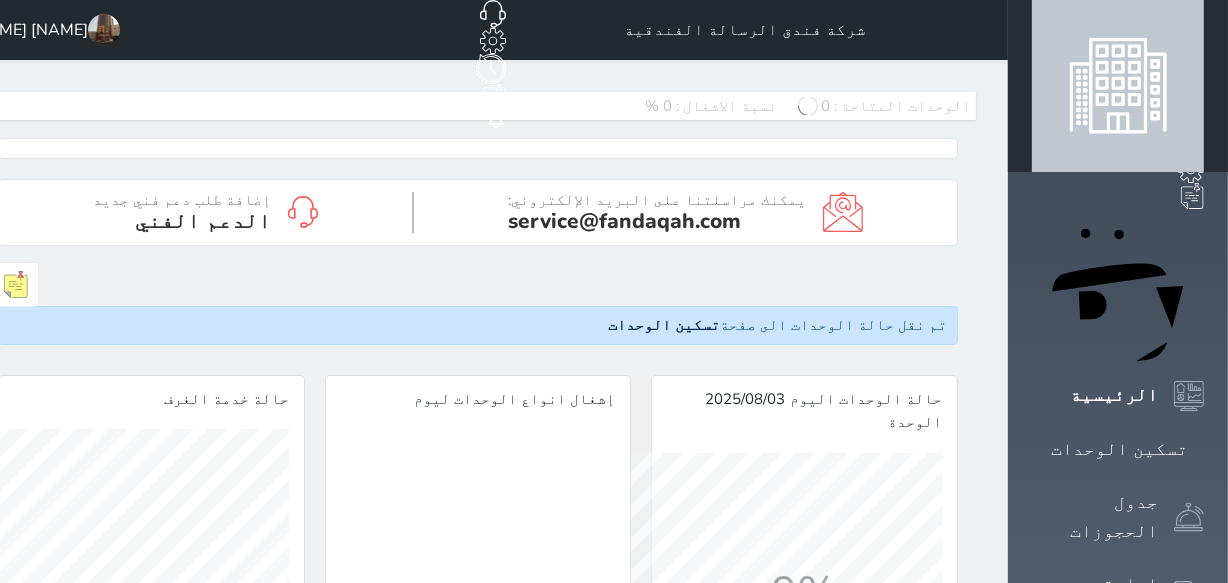scroll, scrollTop: 0, scrollLeft: 0, axis: both 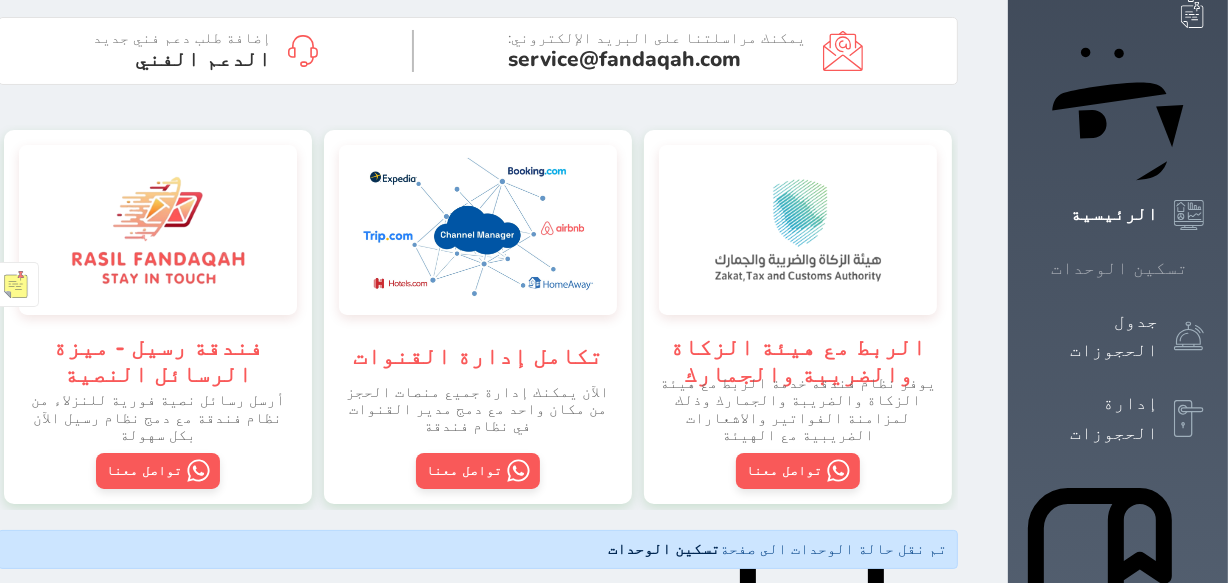 click 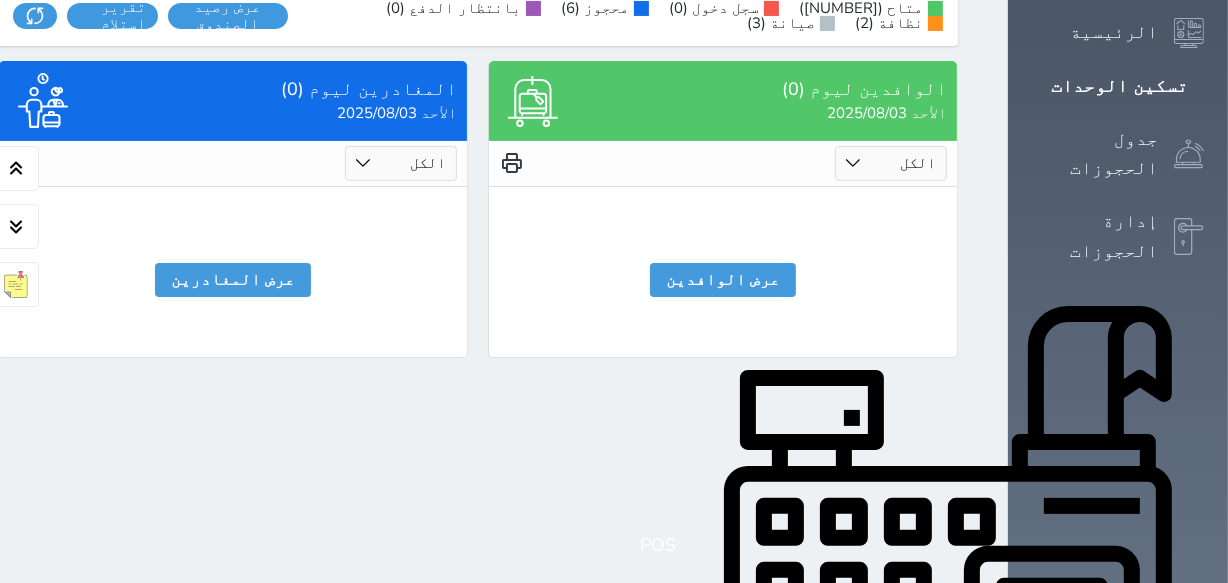 scroll, scrollTop: 0, scrollLeft: 0, axis: both 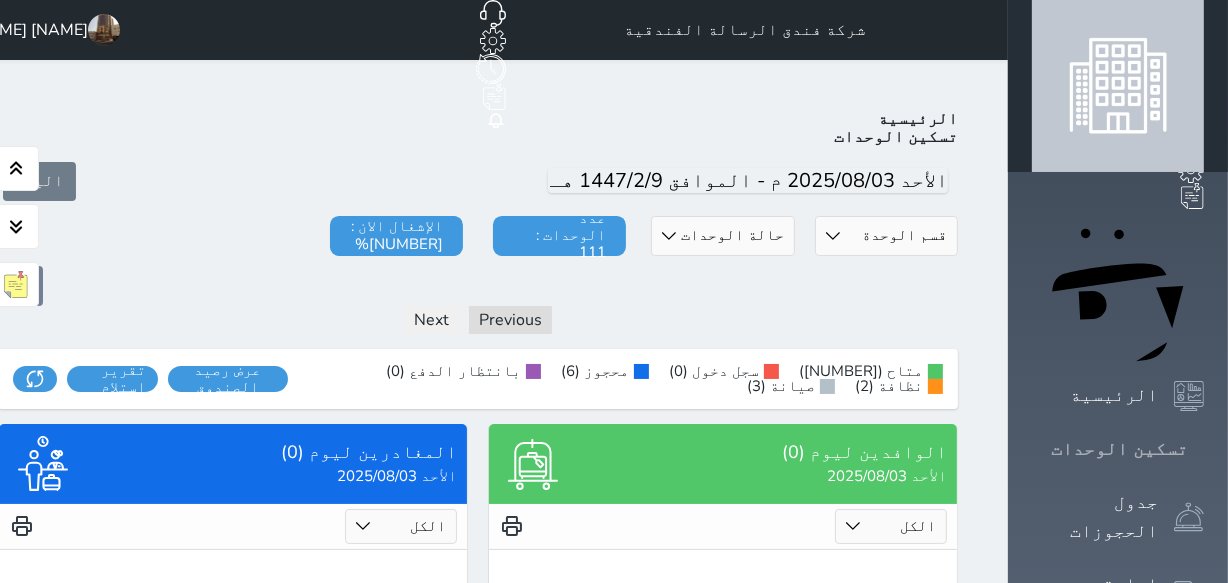 click at bounding box center [1204, 449] 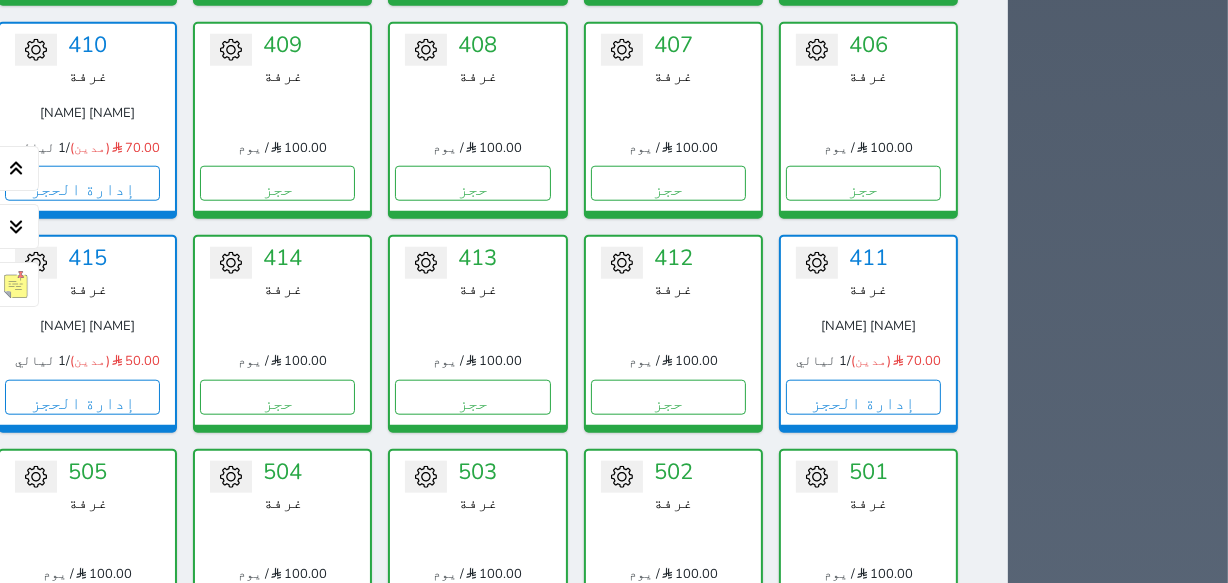 scroll, scrollTop: 1818, scrollLeft: 0, axis: vertical 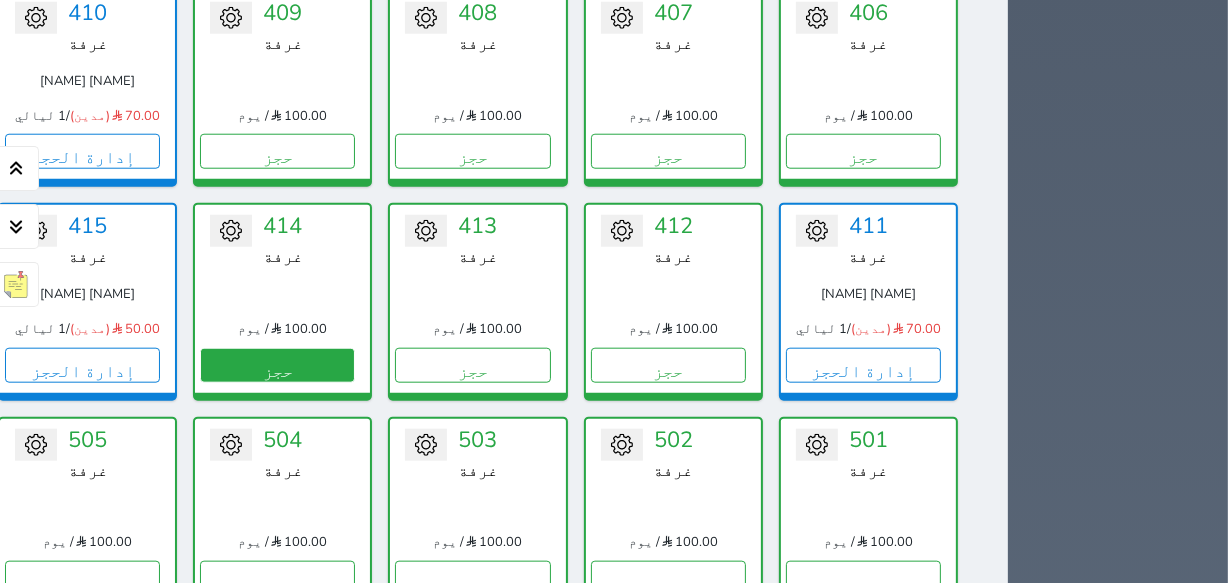 click on "تسكين الوحدات" at bounding box center [1118, -1369] 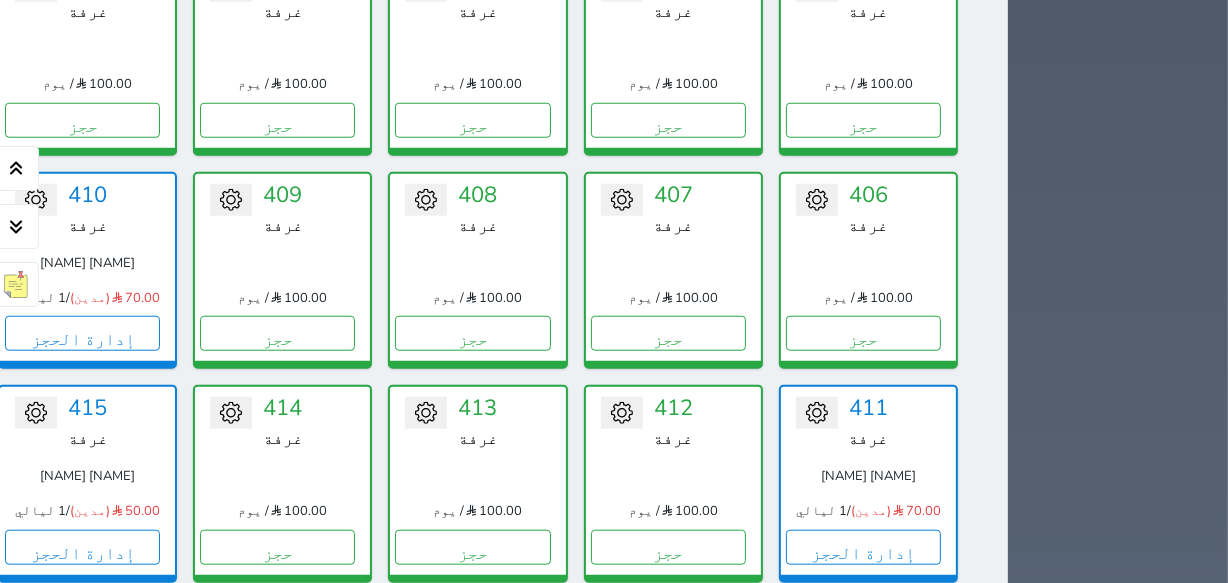 scroll, scrollTop: 1727, scrollLeft: 0, axis: vertical 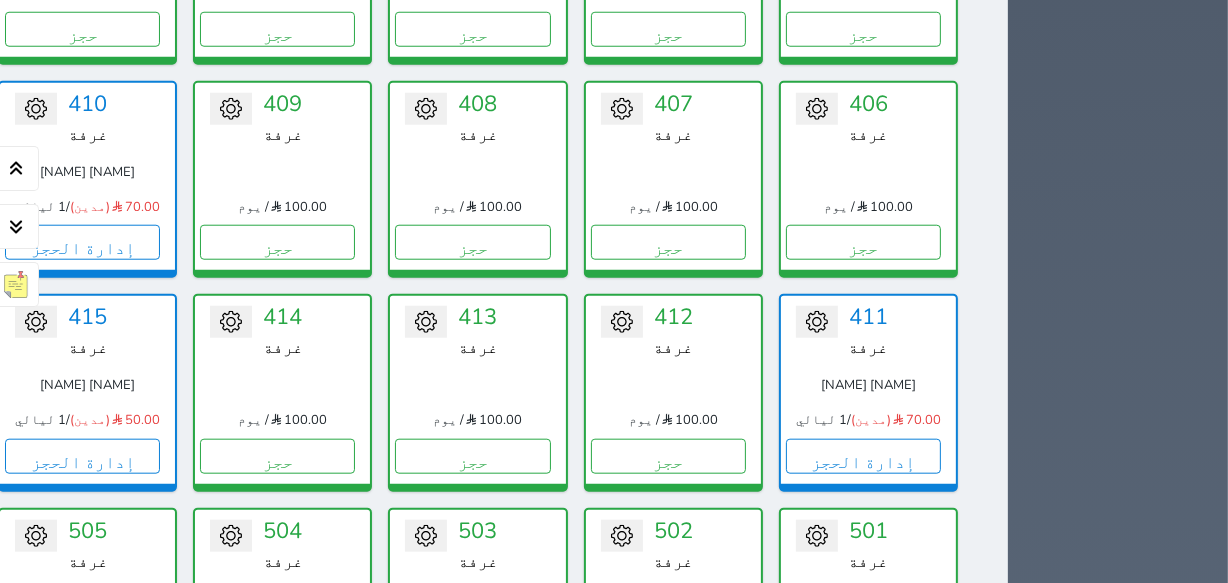 click at bounding box center (477, 385) 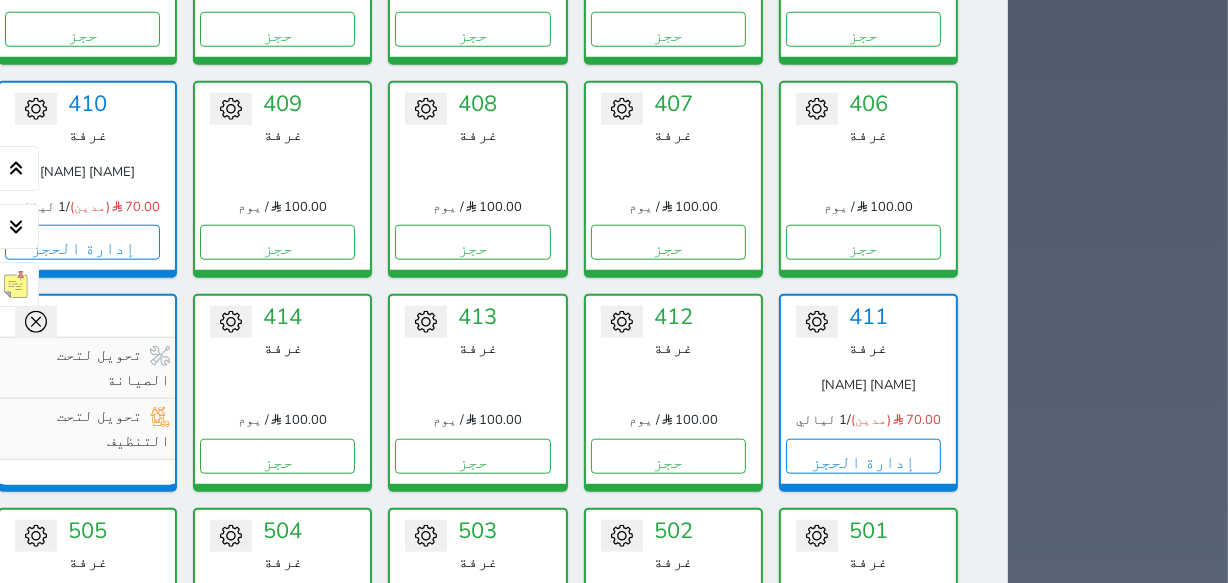 click at bounding box center (36, 322) 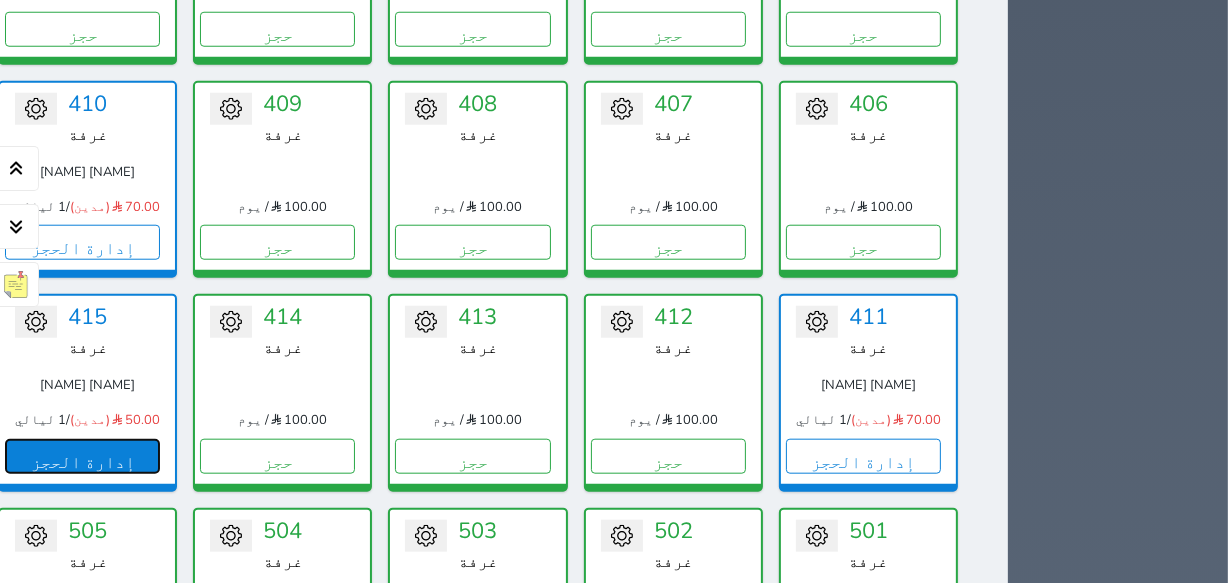 click on "إدارة الحجز" at bounding box center (82, 456) 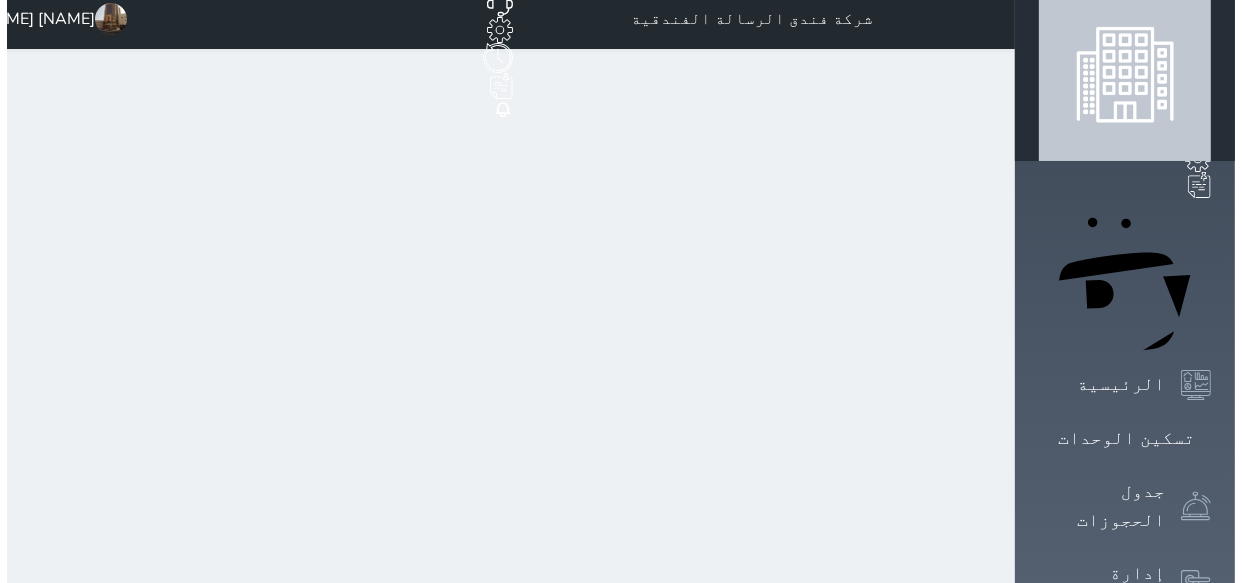 scroll, scrollTop: 0, scrollLeft: 0, axis: both 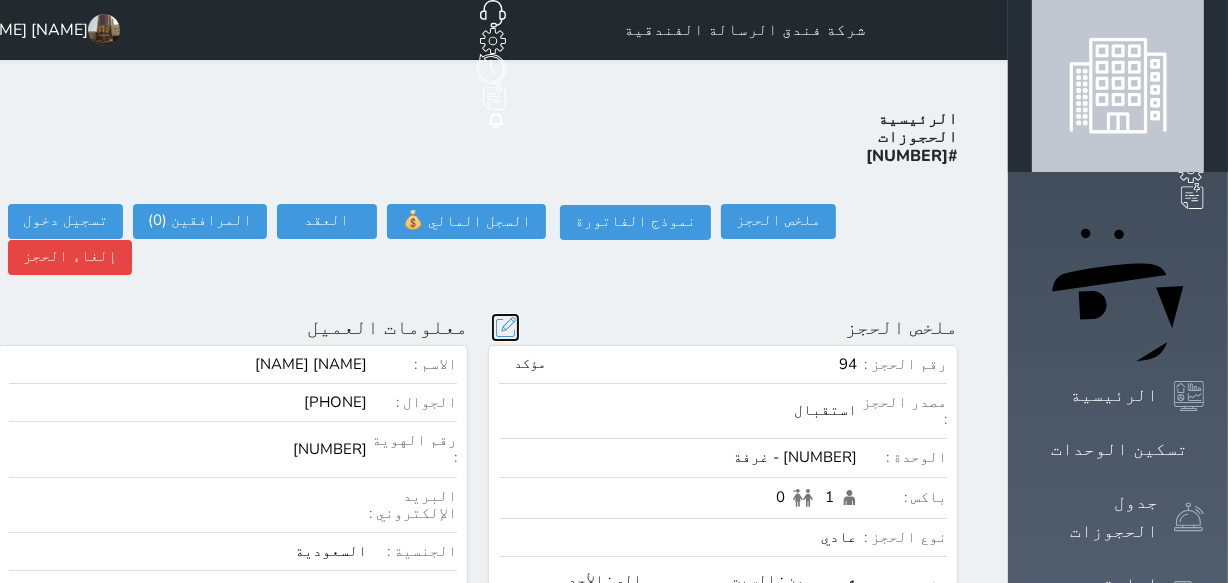 click at bounding box center (505, 327) 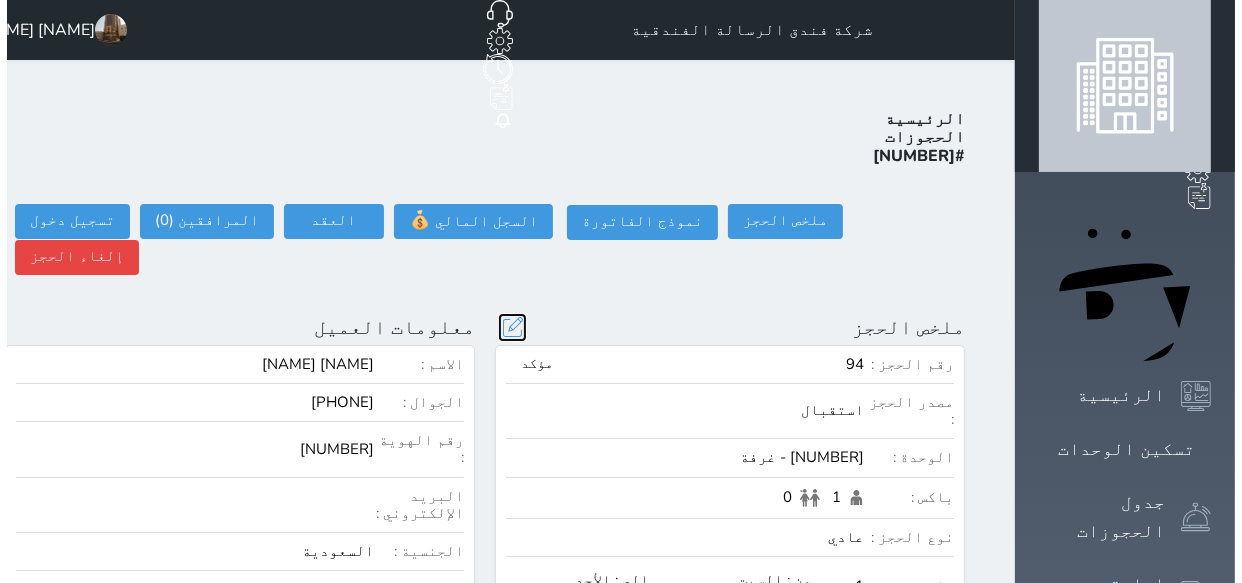 select on "[NUMBER]" 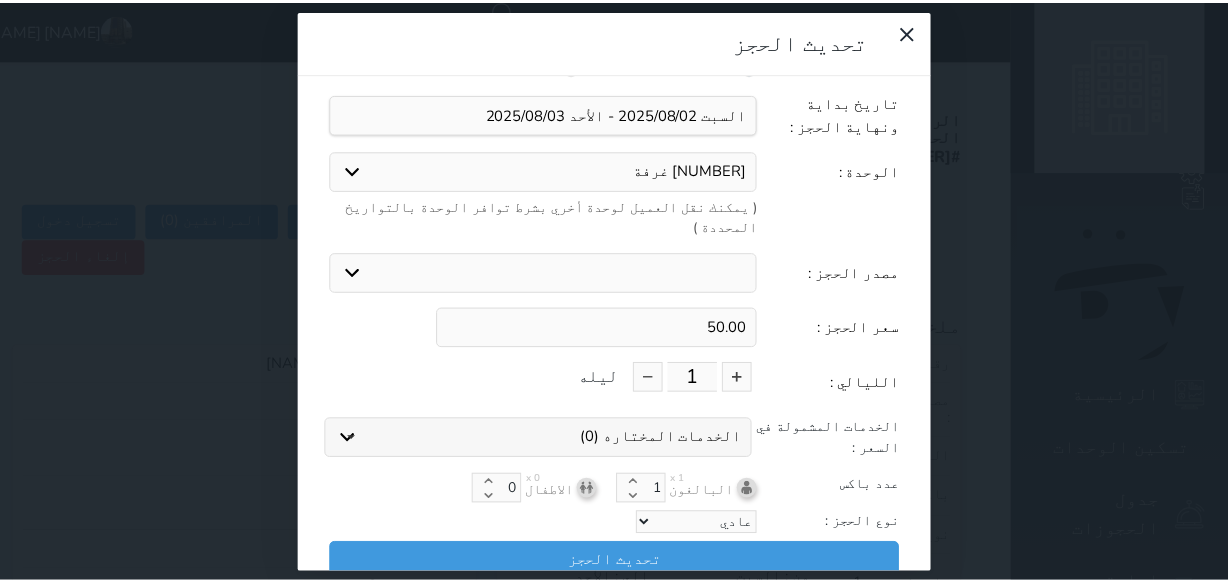 scroll, scrollTop: 0, scrollLeft: 0, axis: both 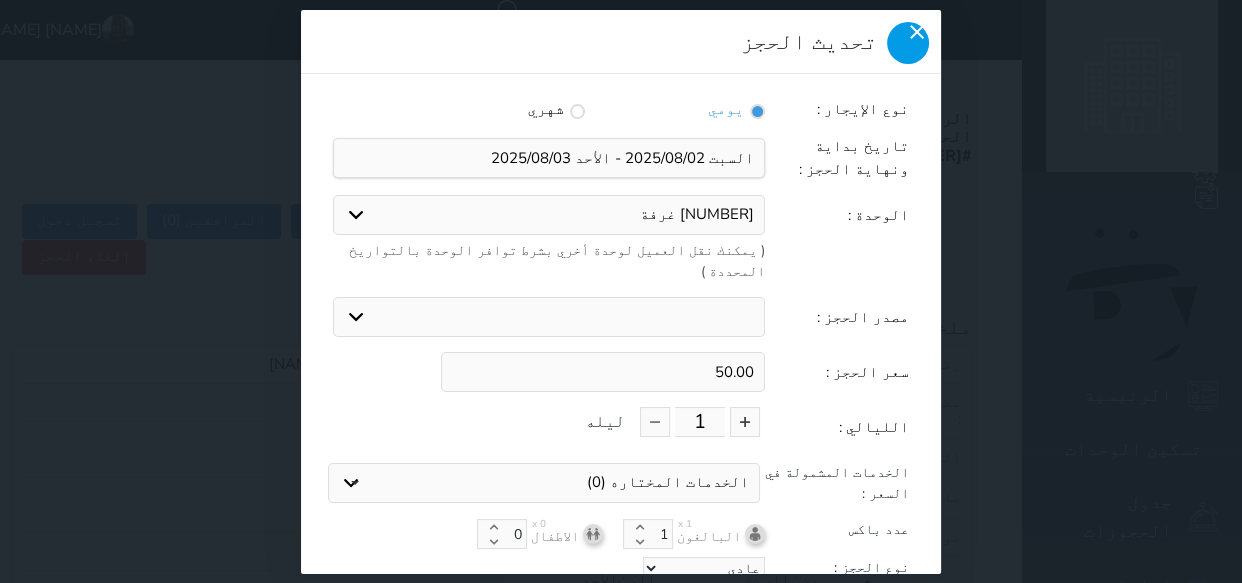 click 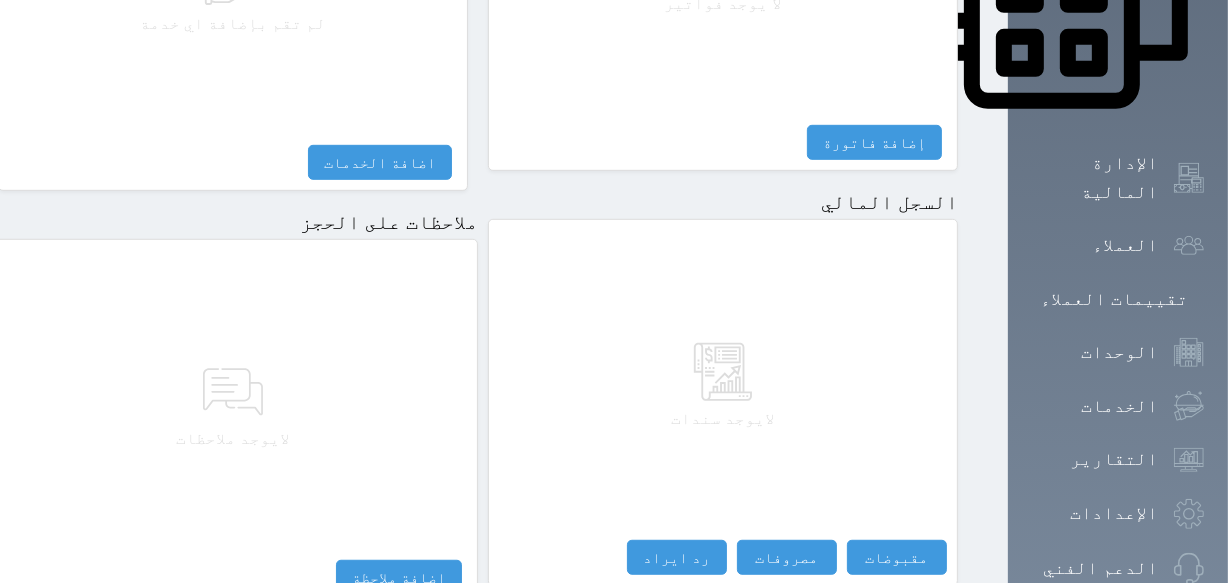 scroll, scrollTop: 1063, scrollLeft: 0, axis: vertical 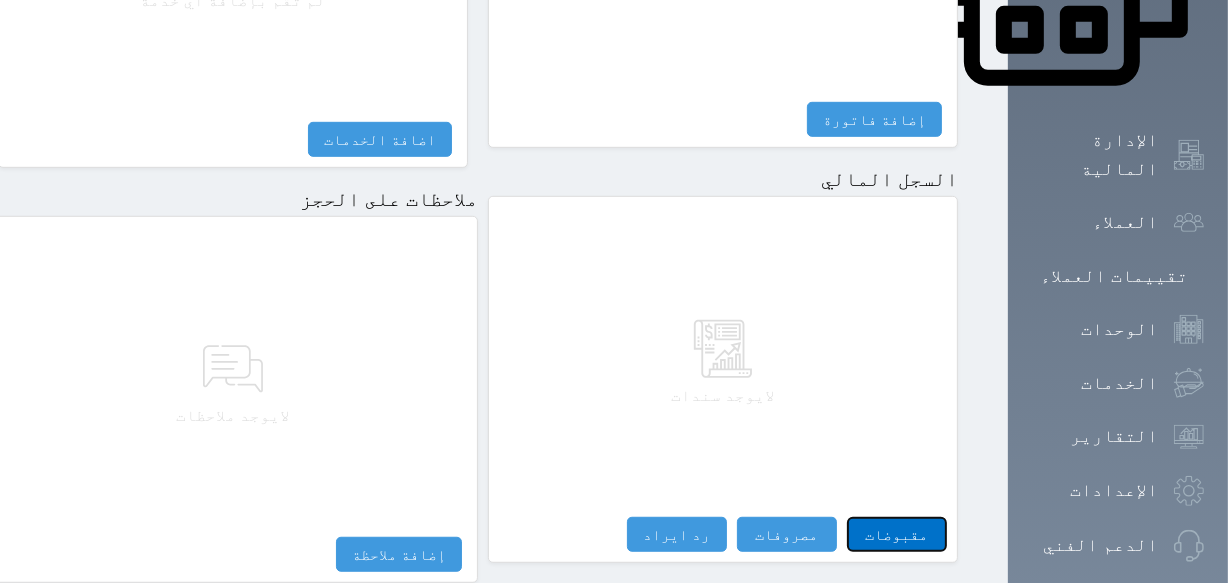 click on "مقبوضات" at bounding box center [897, 534] 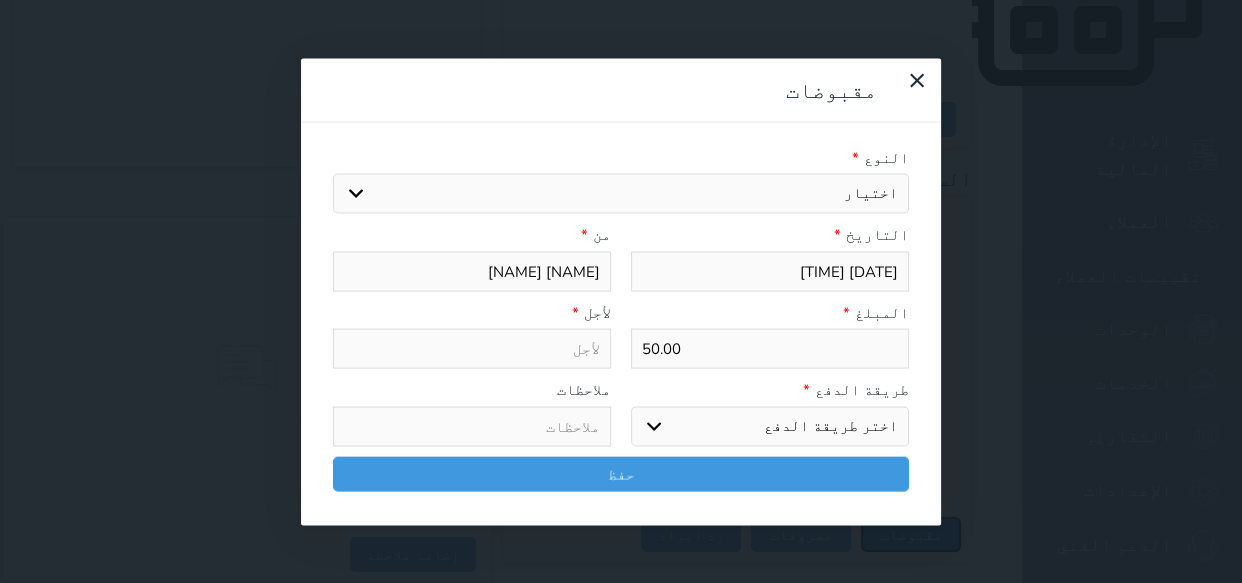 select 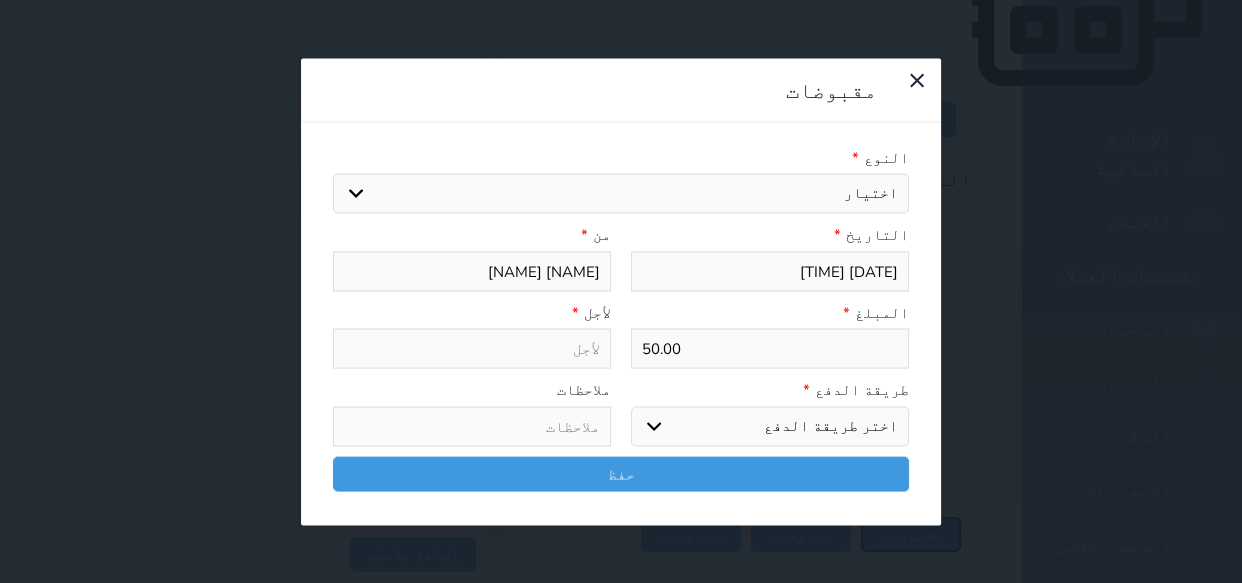 select 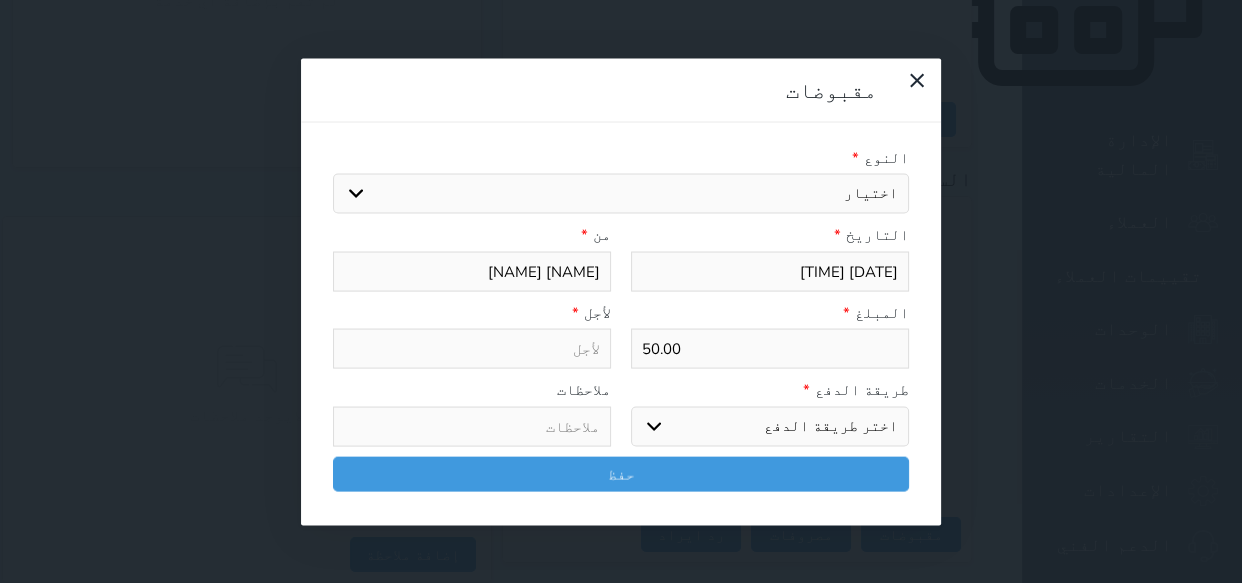 click on "اختر طريقة الدفع   دفع نقدى   تحويل بنكى   مدى   بطاقة ائتمان   آجل" at bounding box center (770, 426) 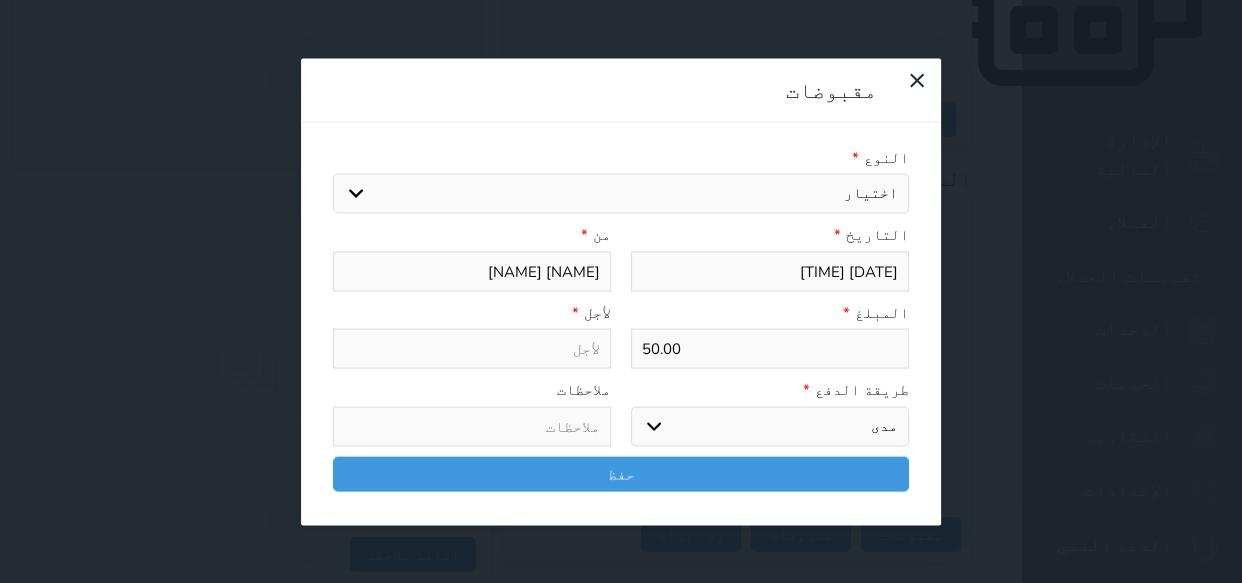 click on "اختر طريقة الدفع   دفع نقدى   تحويل بنكى   مدى   بطاقة ائتمان   آجل" at bounding box center [770, 426] 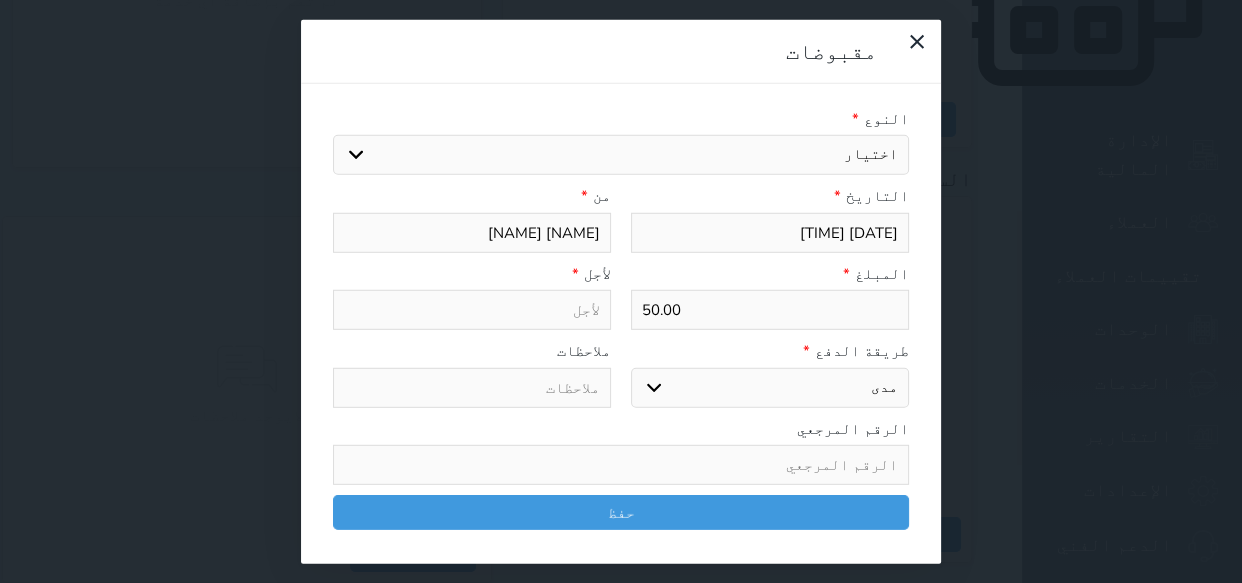 click on "اختيار   مقبوضات عامة قيمة إيجار فواتير تامين عربون لا ينطبق آخر مغسلة واي فاي - الإنترنت مواقف السيارات طعام الأغذية والمشروبات مشروبات المشروبات الباردة المشروبات الساخنة الإفطار غداء عشاء مخبز و كعك حمام سباحة الصالة الرياضية سبا و خدمات الجمال اختيار وإسقاط (خدمات النقل) ميني بار كابل - تلفزيون سرير إضافي تصفيف الشعر التسوق خدمات الجولات السياحية المنظمة خدمات الدليل السياحي" at bounding box center [621, 155] 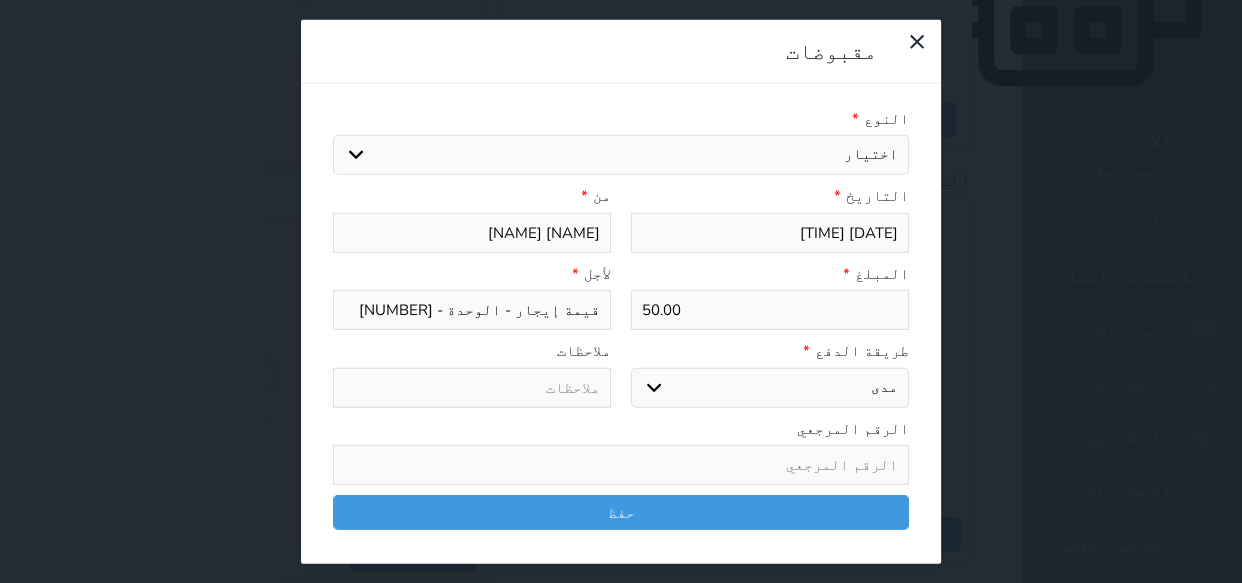 click at bounding box center [621, 465] 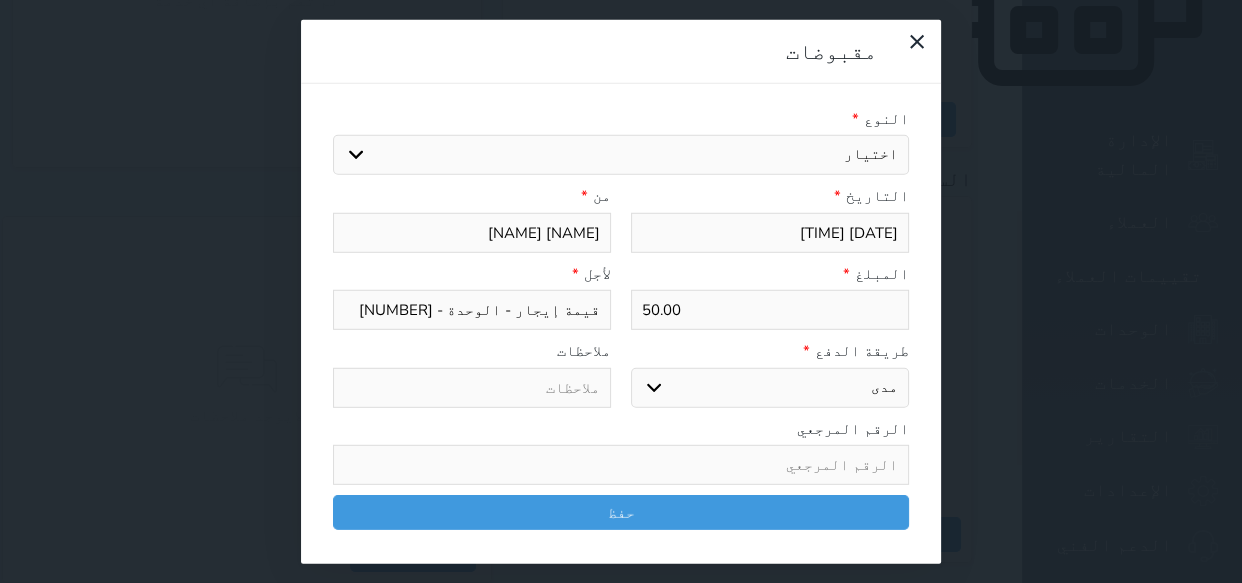 click at bounding box center (621, 465) 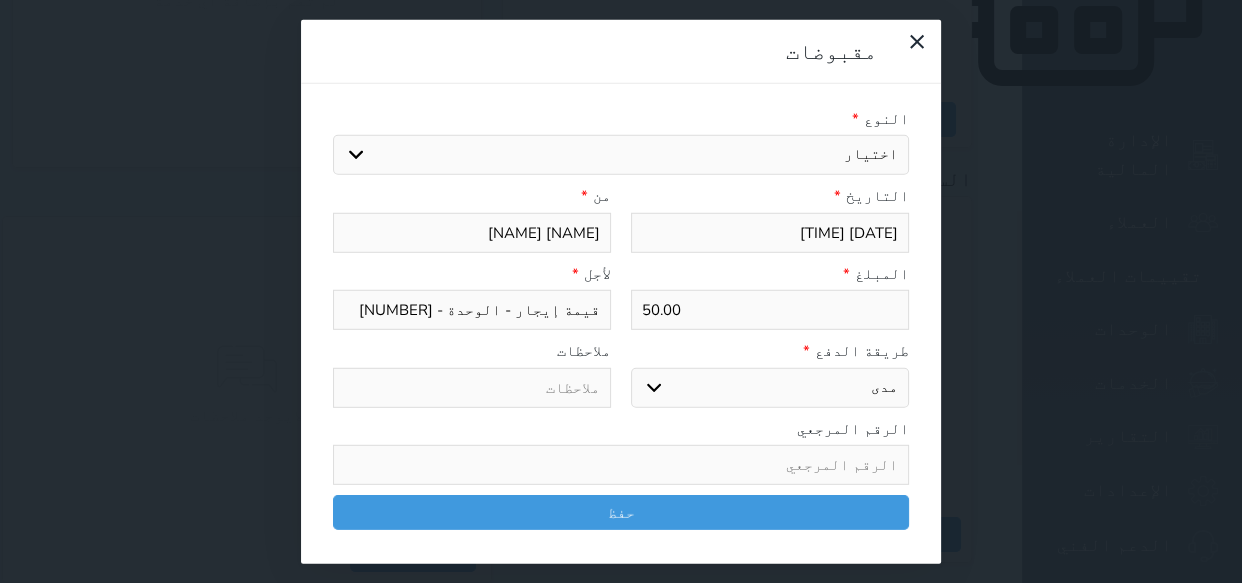 click at bounding box center (621, 465) 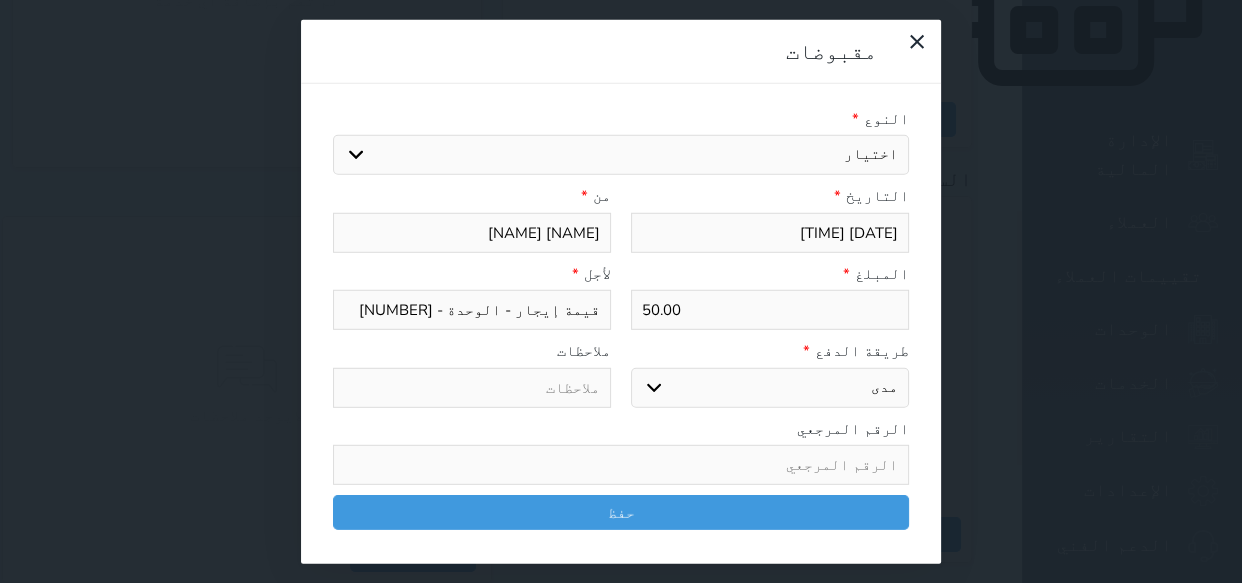 click on "اختر طريقة الدفع   دفع نقدى   تحويل بنكى   مدى   بطاقة ائتمان   آجل" at bounding box center (770, 387) 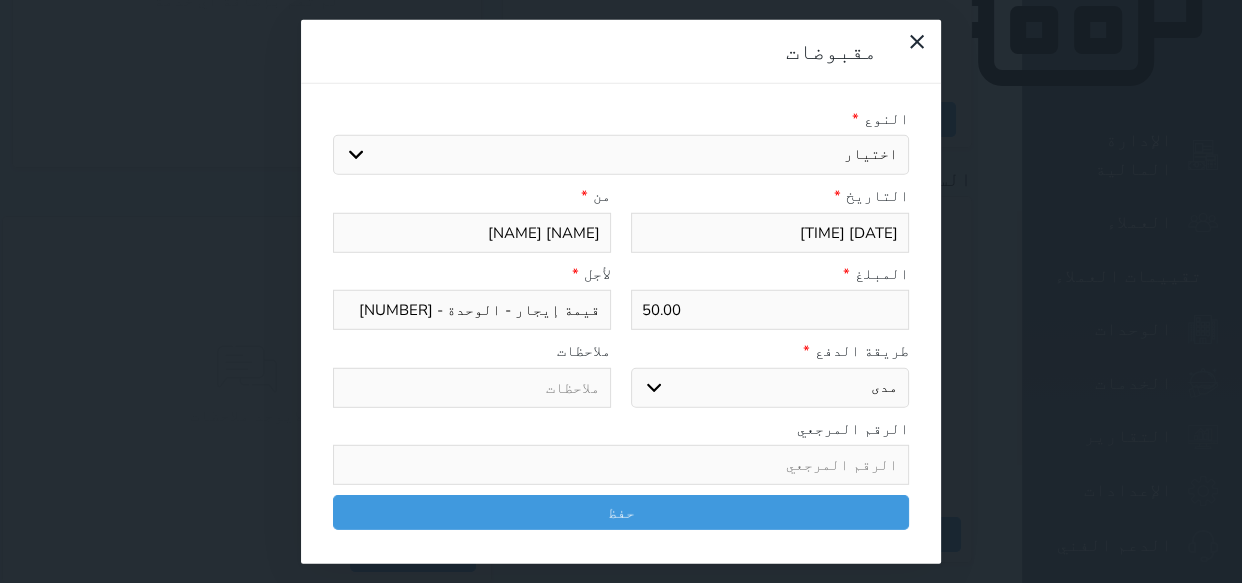 select on "cash" 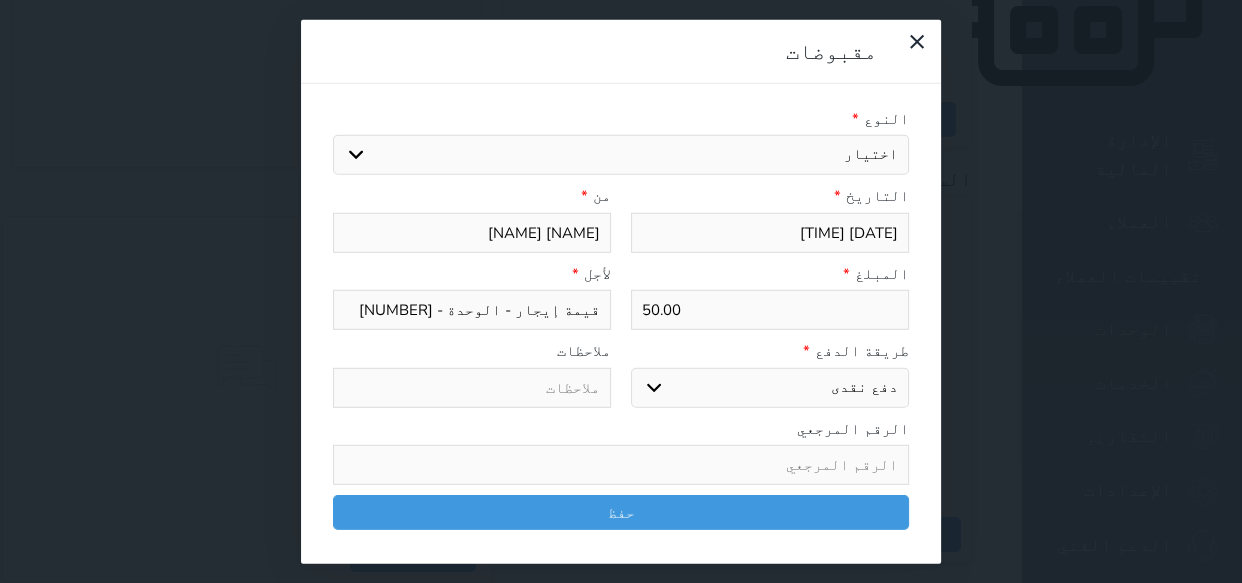 click on "اختر طريقة الدفع   دفع نقدى   تحويل بنكى   مدى   بطاقة ائتمان   آجل" at bounding box center (770, 387) 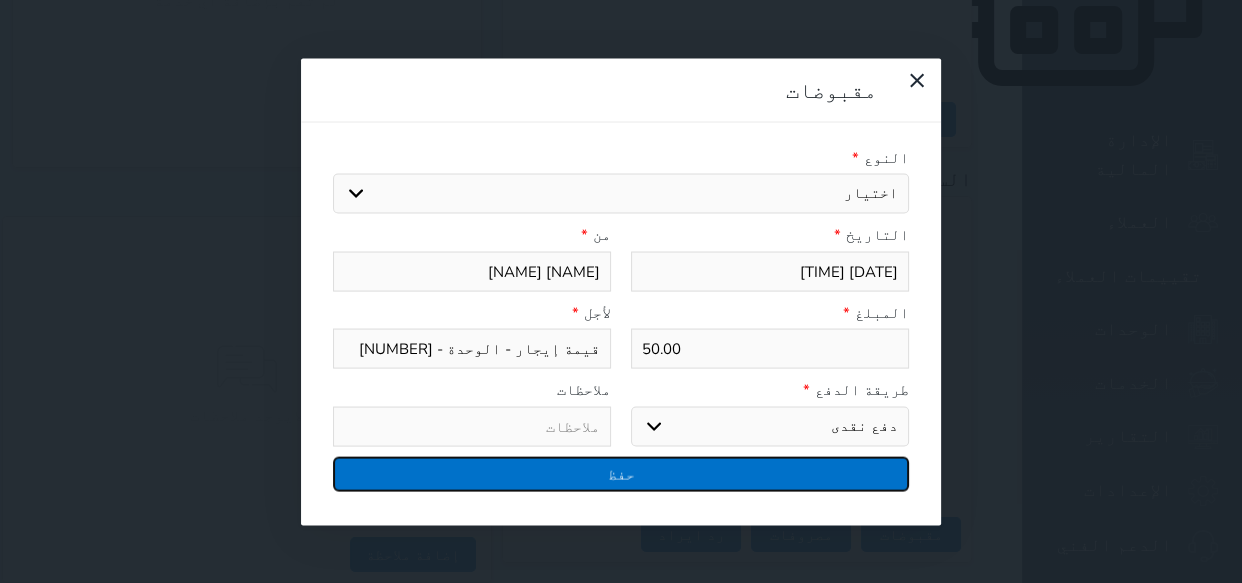 click on "حفظ" at bounding box center [621, 473] 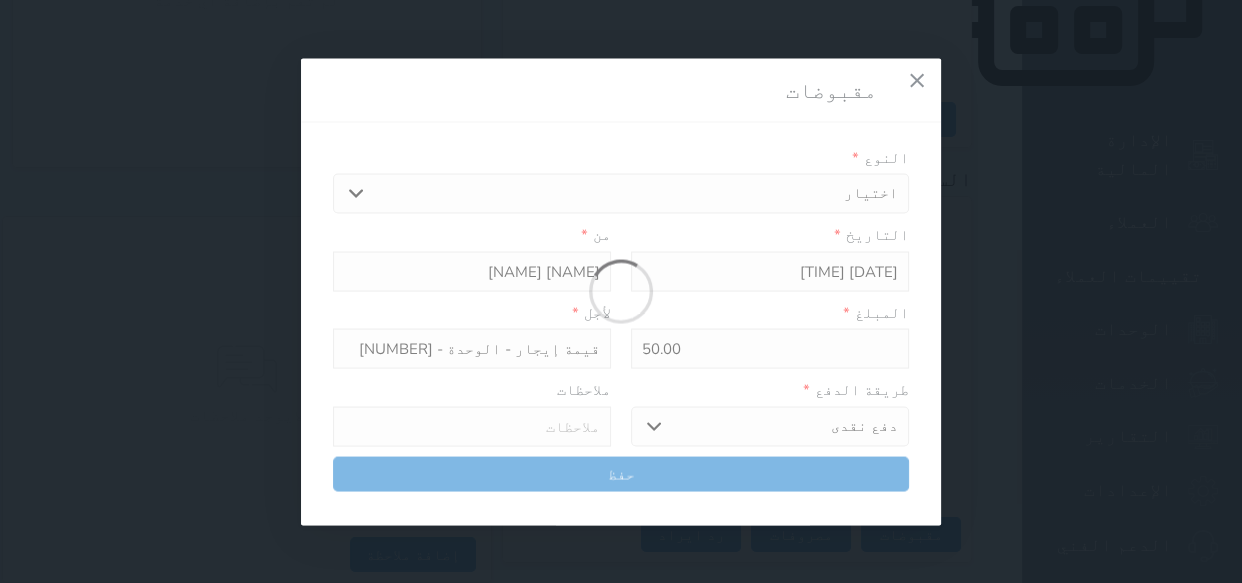 select 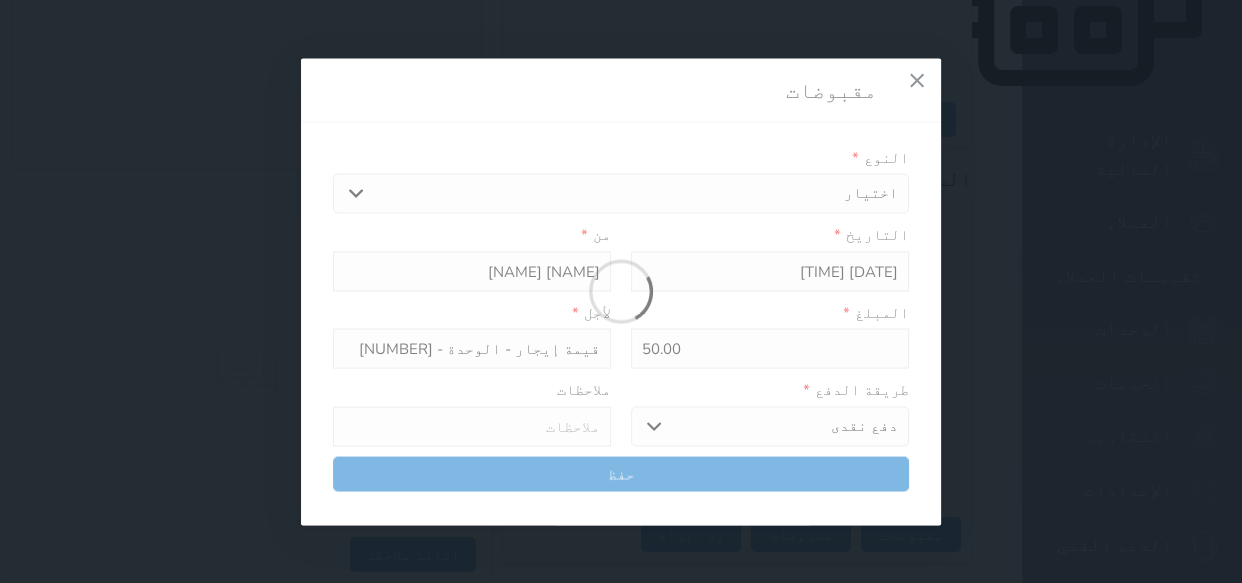 type 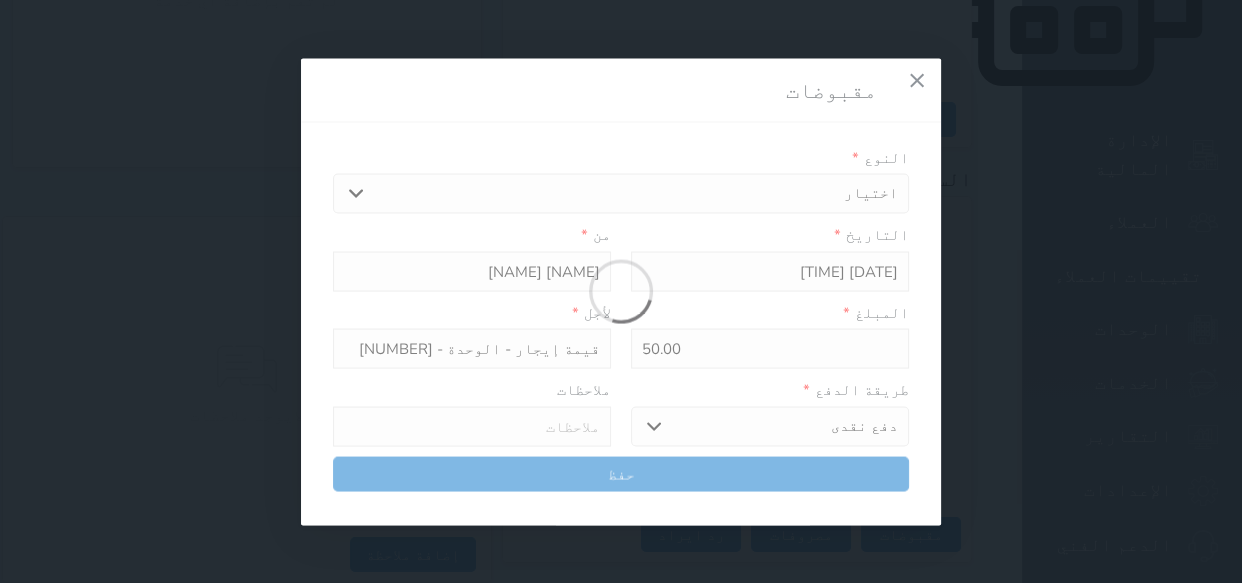 type on "0" 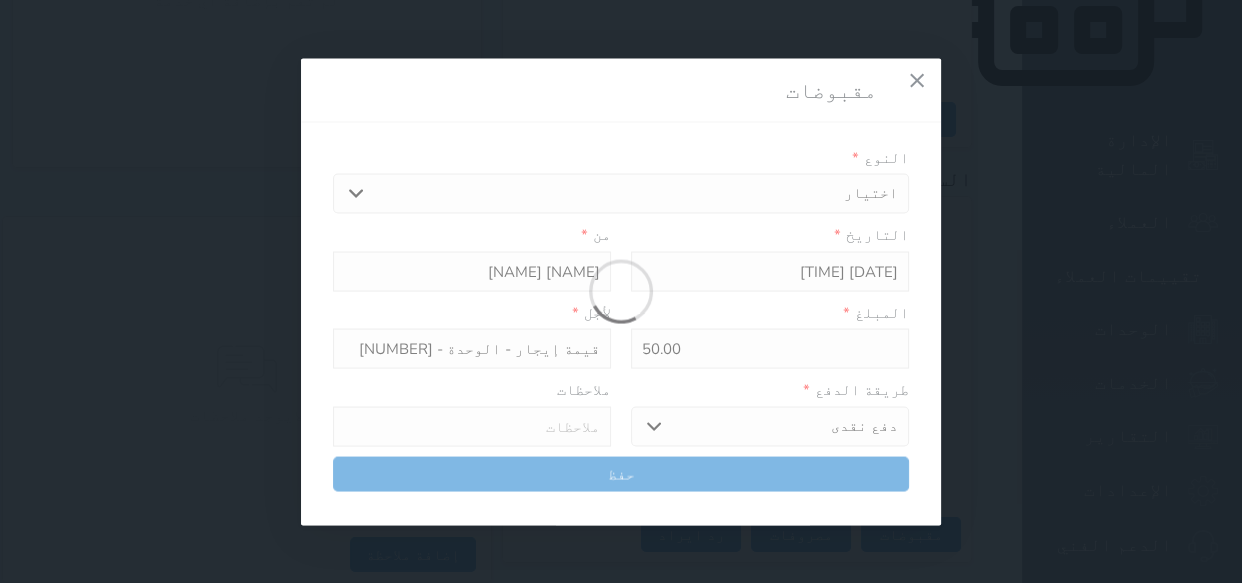 select 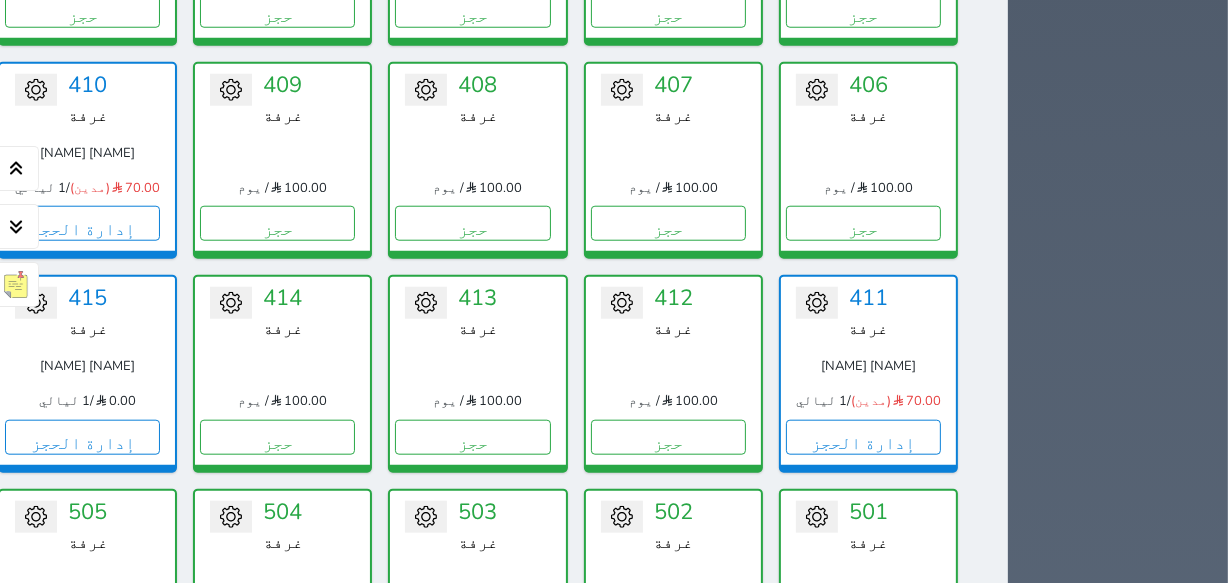 scroll, scrollTop: 1714, scrollLeft: 0, axis: vertical 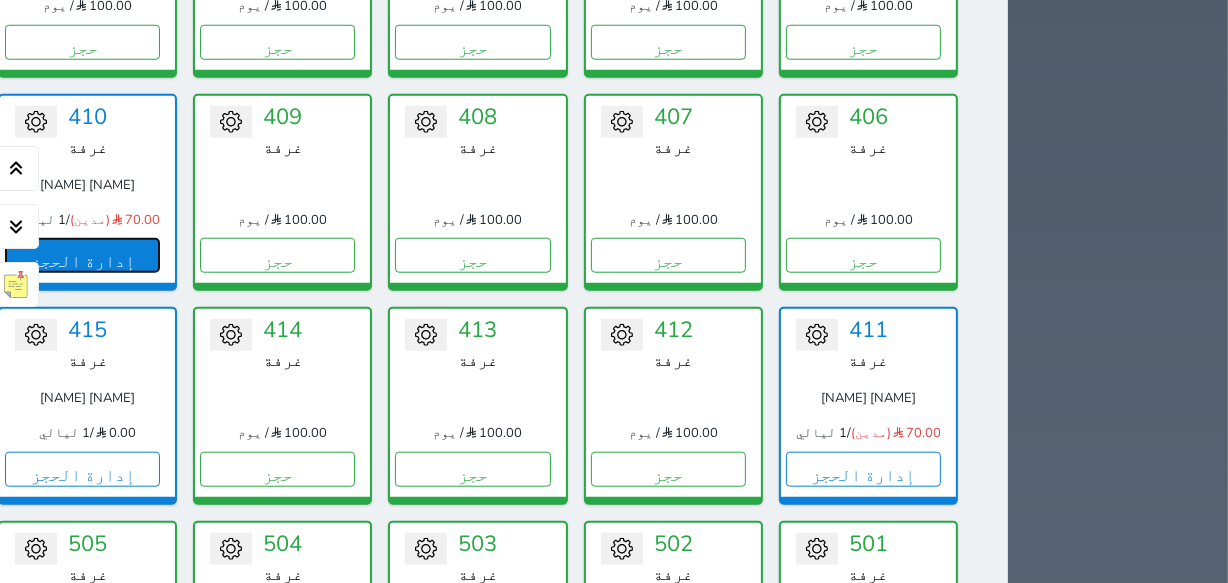 click on "إدارة الحجز" at bounding box center [82, 255] 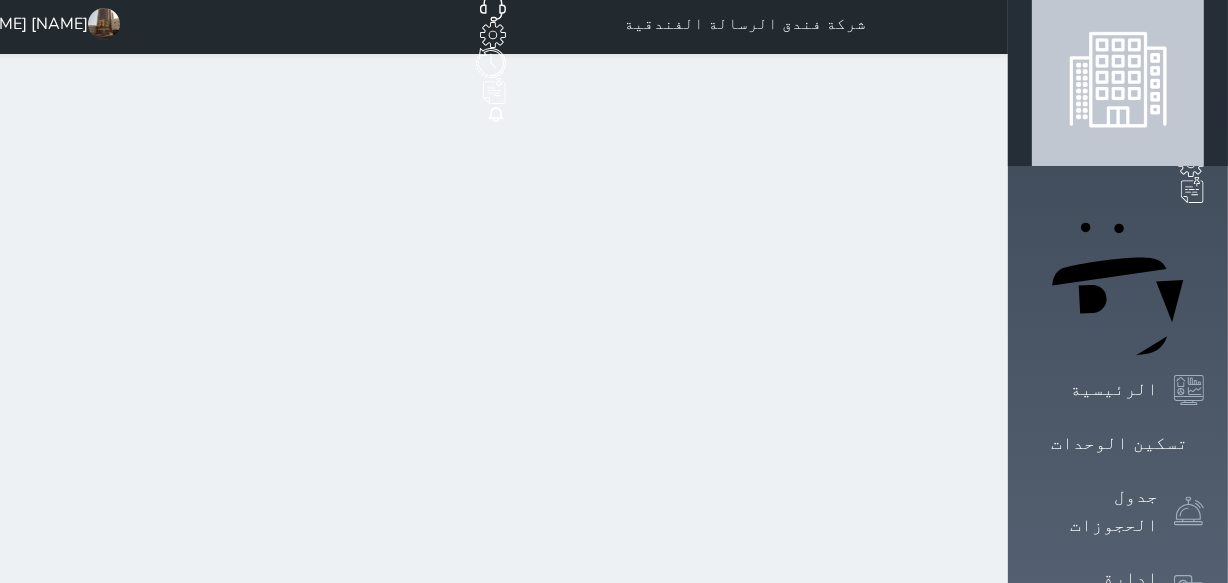 scroll, scrollTop: 0, scrollLeft: 0, axis: both 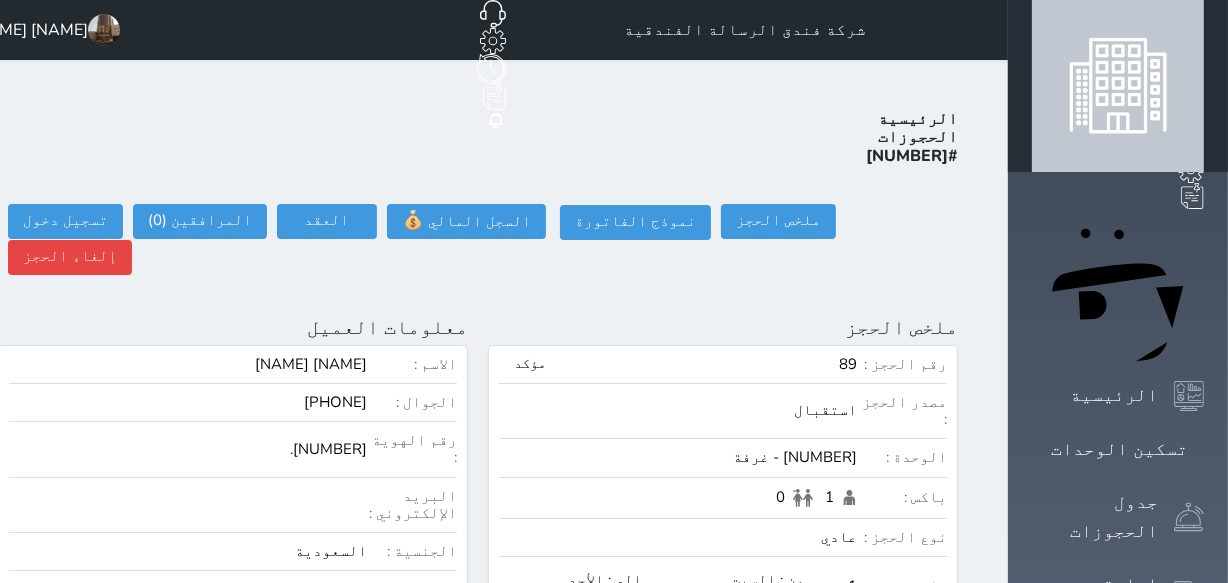 select 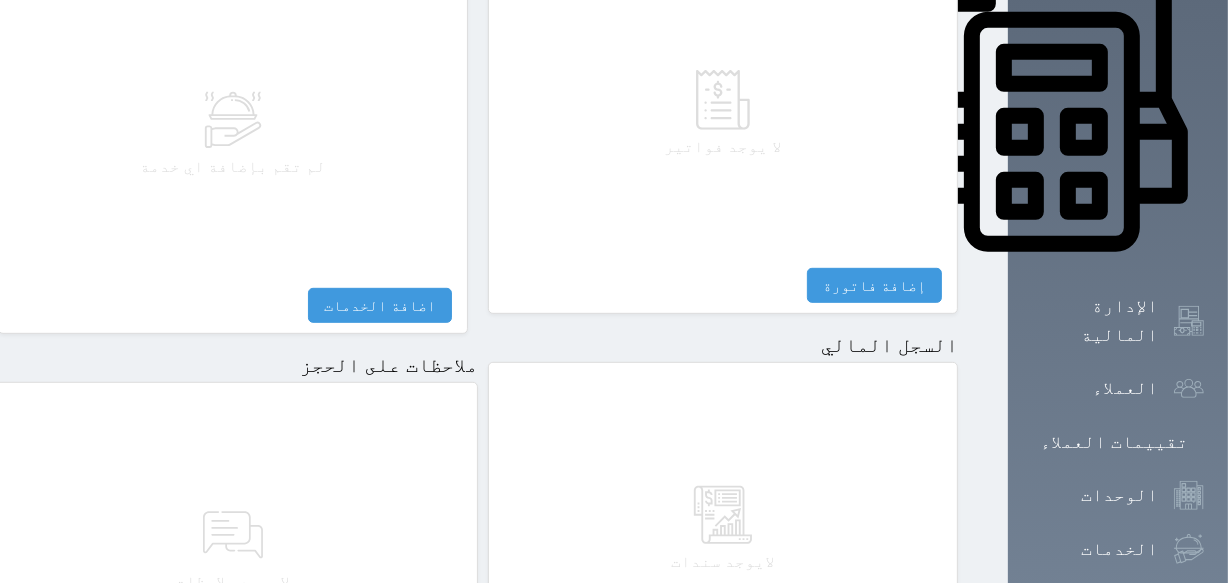 scroll, scrollTop: 1063, scrollLeft: 0, axis: vertical 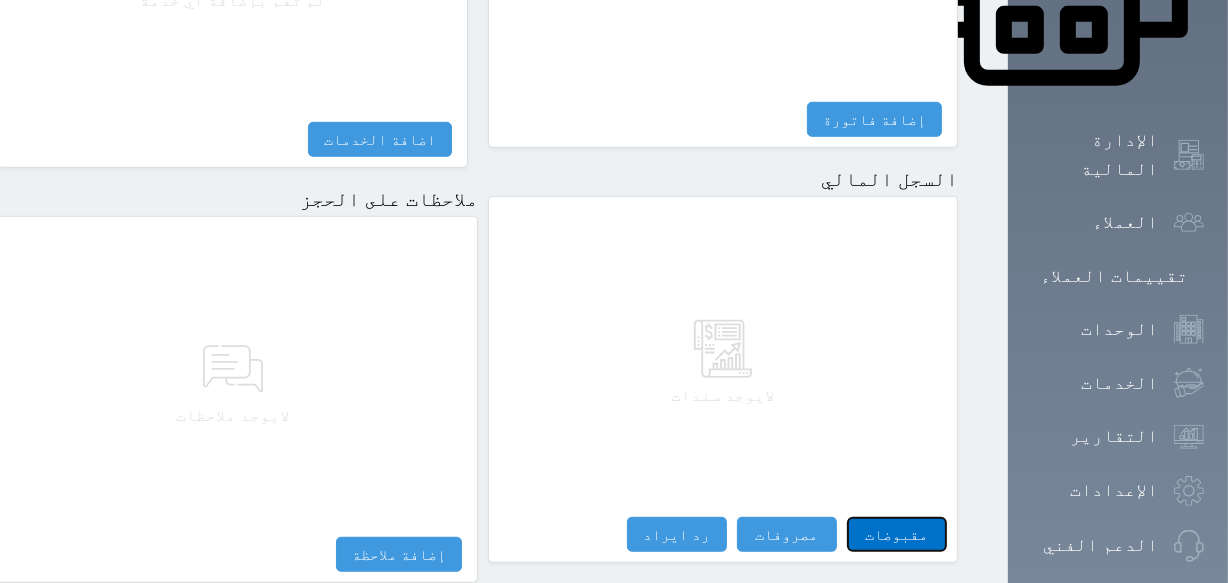 click on "مقبوضات" at bounding box center (897, 534) 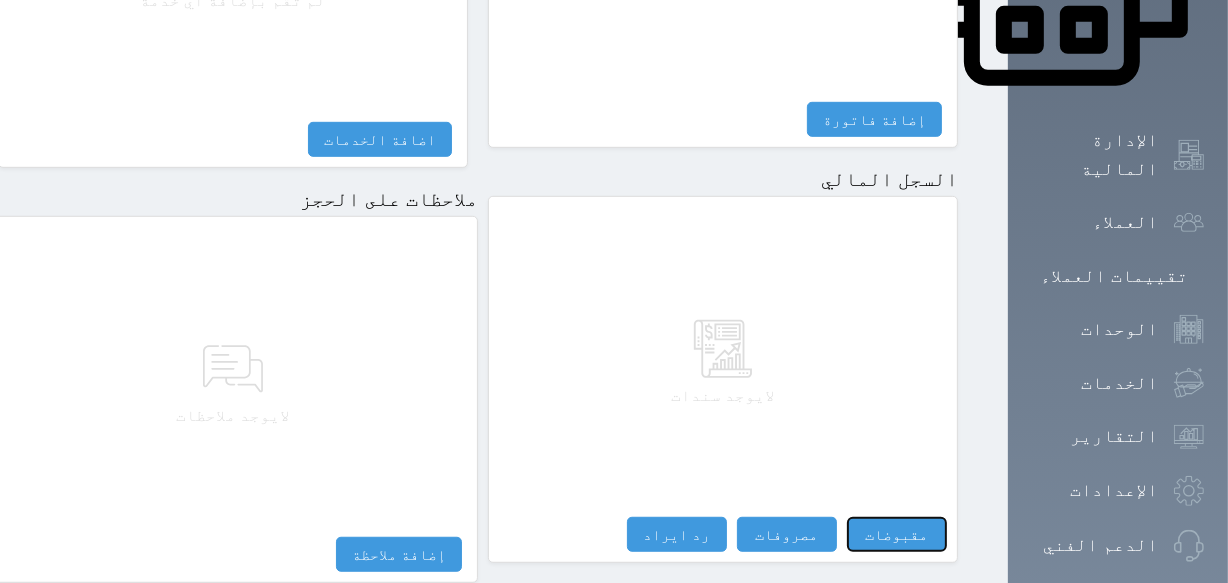 select 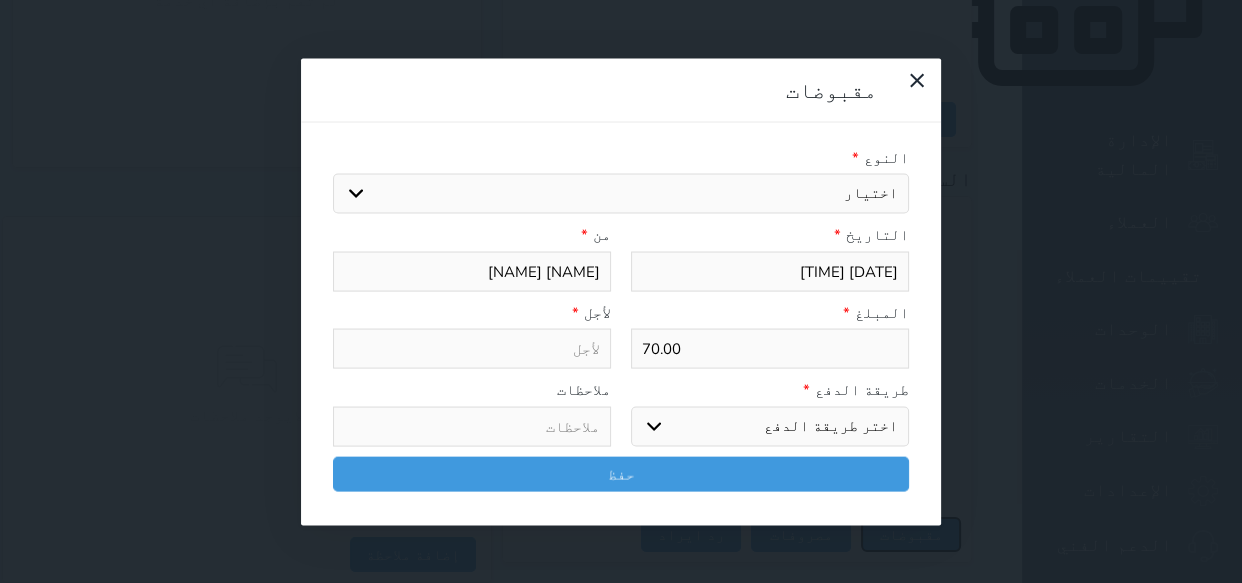 select 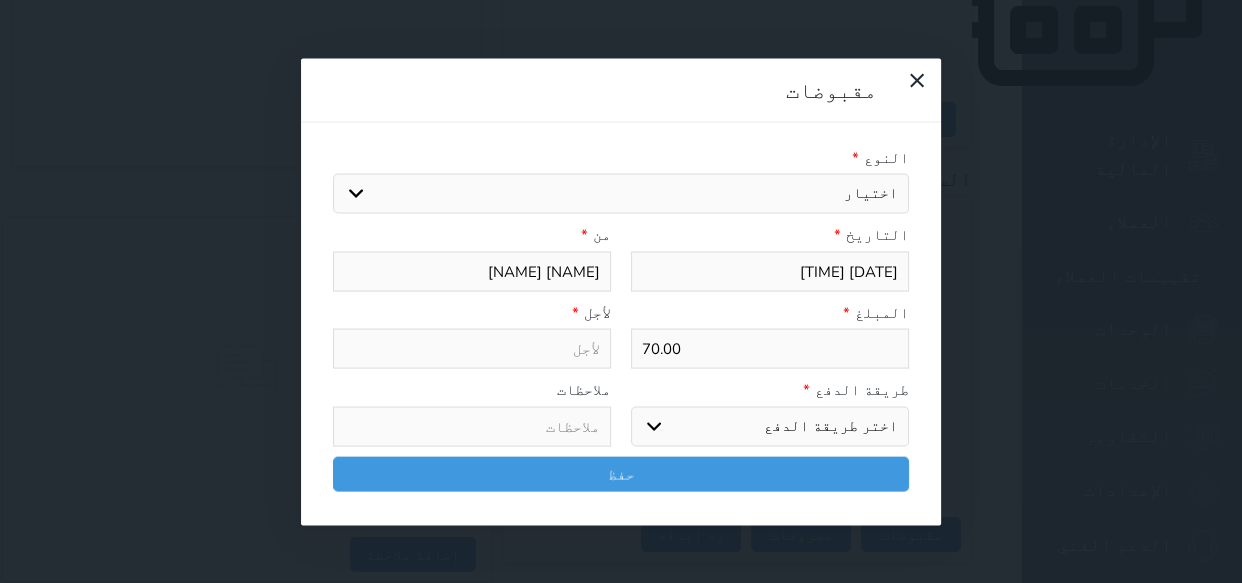 click on "اختيار   مقبوضات عامة قيمة إيجار فواتير تامين عربون لا ينطبق آخر مغسلة واي فاي - الإنترنت مواقف السيارات طعام الأغذية والمشروبات مشروبات المشروبات الباردة المشروبات الساخنة الإفطار غداء عشاء مخبز و كعك حمام سباحة الصالة الرياضية سبا و خدمات الجمال اختيار وإسقاط (خدمات النقل) ميني بار كابل - تلفزيون سرير إضافي تصفيف الشعر التسوق خدمات الجولات السياحية المنظمة خدمات الدليل السياحي" at bounding box center [621, 194] 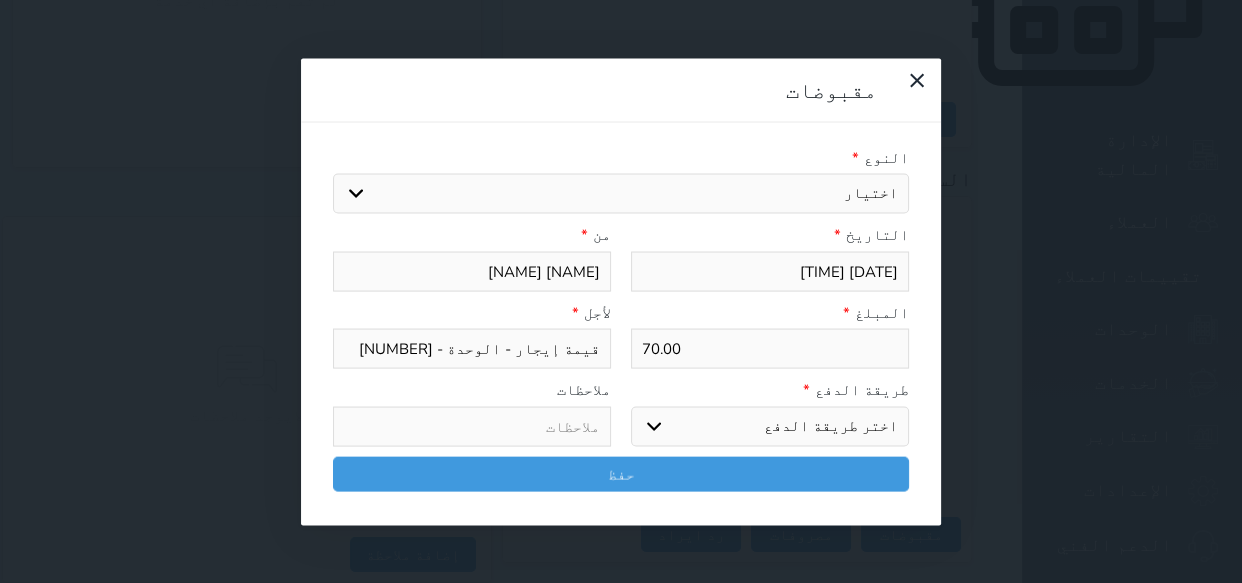 click on "70.00" at bounding box center (770, 349) 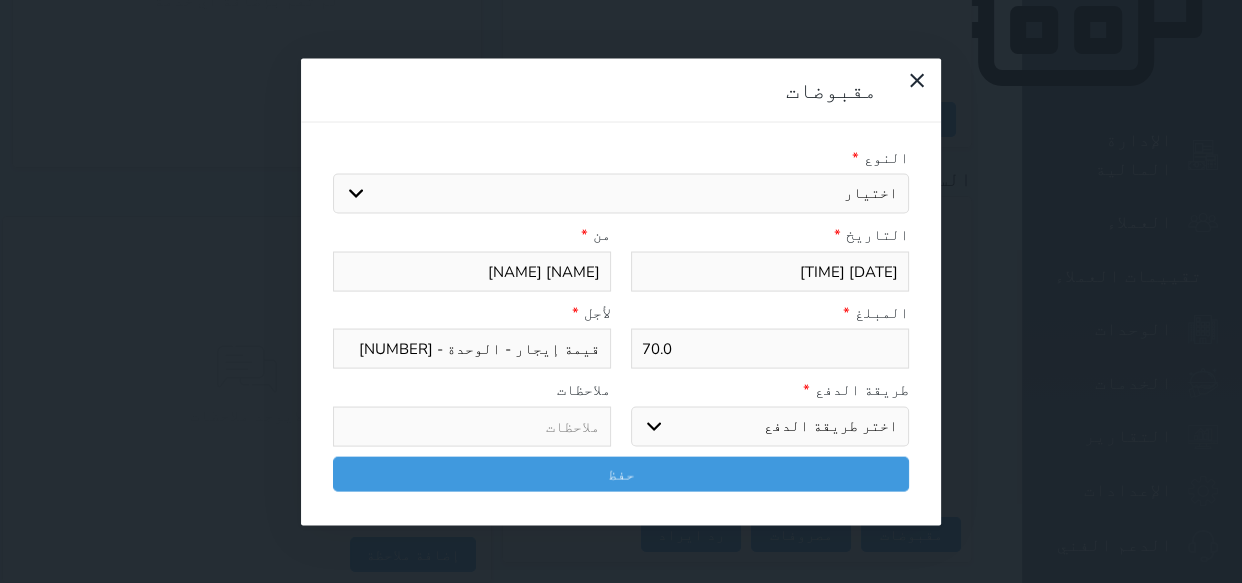 select 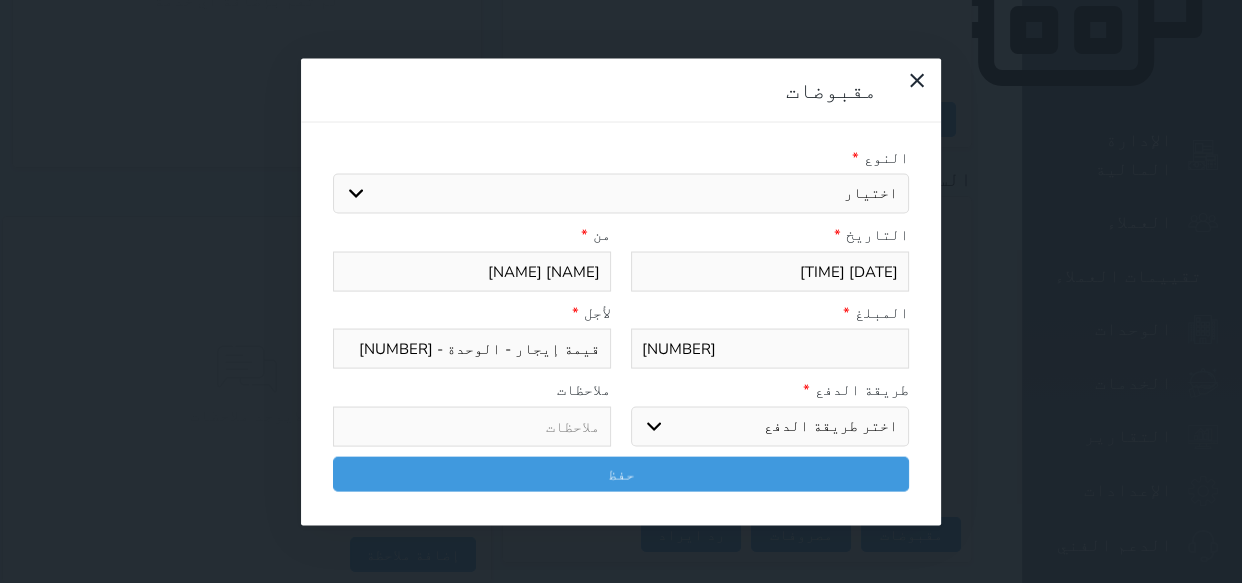 type on "70" 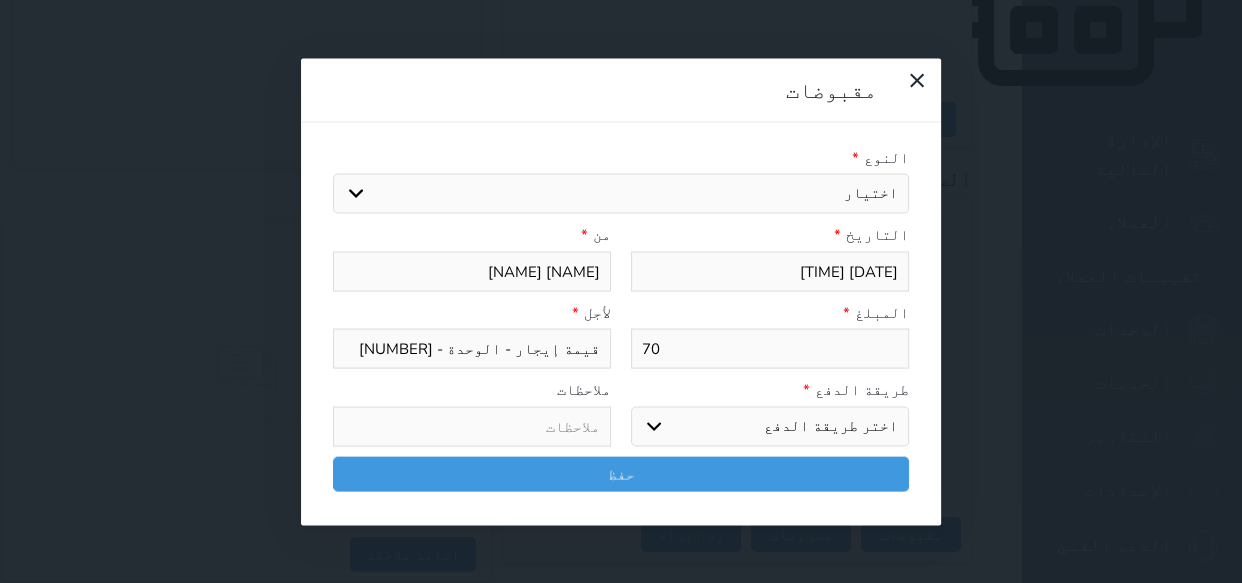type on "7" 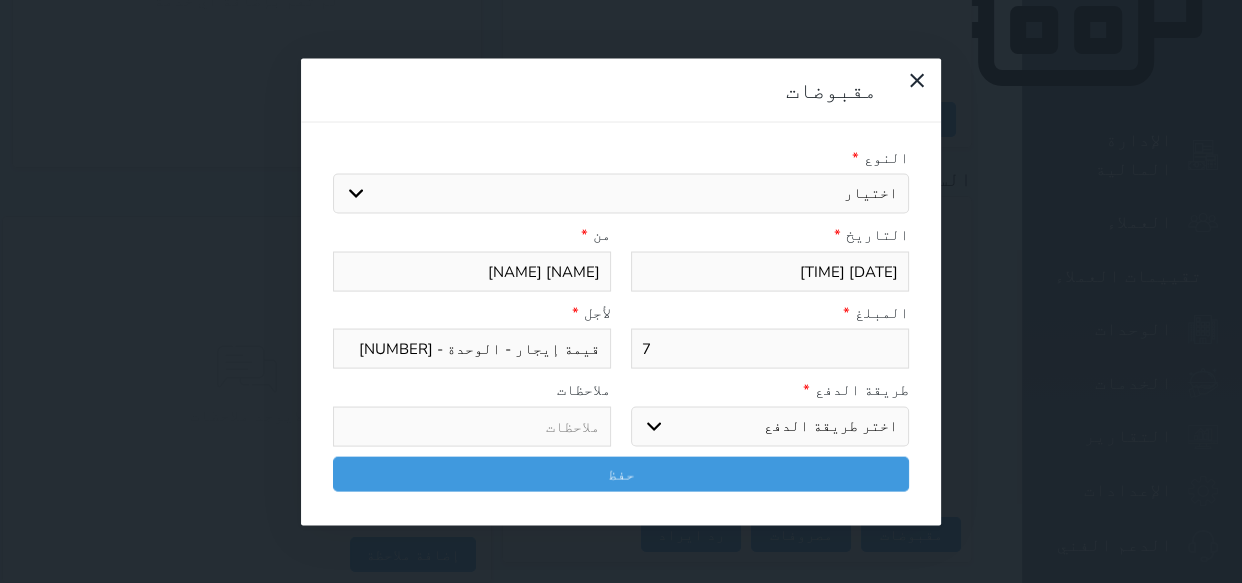 type 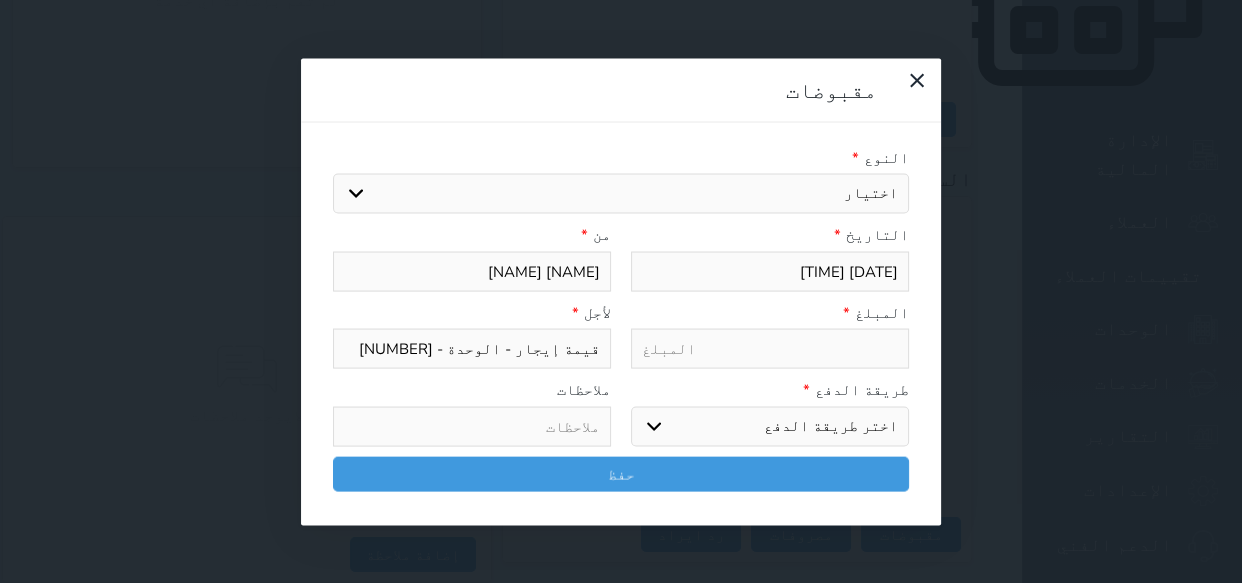 type on "5" 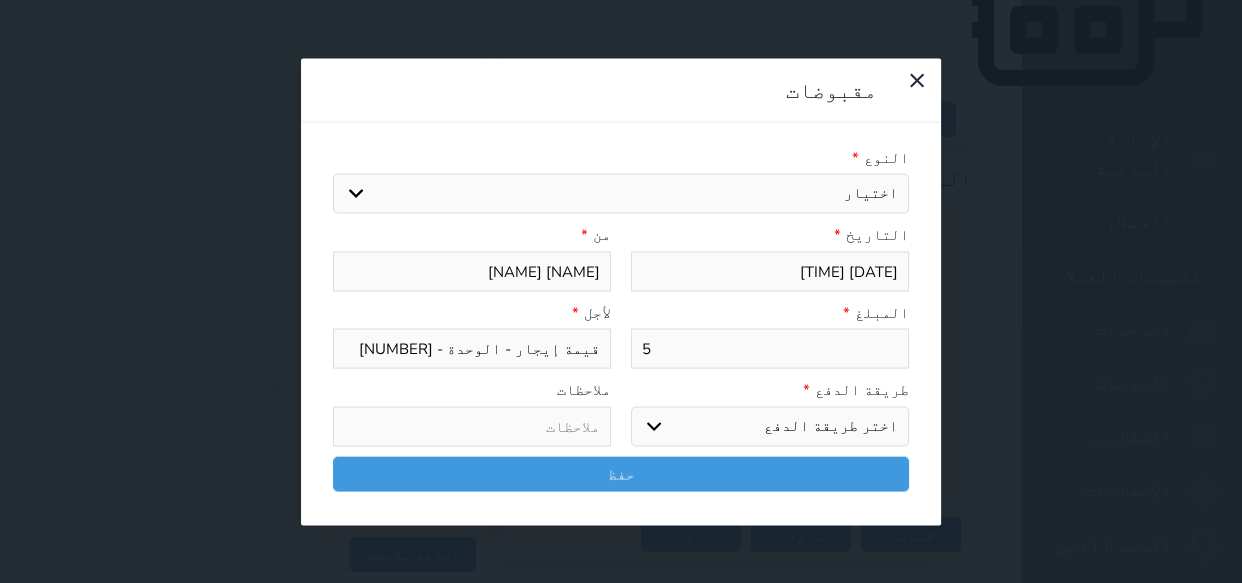 type on "50" 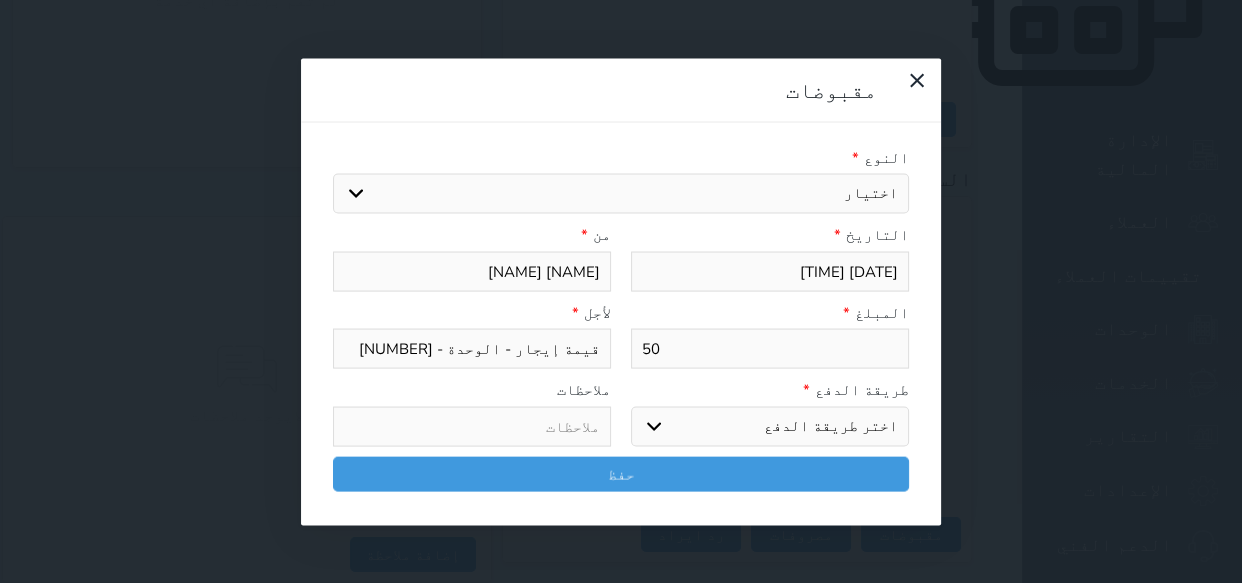 type on "50" 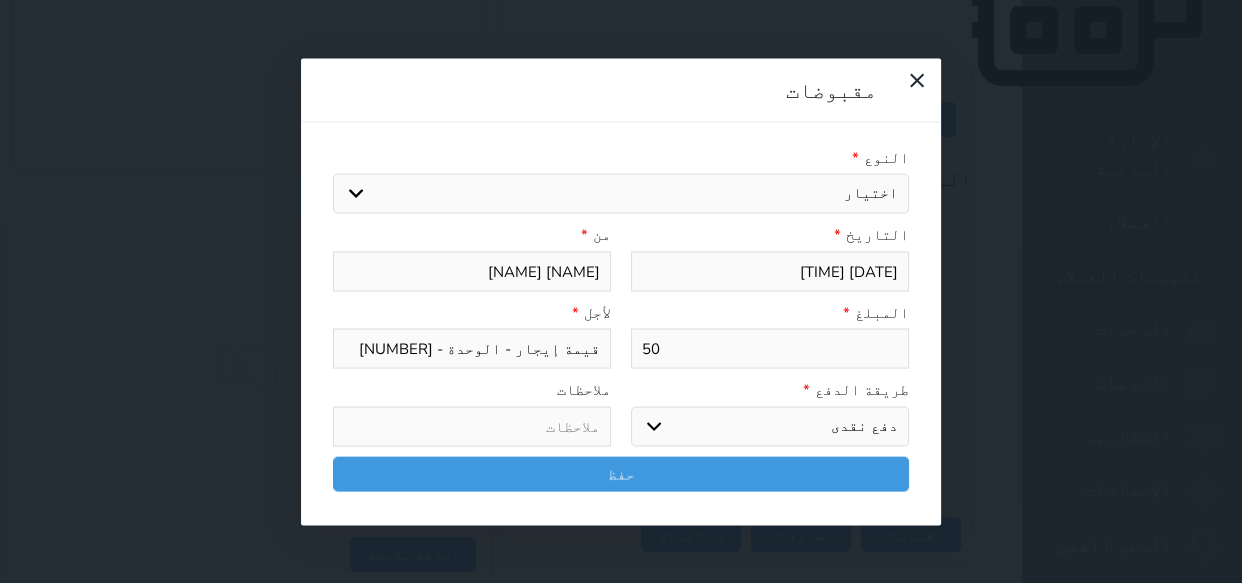 click on "اختر طريقة الدفع   دفع نقدى   تحويل بنكى   مدى   بطاقة ائتمان   آجل" at bounding box center (770, 426) 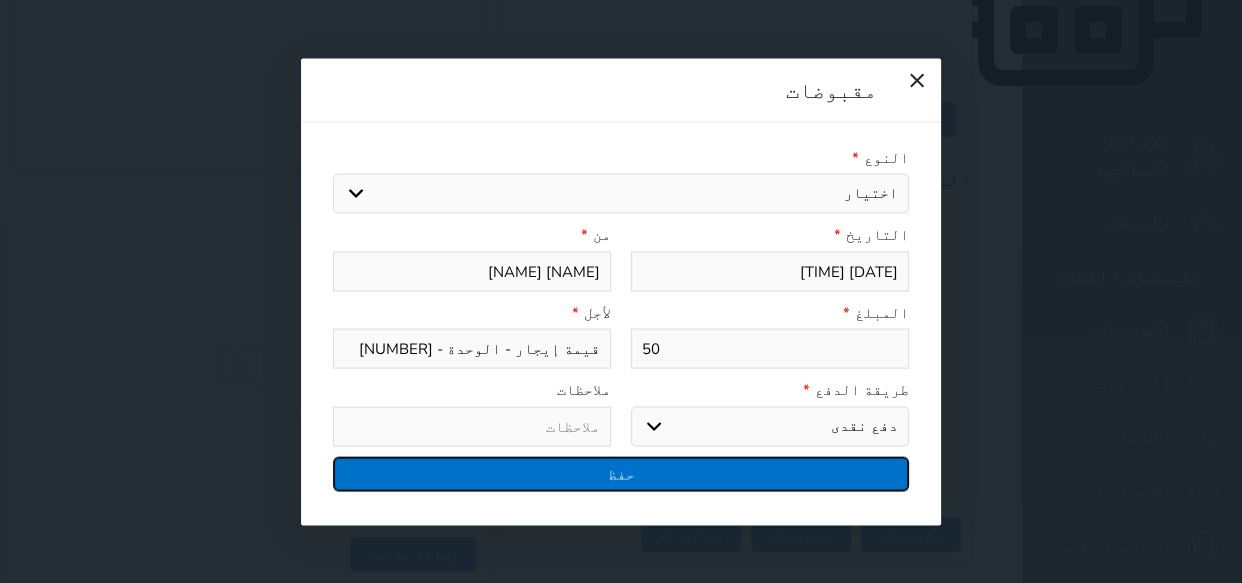 click on "حفظ" at bounding box center [621, 473] 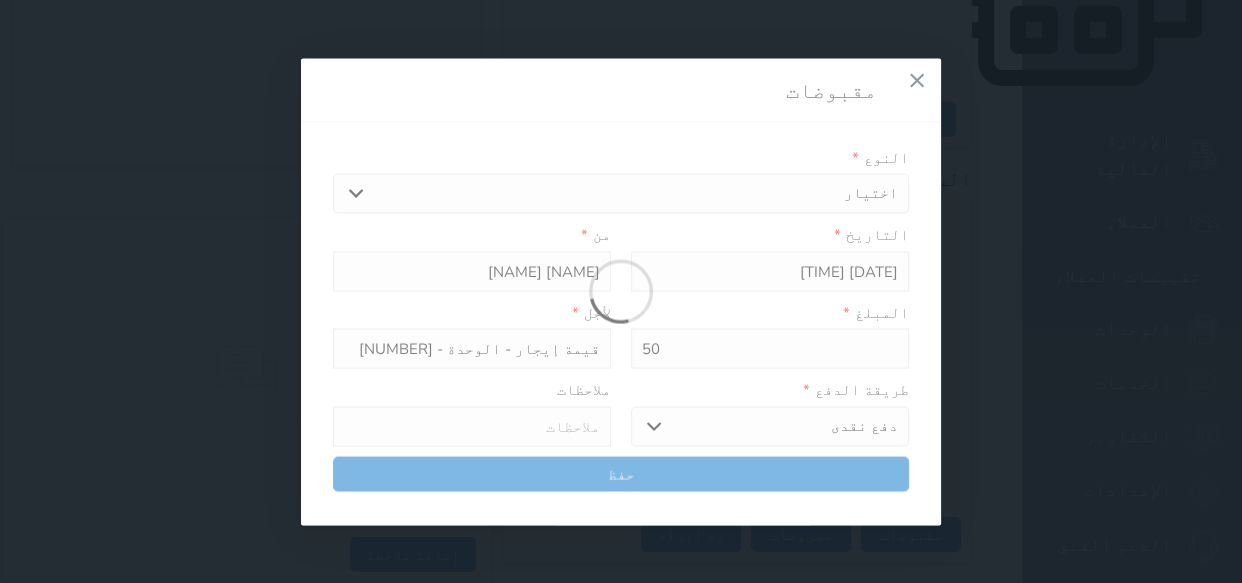 select 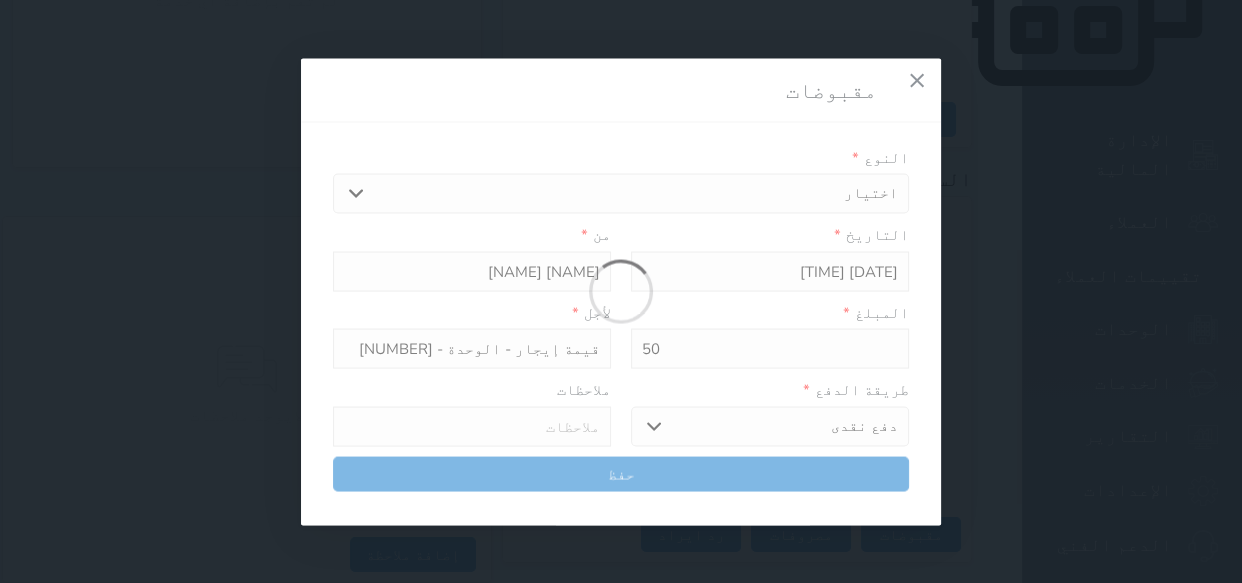 type 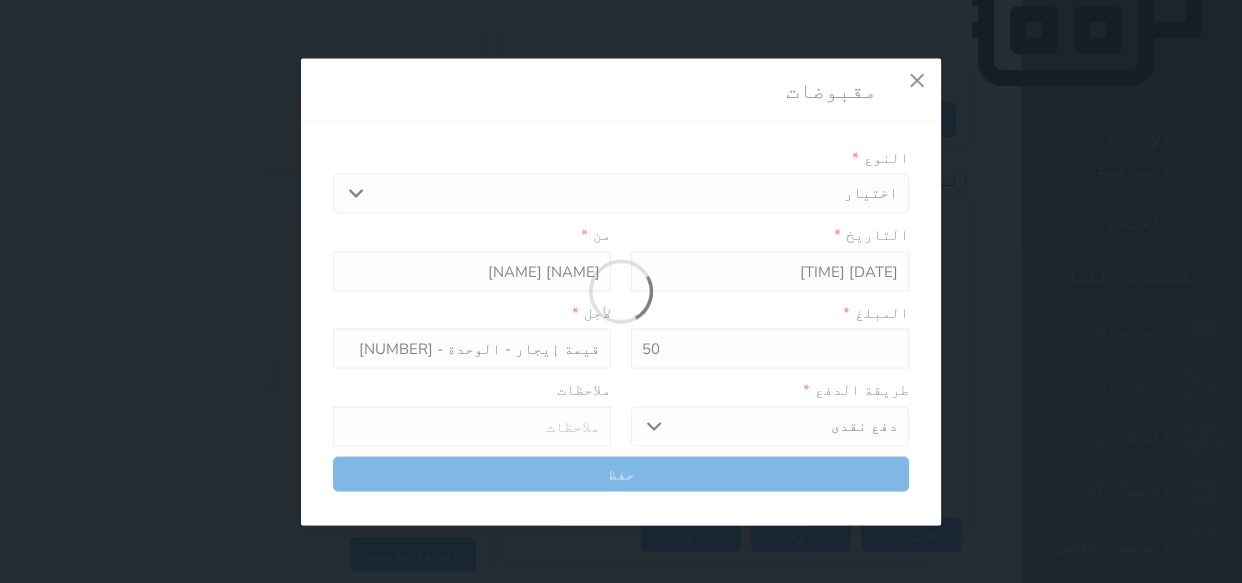 type on "0" 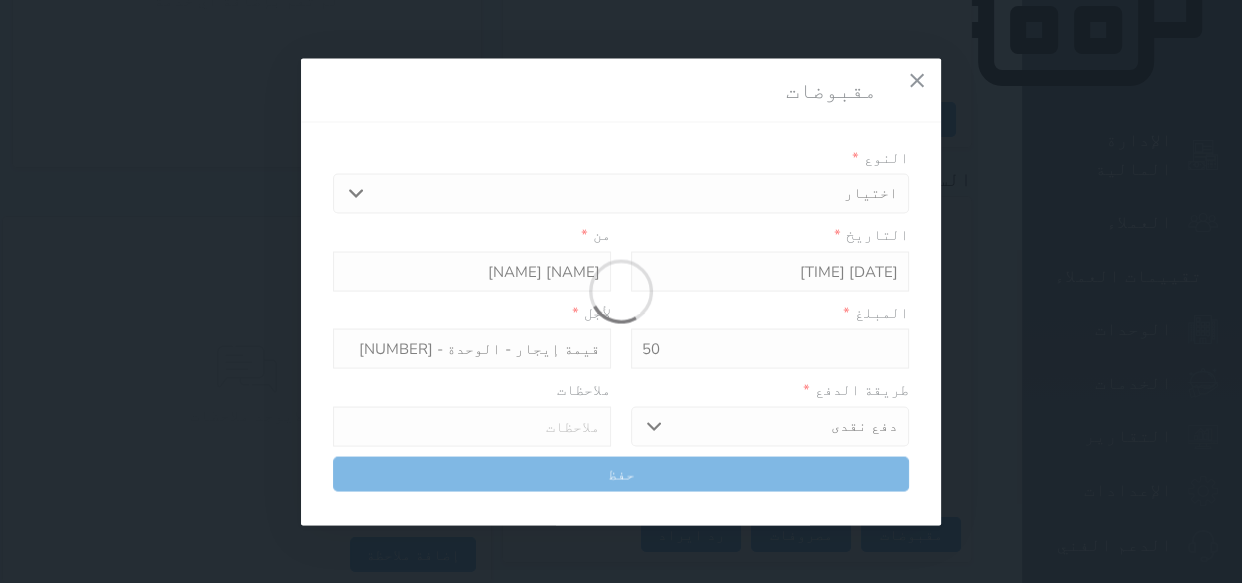 select 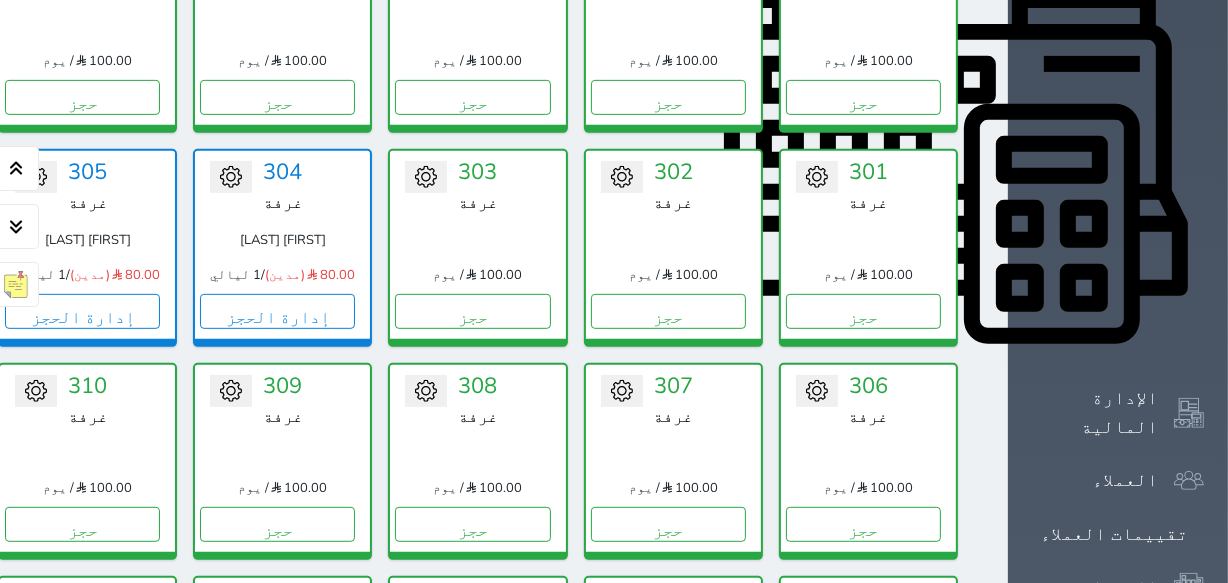 scroll, scrollTop: 896, scrollLeft: 0, axis: vertical 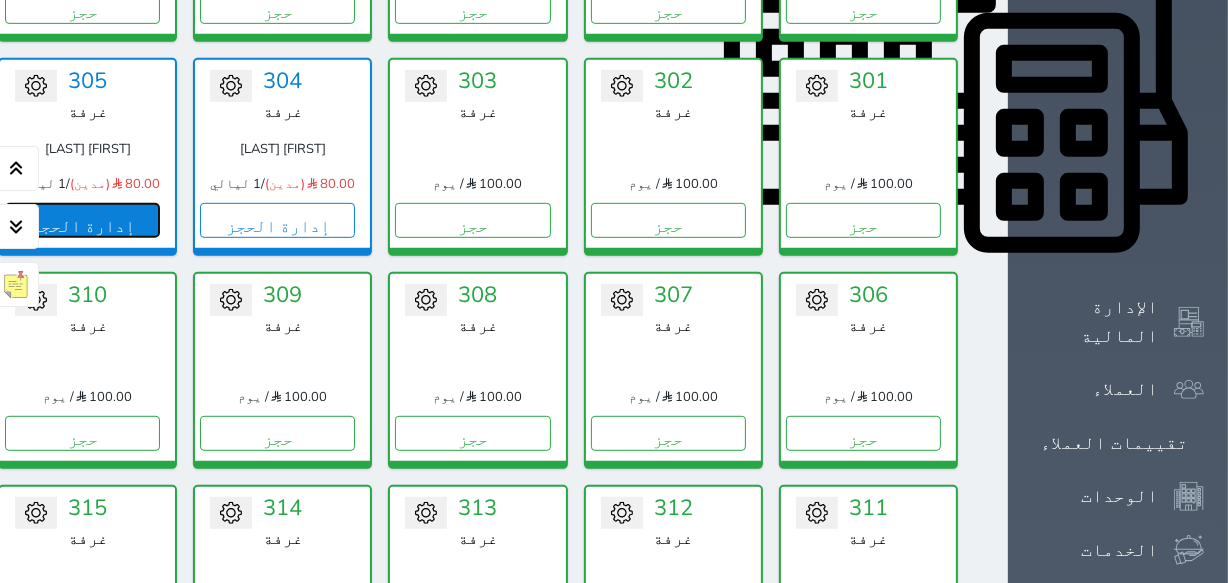 click on "إدارة الحجز" at bounding box center [82, 220] 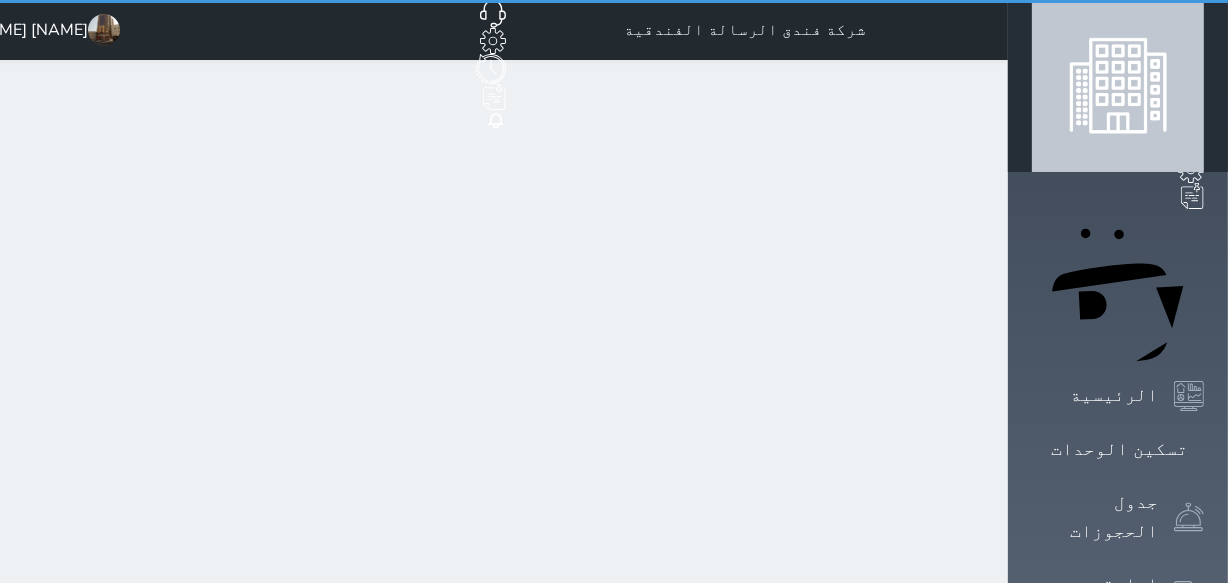 scroll, scrollTop: 0, scrollLeft: 0, axis: both 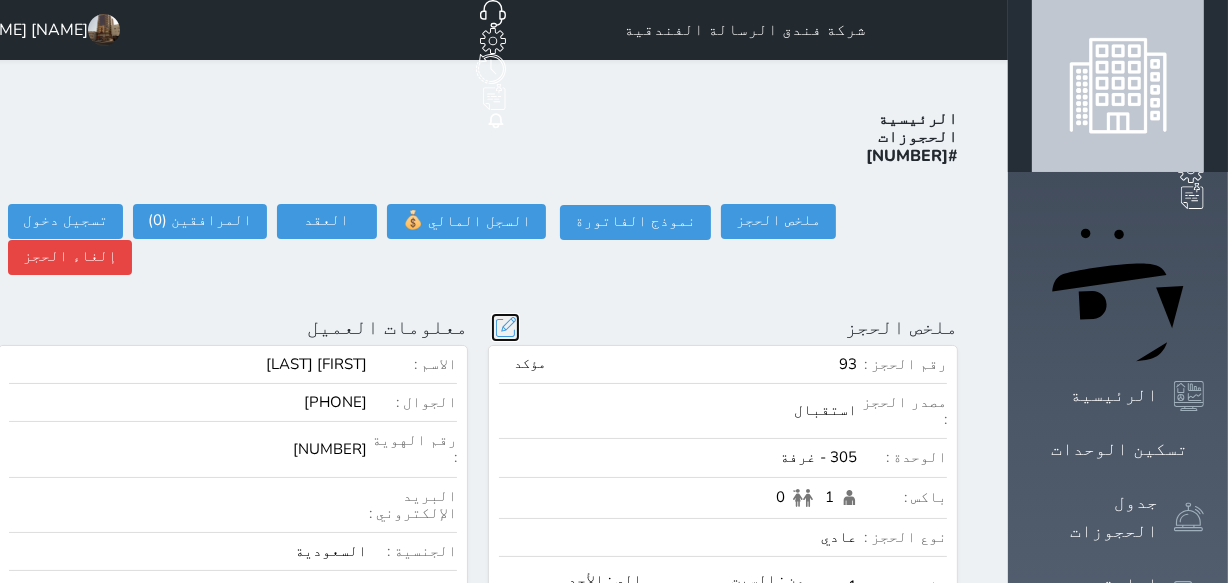 click at bounding box center [505, 327] 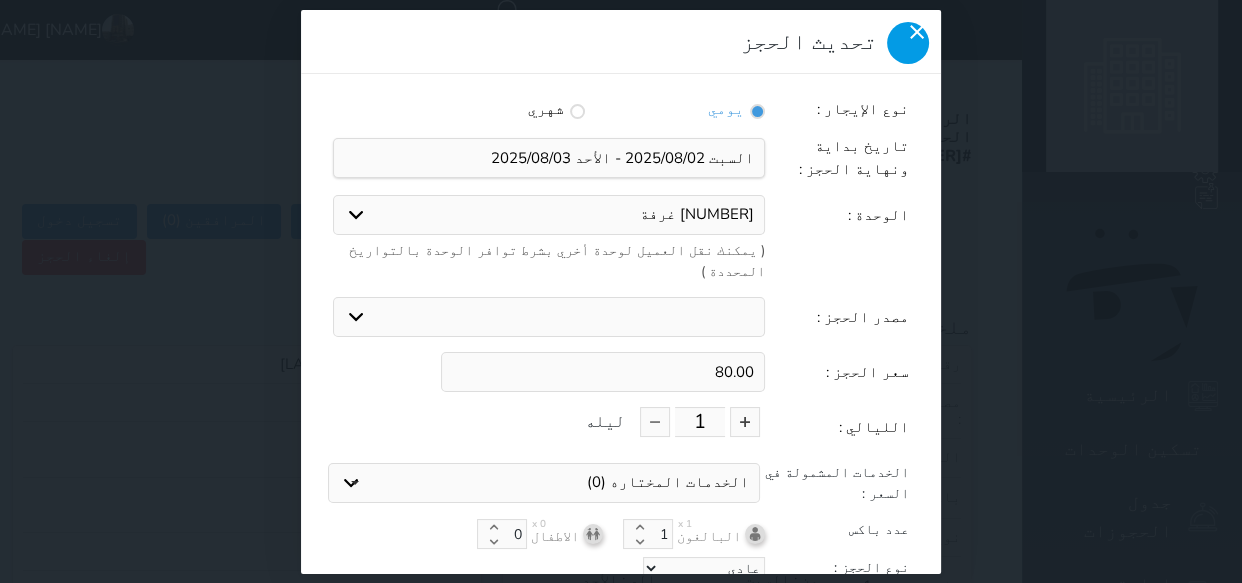 click at bounding box center (908, 43) 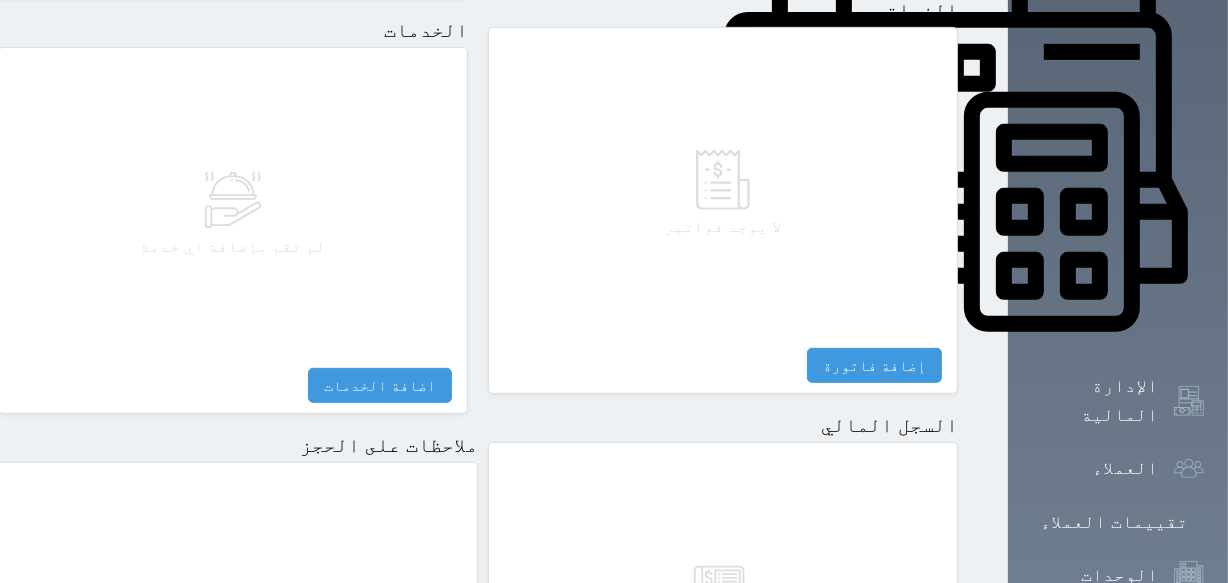 scroll, scrollTop: 1063, scrollLeft: 0, axis: vertical 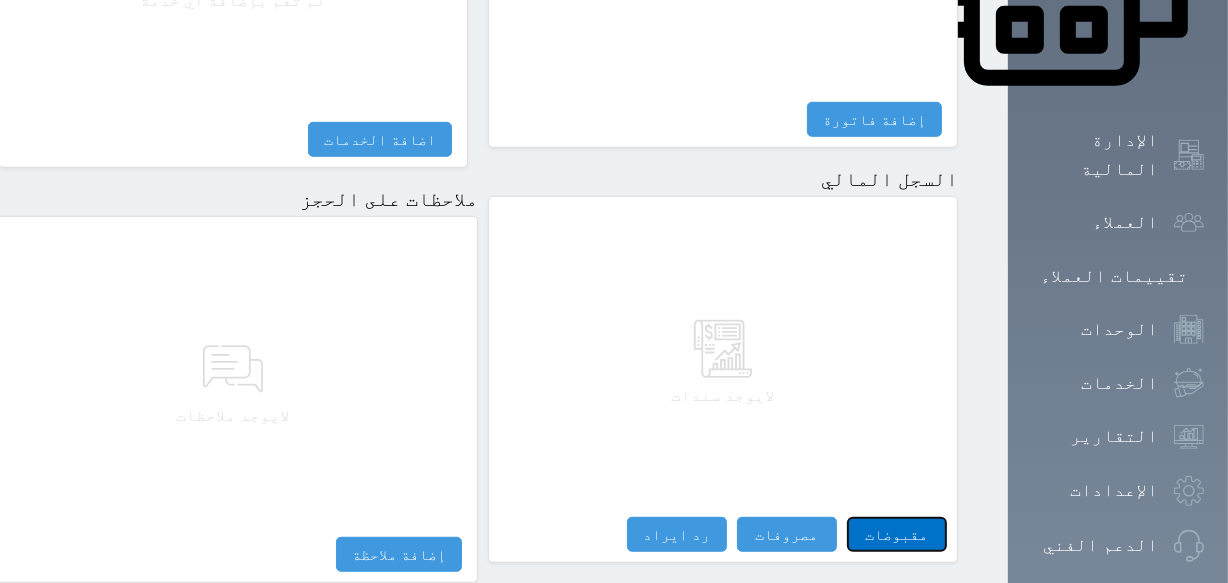 click on "مقبوضات" at bounding box center (897, 534) 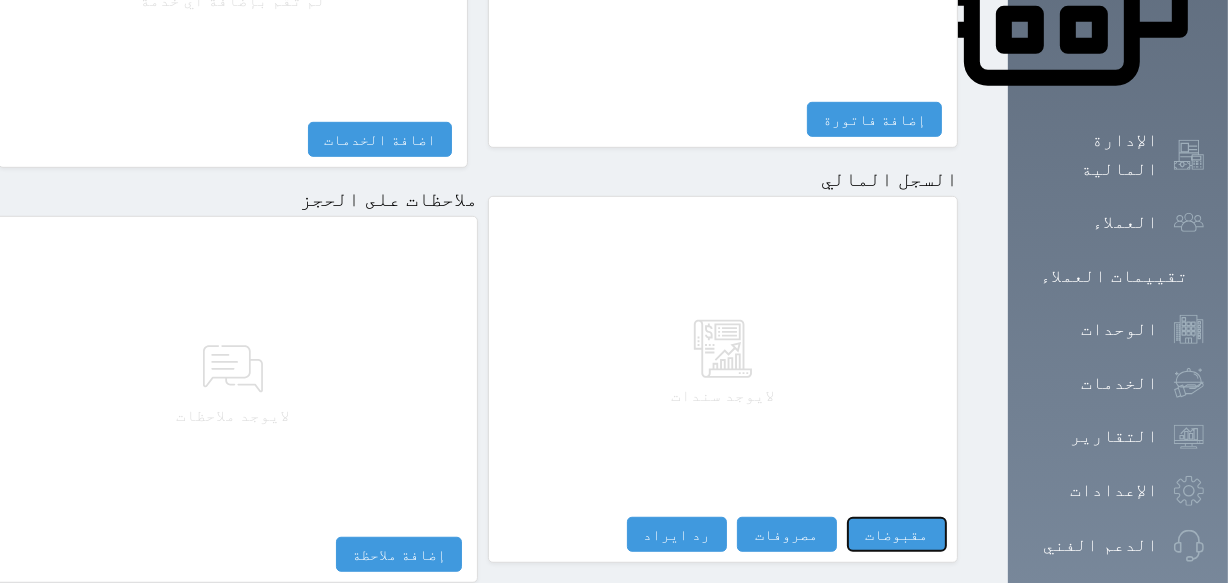 select 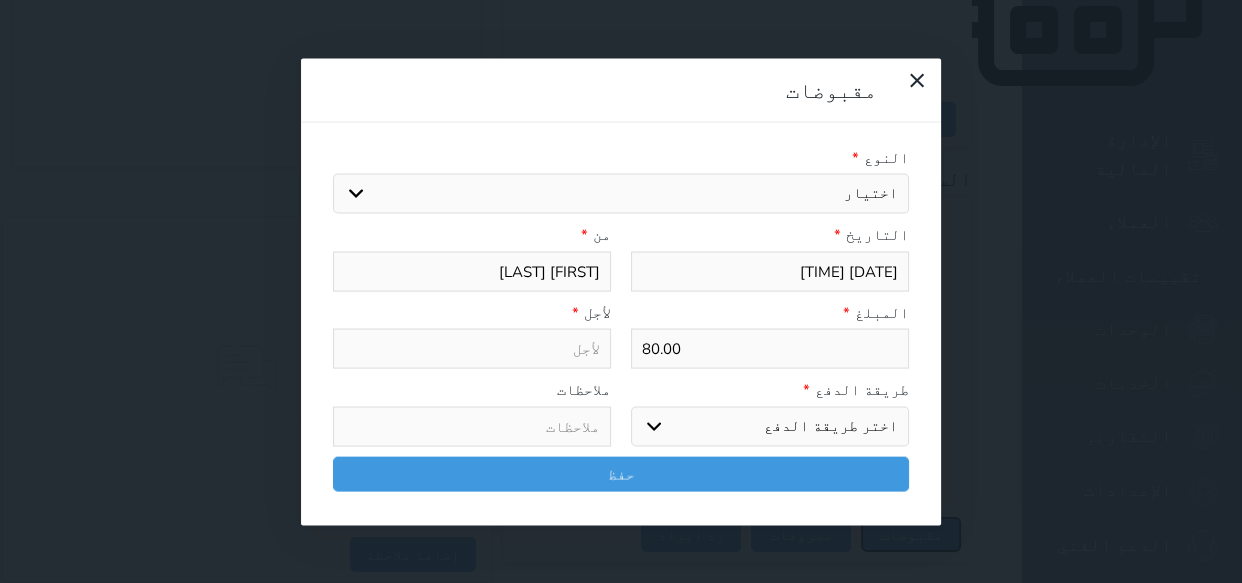 select 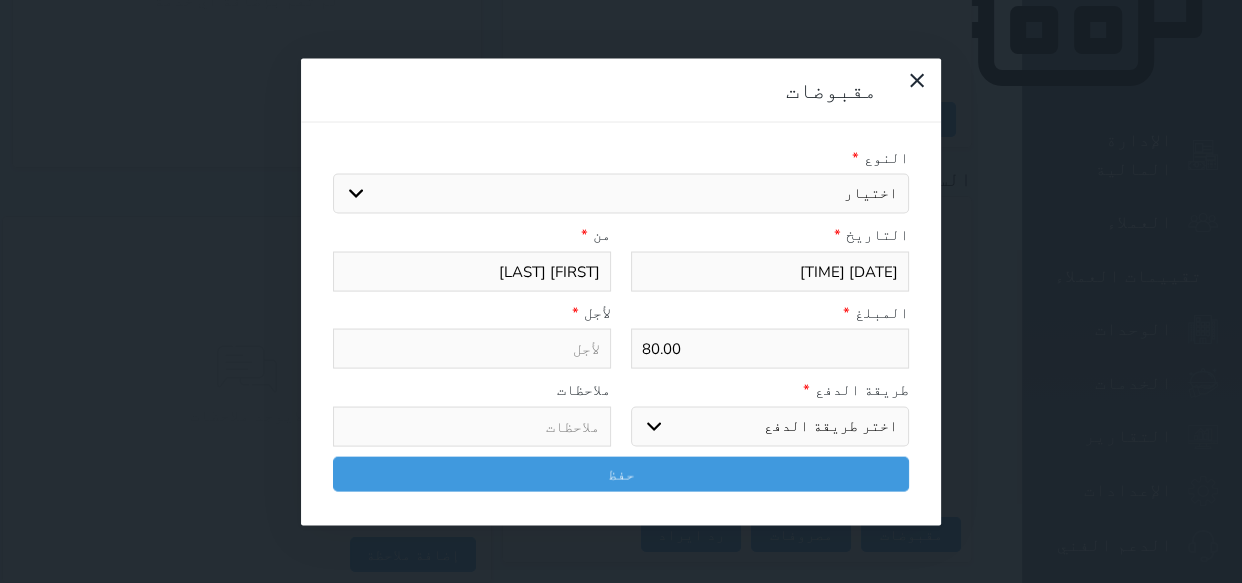 click on "اختيار   مقبوضات عامة قيمة إيجار فواتير تامين عربون لا ينطبق آخر مغسلة واي فاي - الإنترنت مواقف السيارات طعام الأغذية والمشروبات مشروبات المشروبات الباردة المشروبات الساخنة الإفطار غداء عشاء مخبز و كعك حمام سباحة الصالة الرياضية سبا و خدمات الجمال اختيار وإسقاط (خدمات النقل) ميني بار كابل - تلفزيون سرير إضافي تصفيف الشعر التسوق خدمات الجولات السياحية المنظمة خدمات الدليل السياحي" at bounding box center (621, 194) 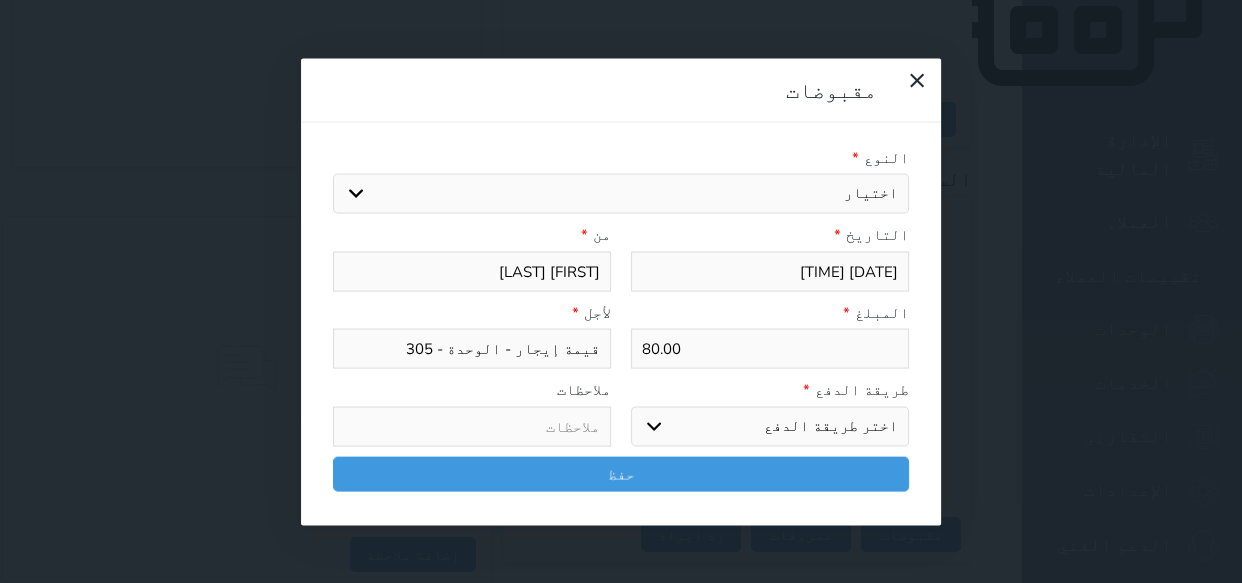 click on "اختر طريقة الدفع   دفع نقدى   تحويل بنكى   مدى   بطاقة ائتمان   آجل" at bounding box center (770, 426) 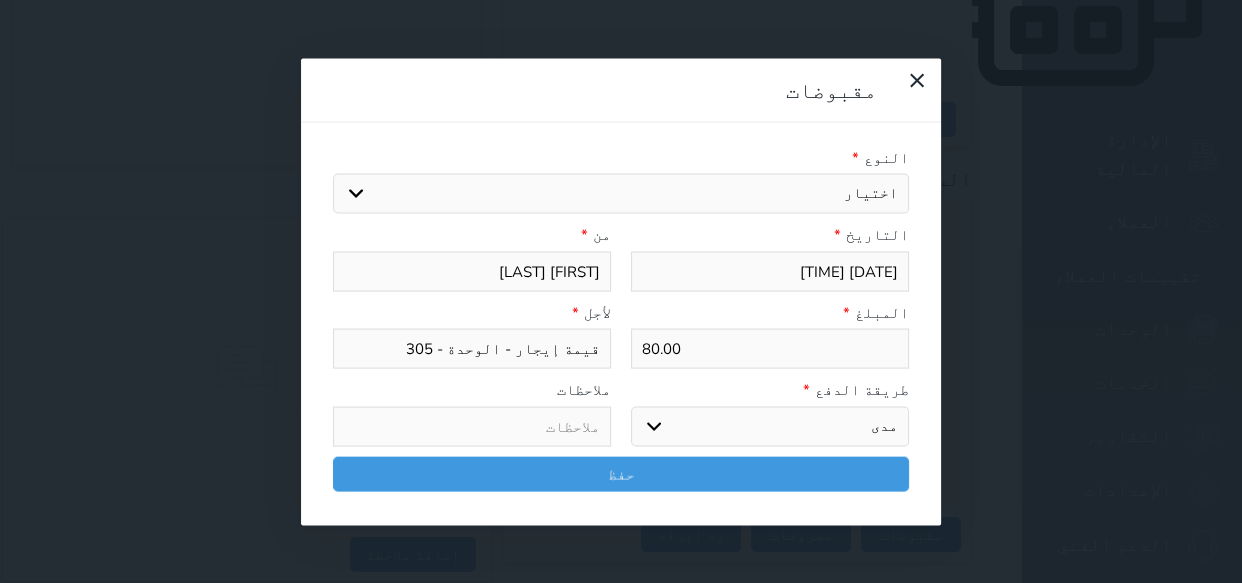 click on "اختر طريقة الدفع   دفع نقدى   تحويل بنكى   مدى   بطاقة ائتمان   آجل" at bounding box center (770, 426) 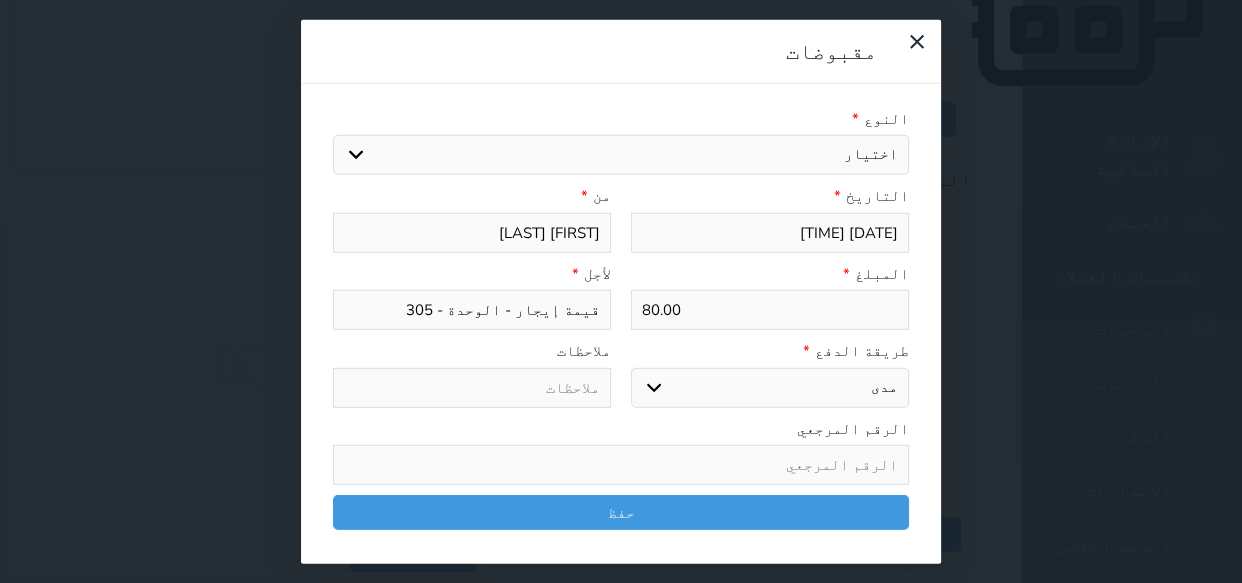 click at bounding box center (621, 465) 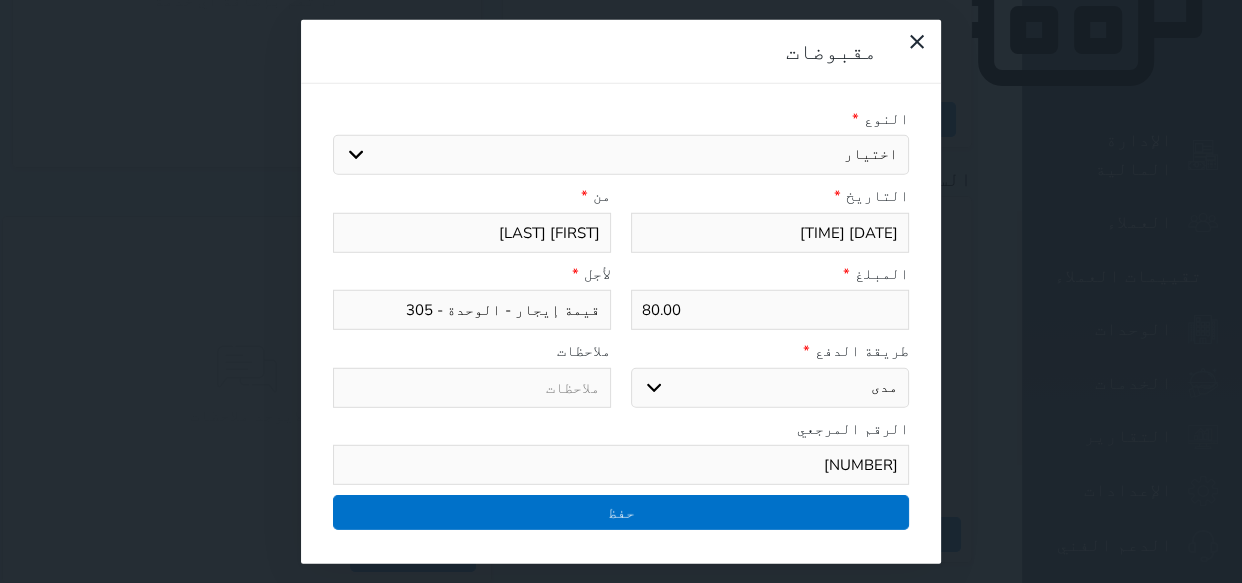 type on "[NUMBER]" 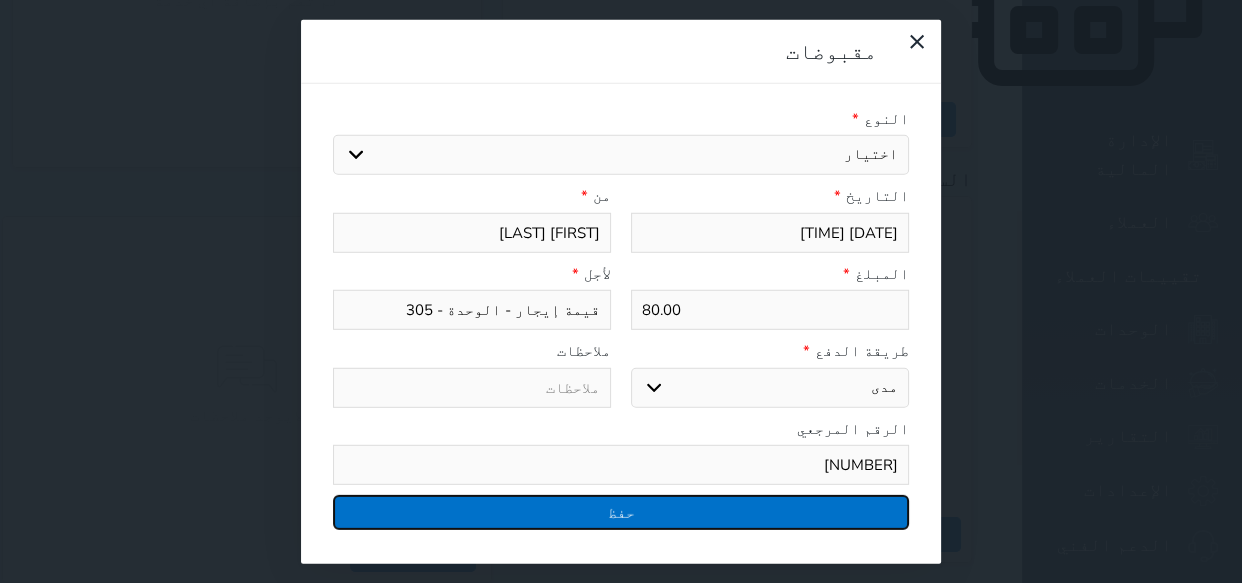 click on "حفظ" at bounding box center [621, 512] 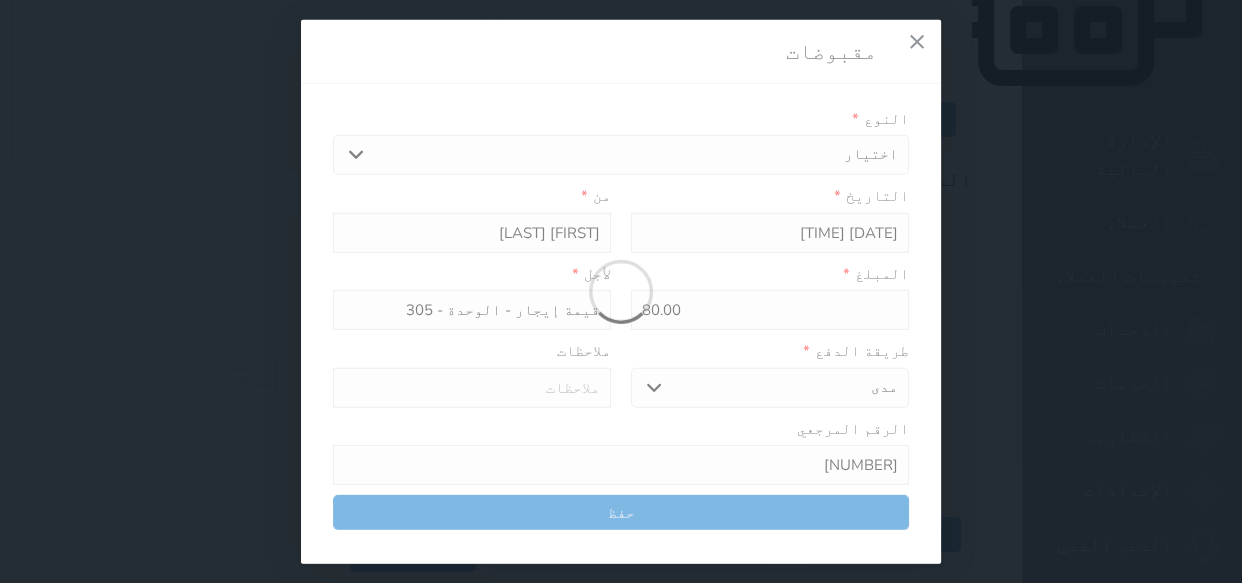 select 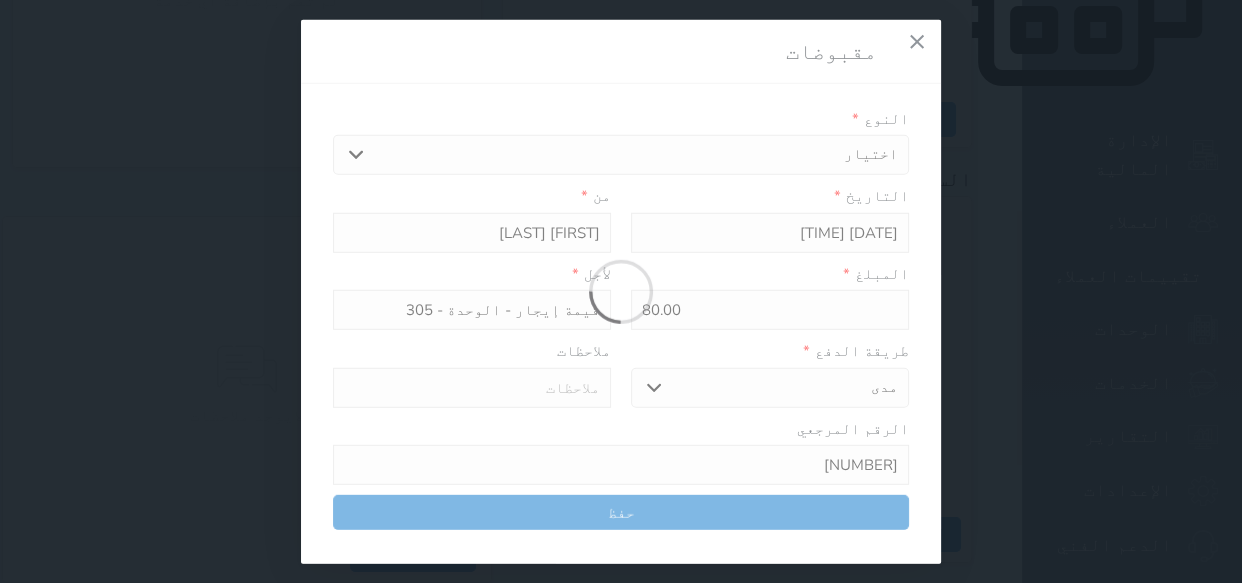 type 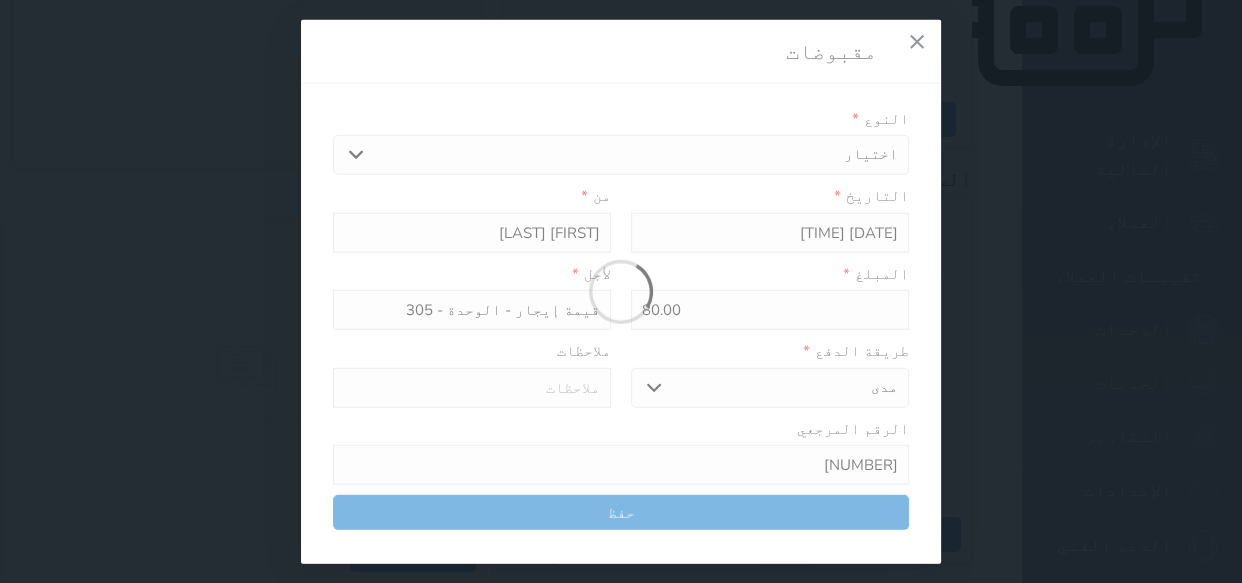 type on "0" 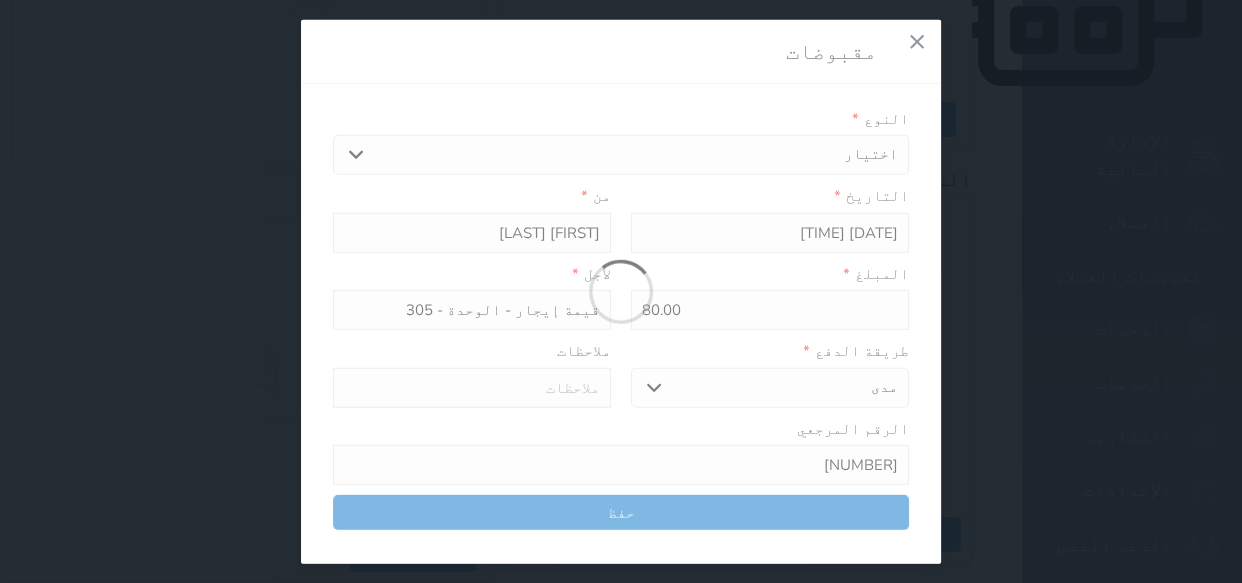 select 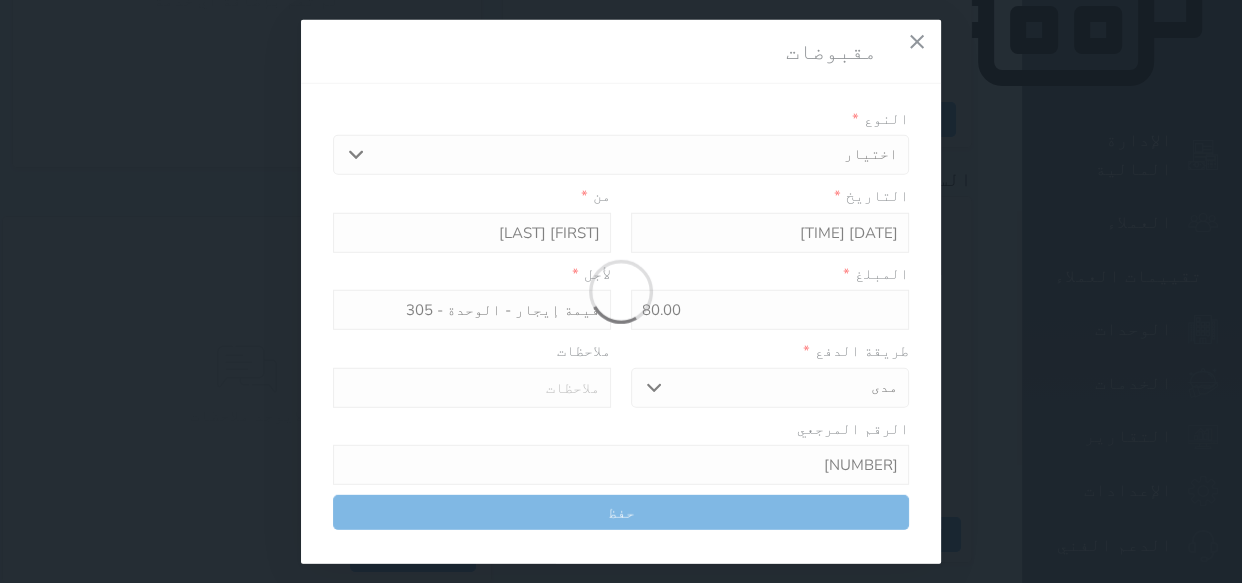 type on "0" 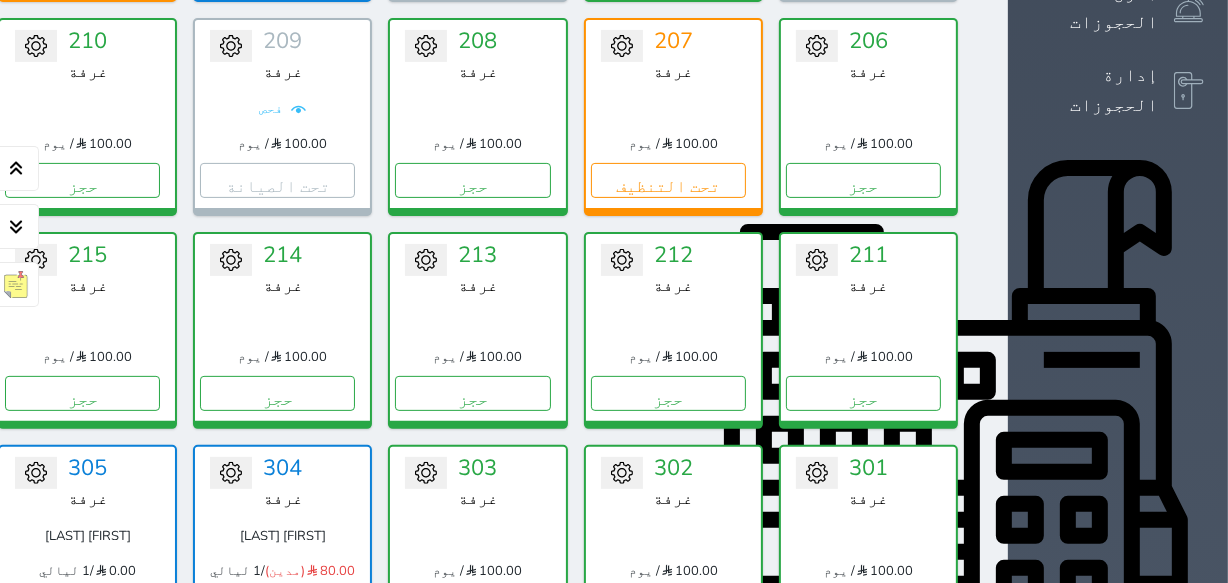 scroll, scrollTop: 623, scrollLeft: 0, axis: vertical 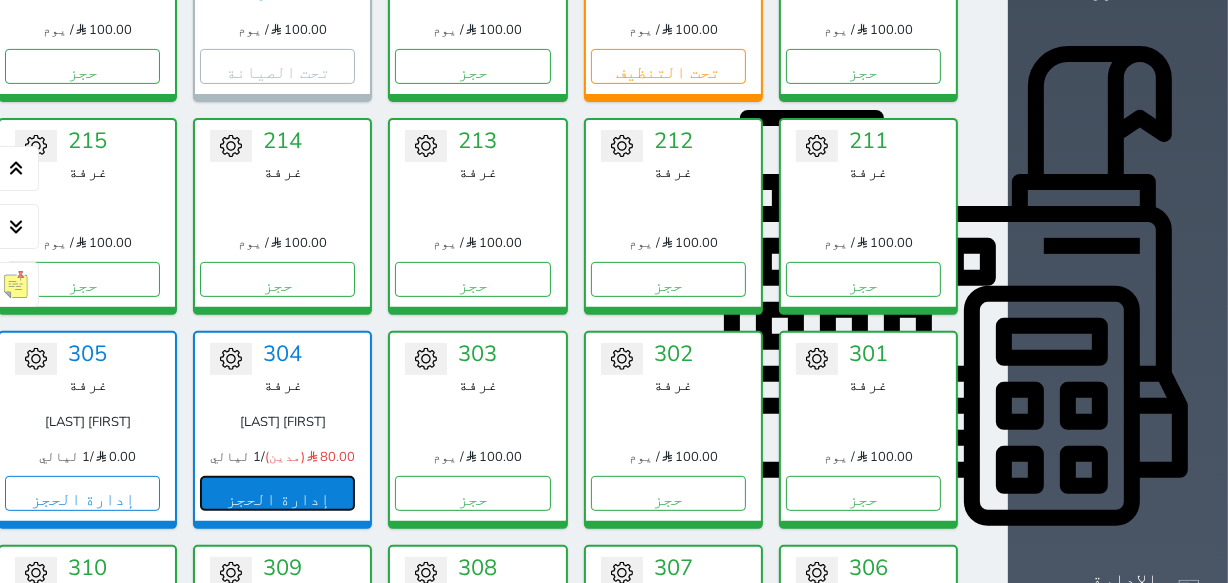 click on "إدارة الحجز" at bounding box center [277, 493] 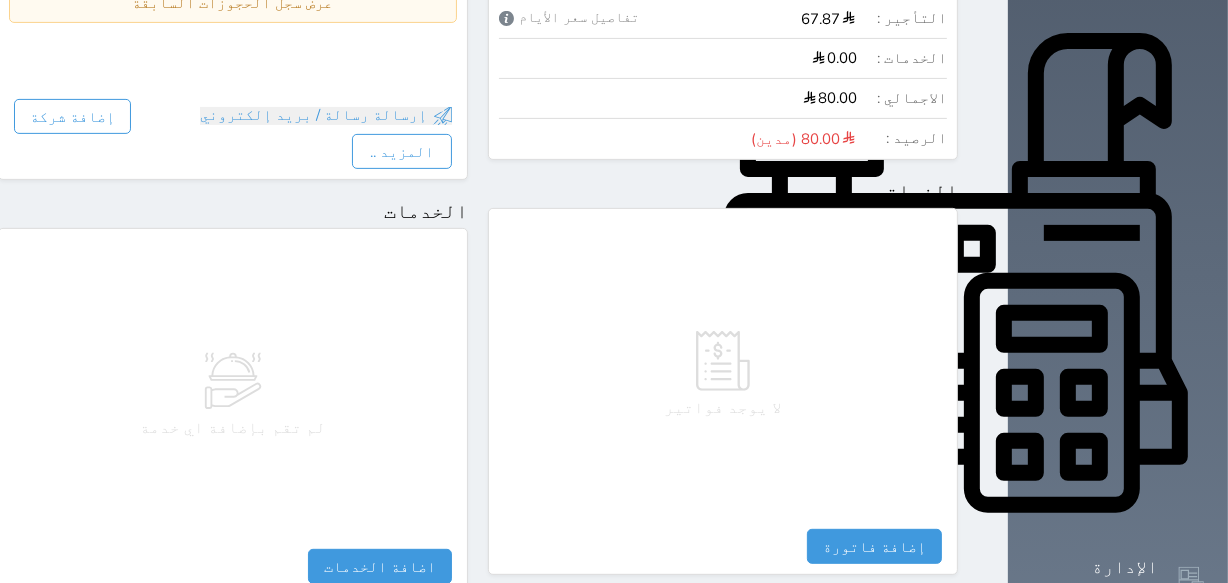 scroll, scrollTop: 1063, scrollLeft: 0, axis: vertical 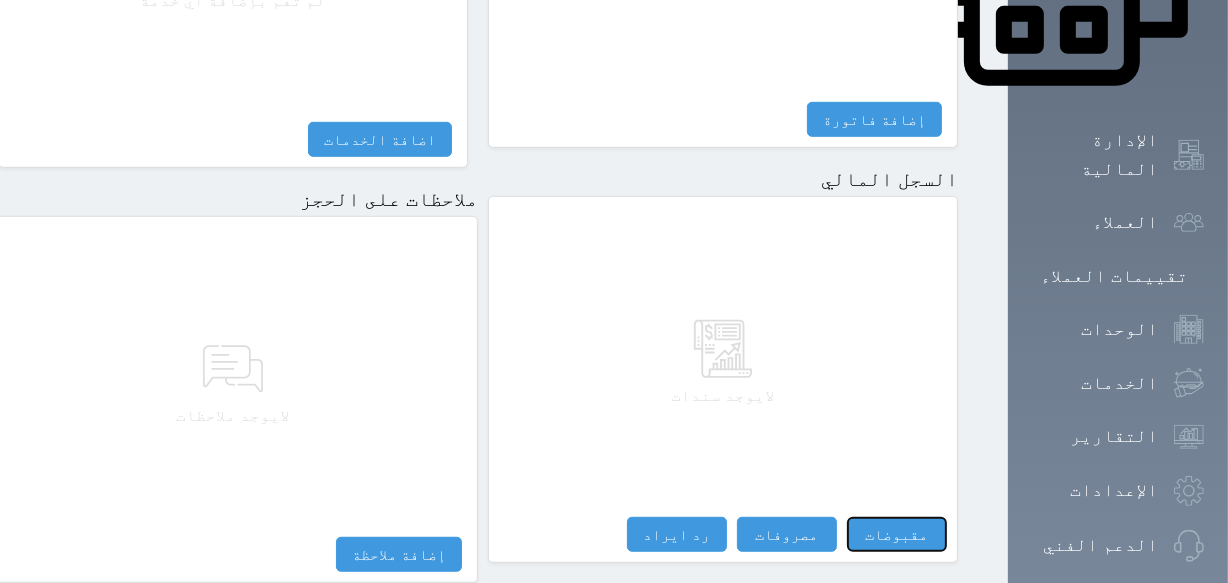 click on "مقبوضات" at bounding box center (897, 534) 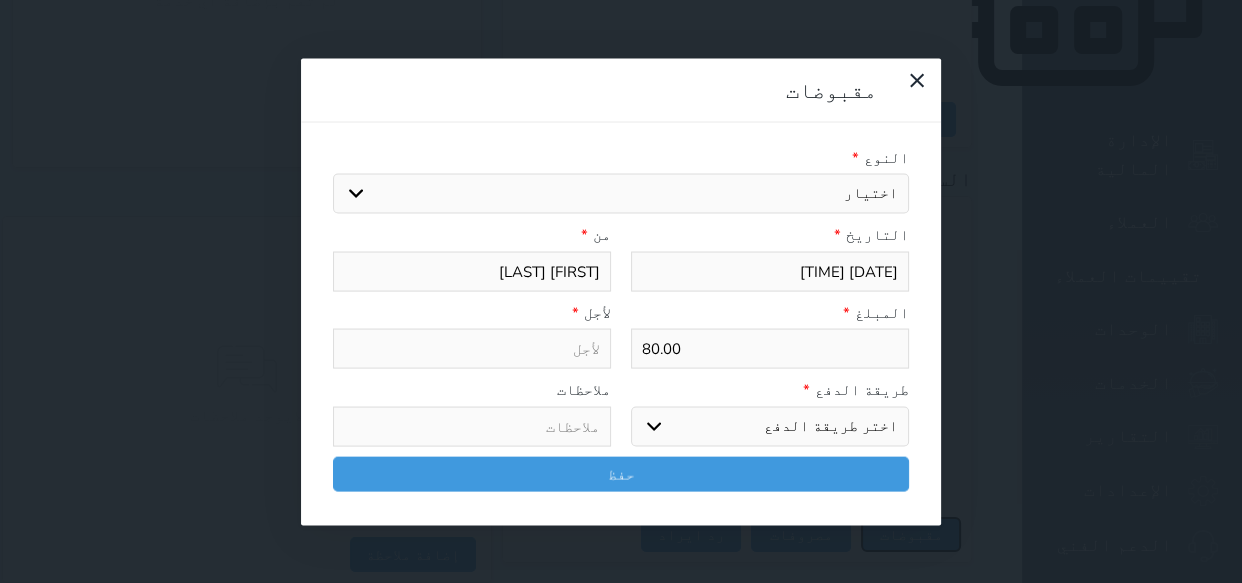 select 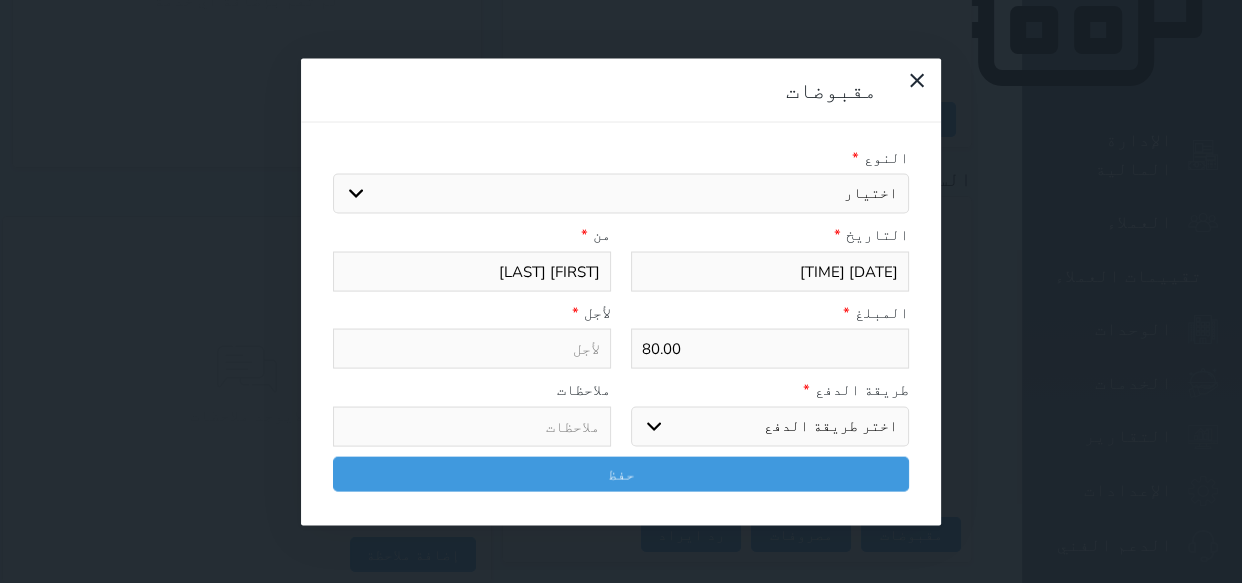 click on "اختيار   مقبوضات عامة قيمة إيجار فواتير تامين عربون لا ينطبق آخر مغسلة واي فاي - الإنترنت مواقف السيارات طعام الأغذية والمشروبات مشروبات المشروبات الباردة المشروبات الساخنة الإفطار غداء عشاء مخبز و كعك حمام سباحة الصالة الرياضية سبا و خدمات الجمال اختيار وإسقاط (خدمات النقل) ميني بار كابل - تلفزيون سرير إضافي تصفيف الشعر التسوق خدمات الجولات السياحية المنظمة خدمات الدليل السياحي" at bounding box center [621, 194] 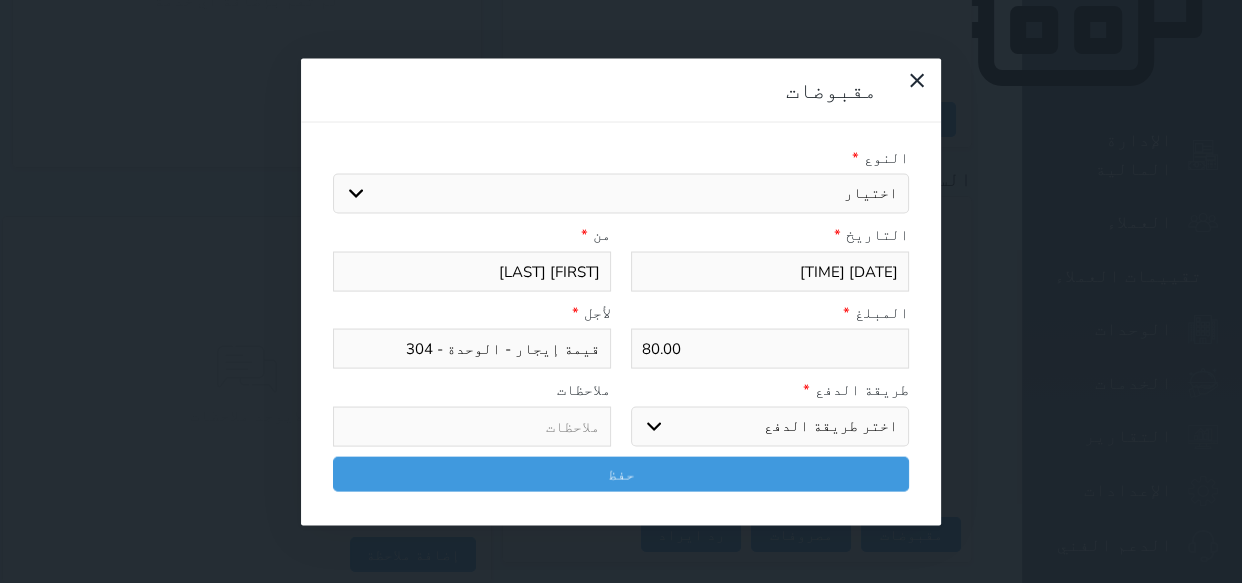 click on "اختر طريقة الدفع   دفع نقدى   تحويل بنكى   مدى   بطاقة ائتمان   آجل" at bounding box center [770, 426] 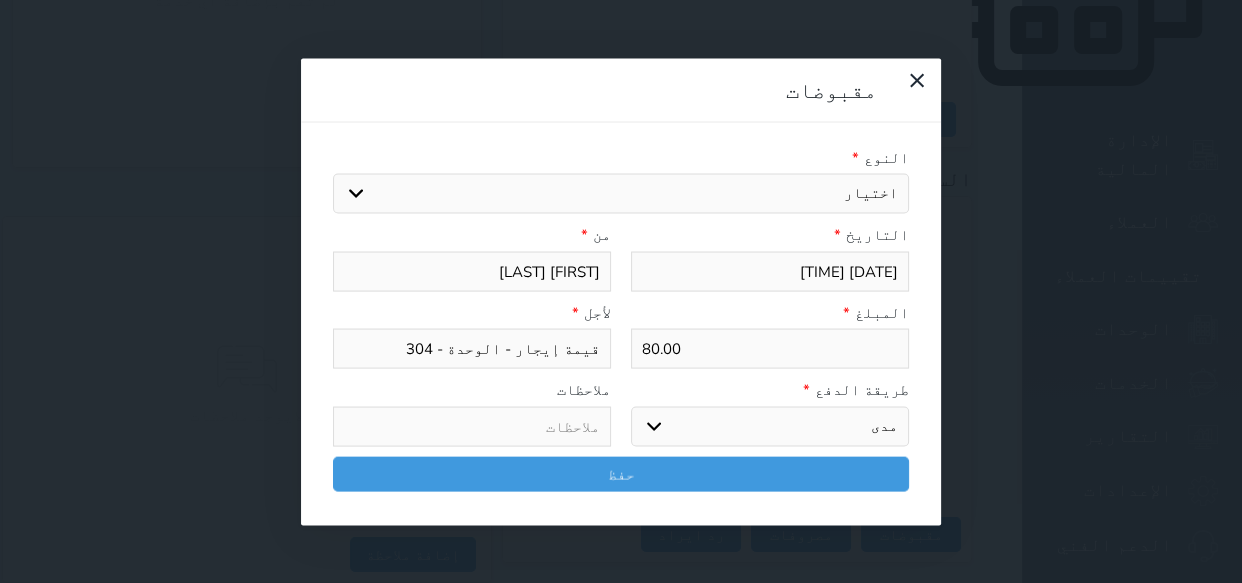click on "اختر طريقة الدفع   دفع نقدى   تحويل بنكى   مدى   بطاقة ائتمان   آجل" at bounding box center (770, 426) 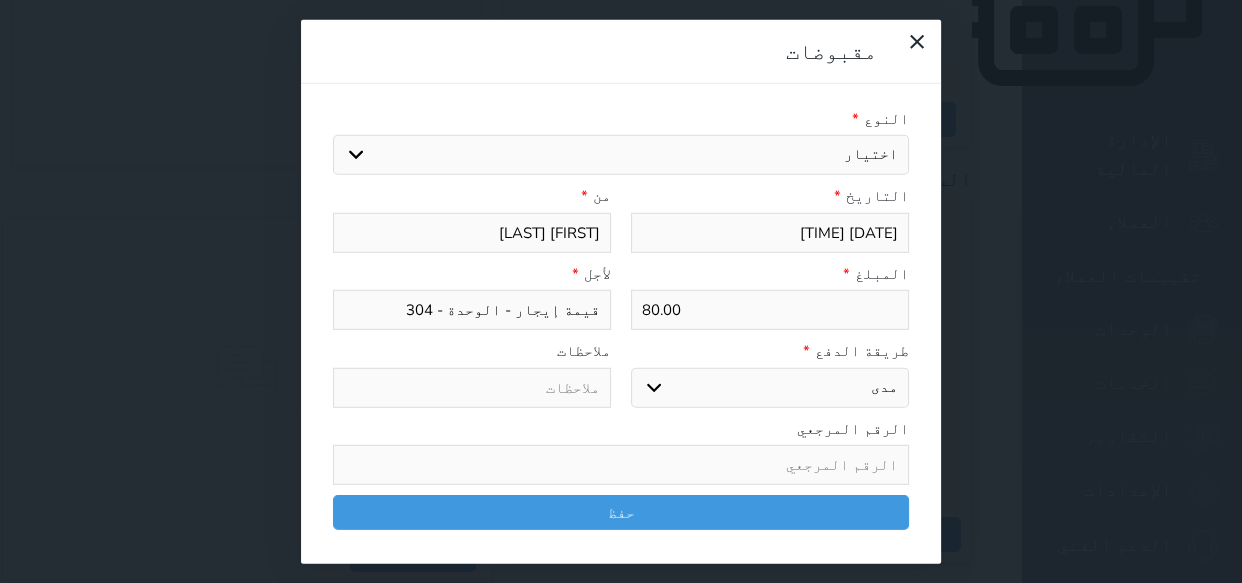 click at bounding box center (621, 465) 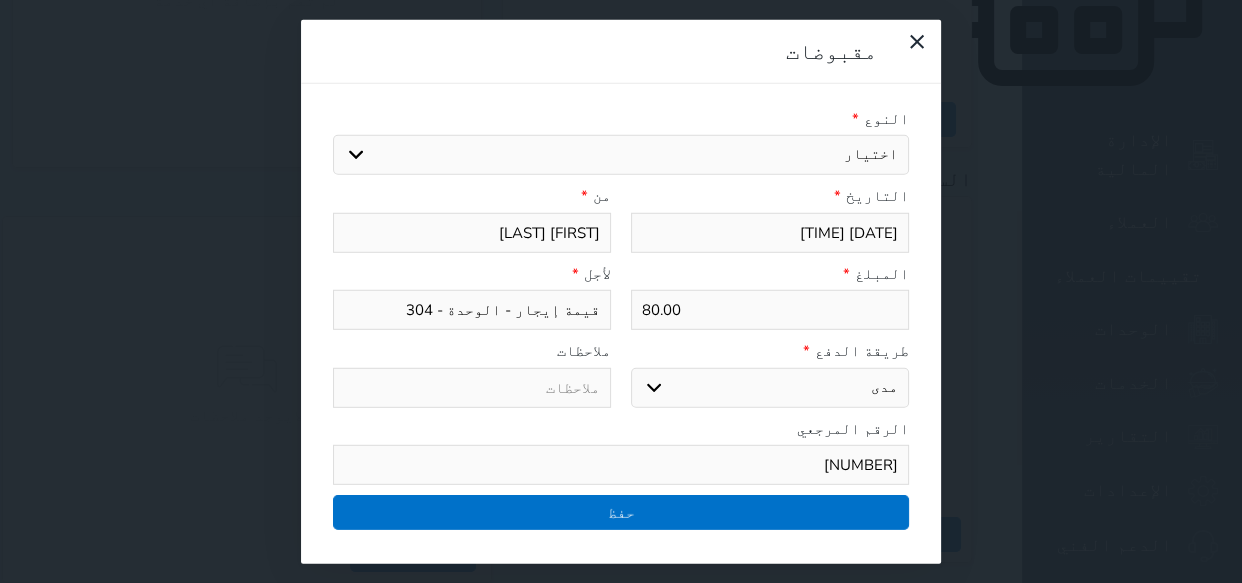 type on "[NUMBER]" 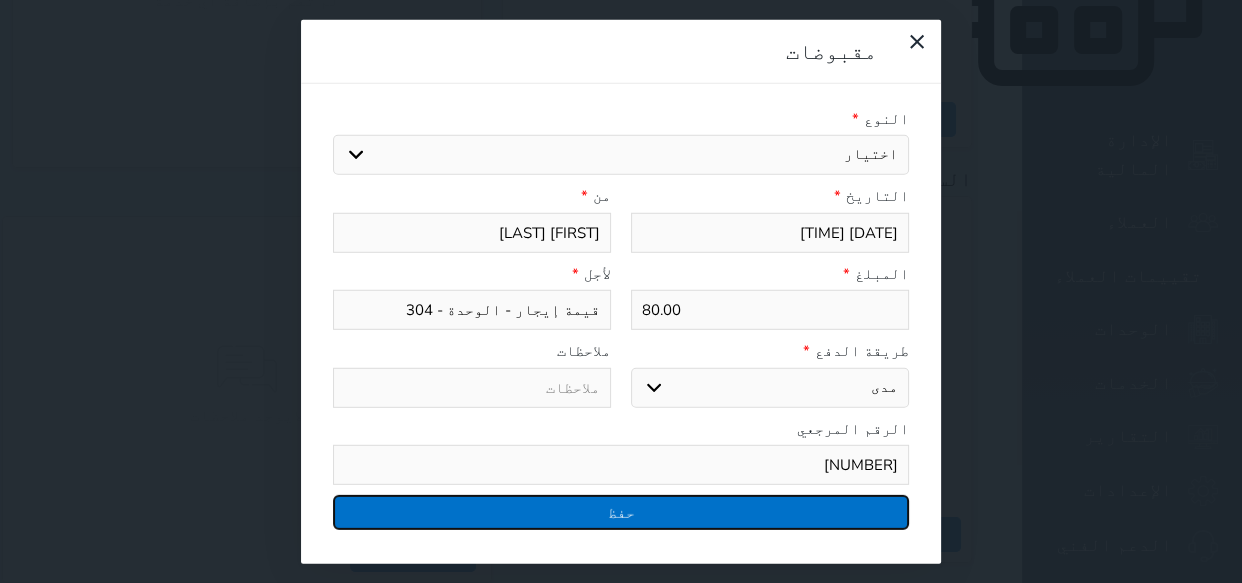click on "حفظ" at bounding box center (621, 512) 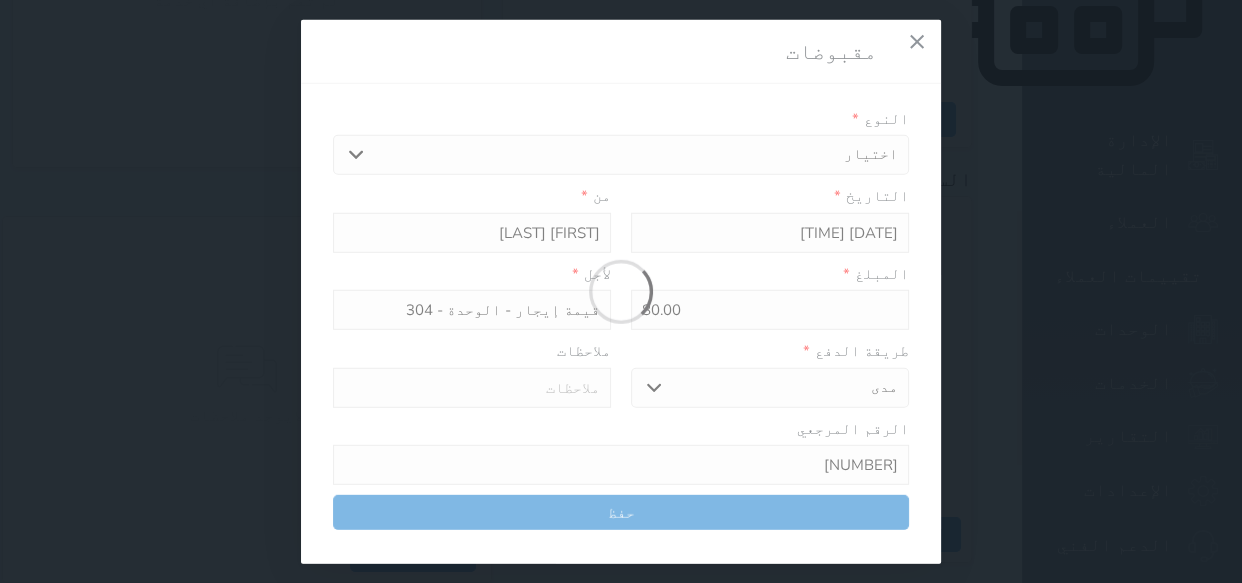 select 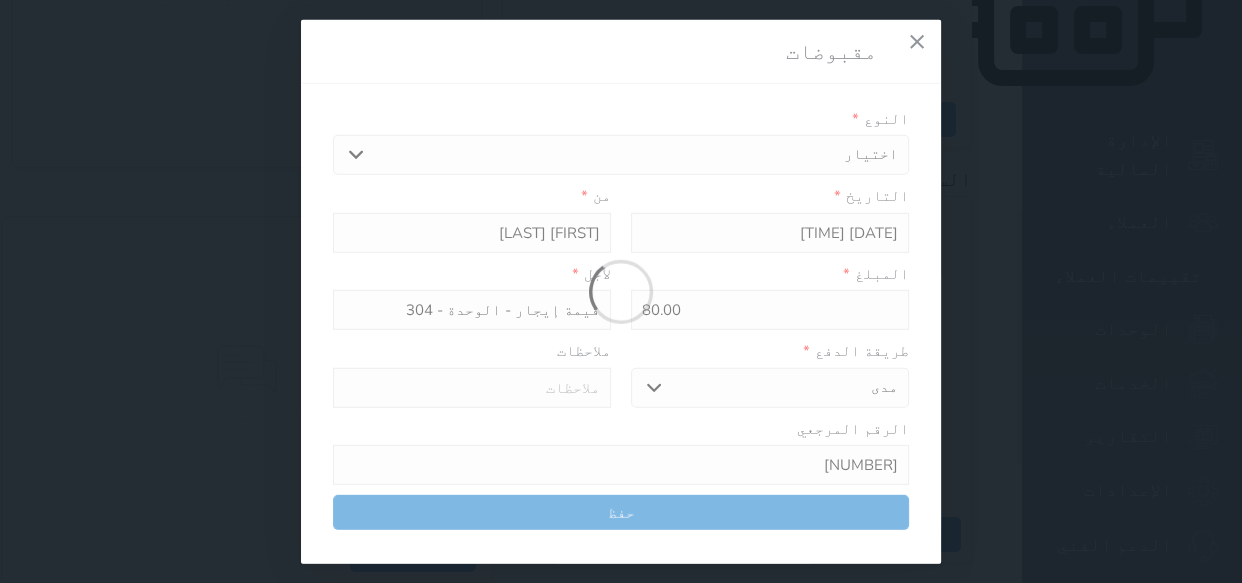 type 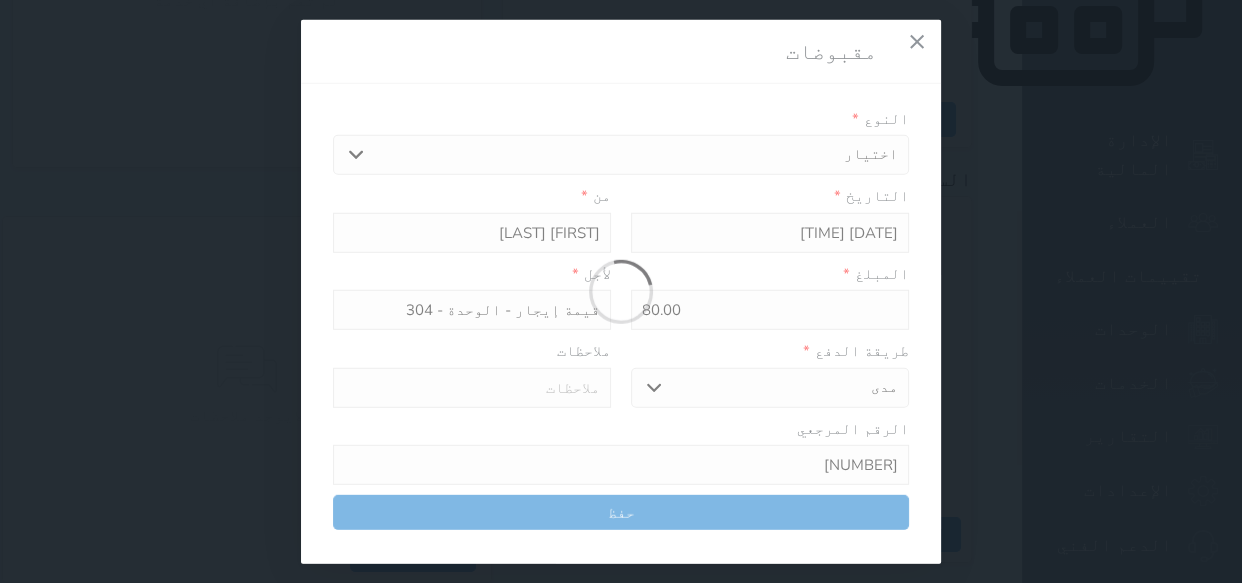 type on "0" 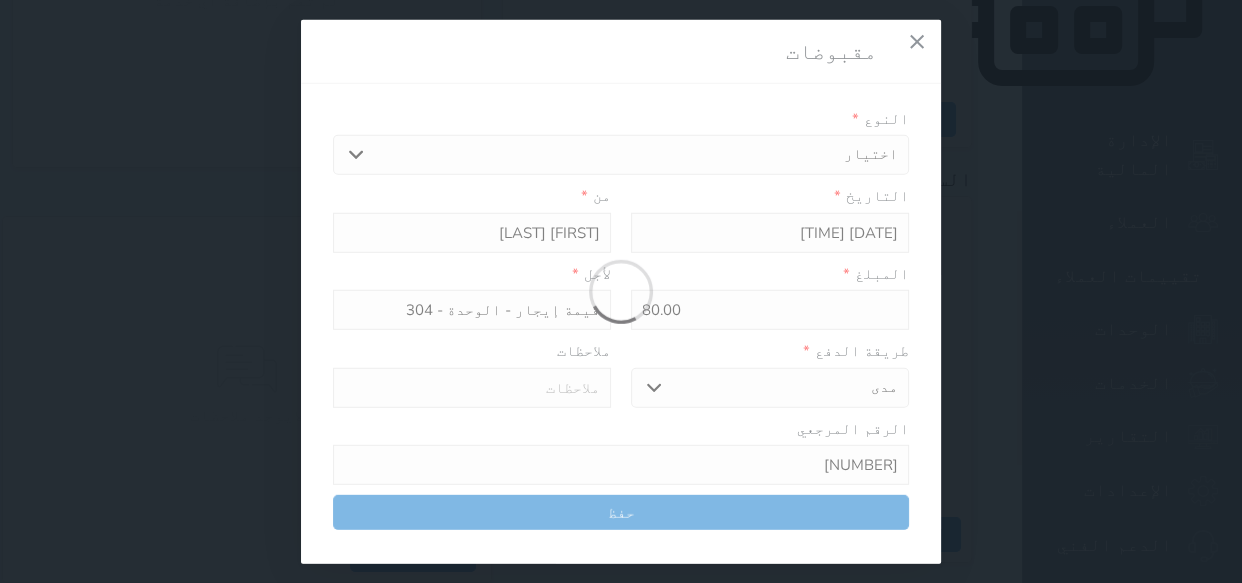 select 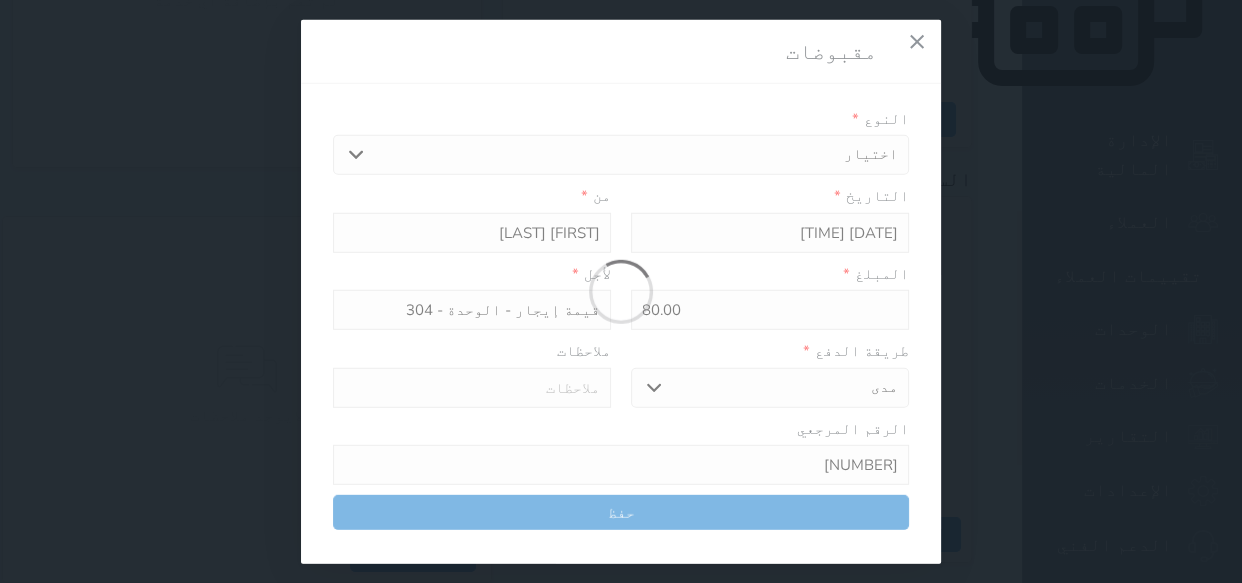 type on "0" 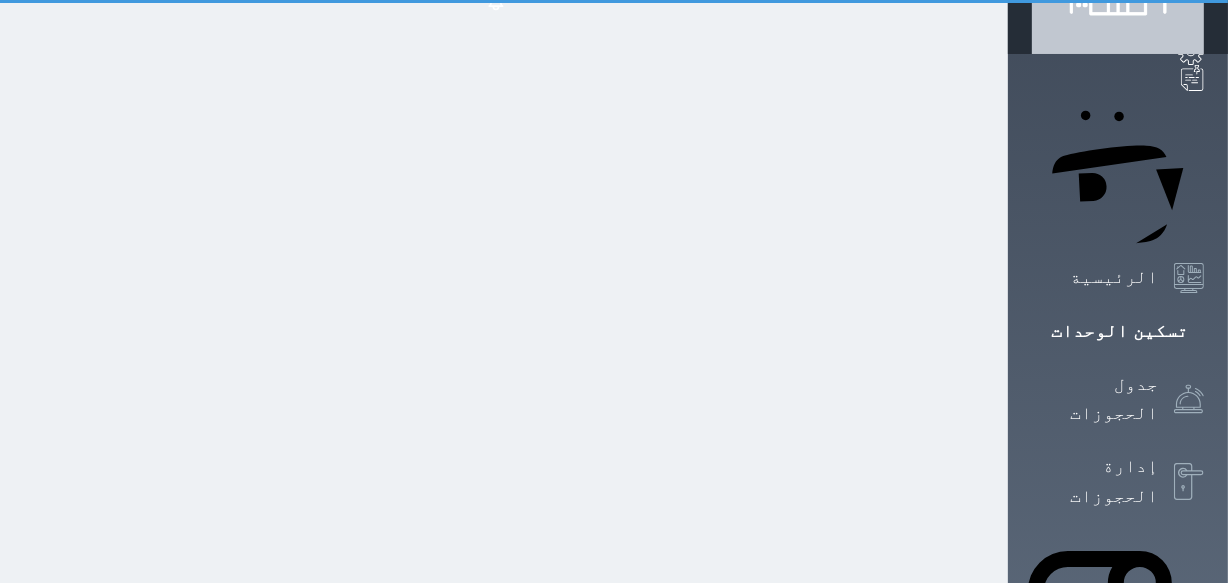 scroll, scrollTop: 0, scrollLeft: 0, axis: both 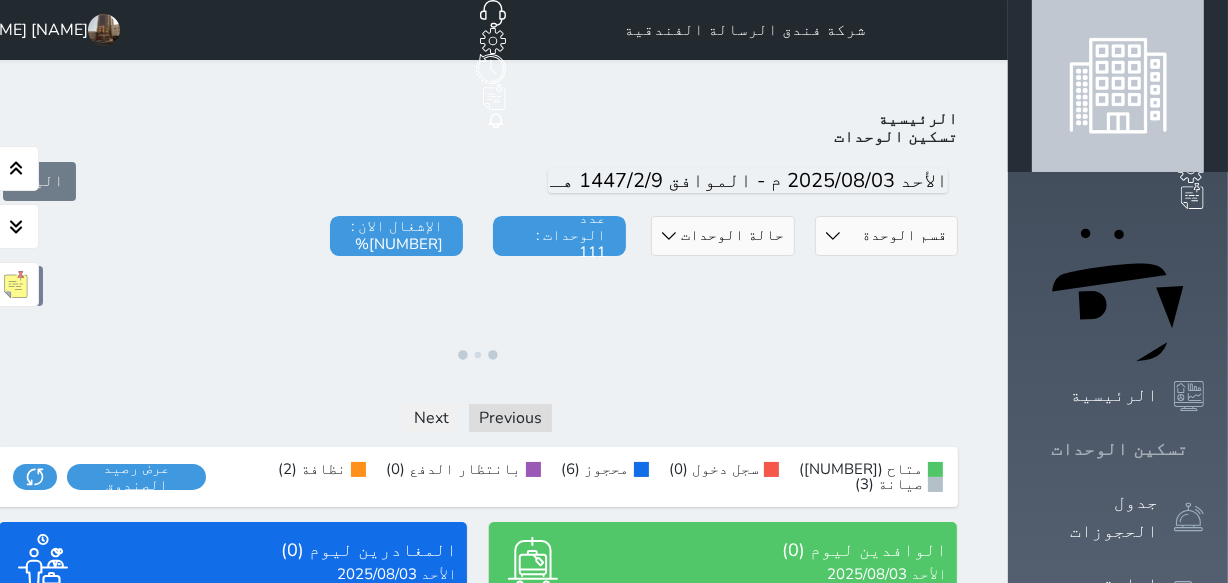 click 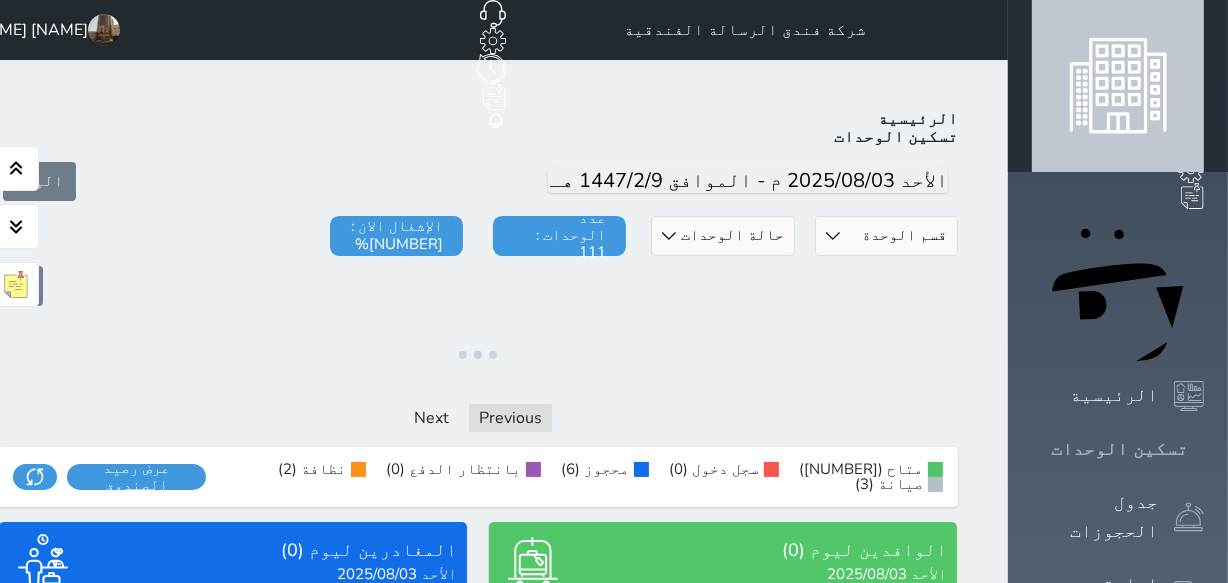 click 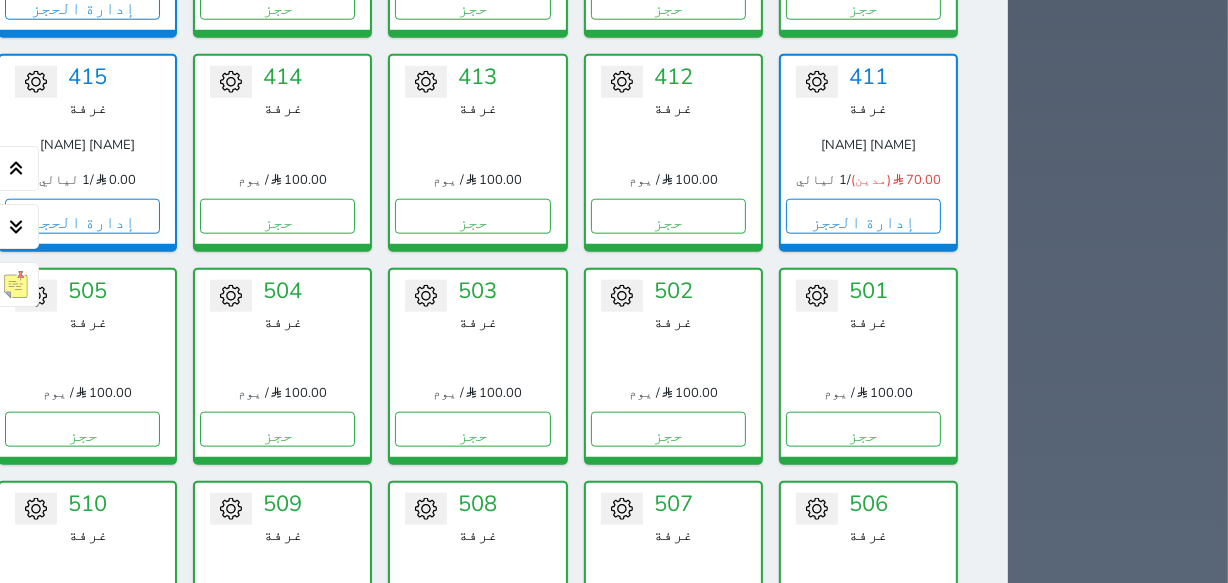 scroll, scrollTop: 1896, scrollLeft: 0, axis: vertical 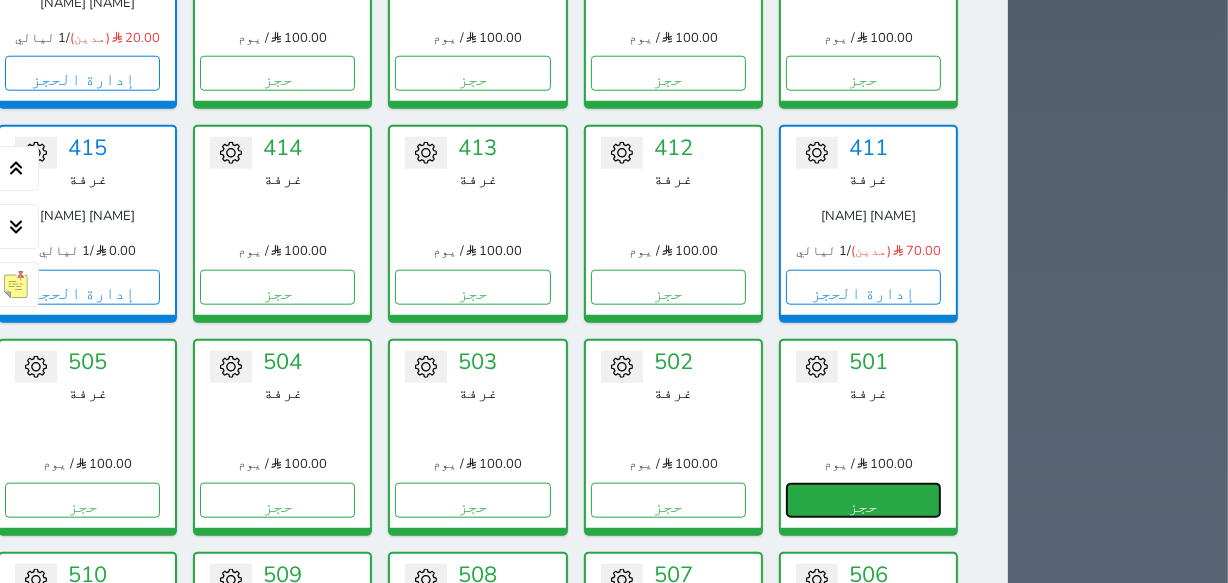 click on "حجز" at bounding box center (863, 500) 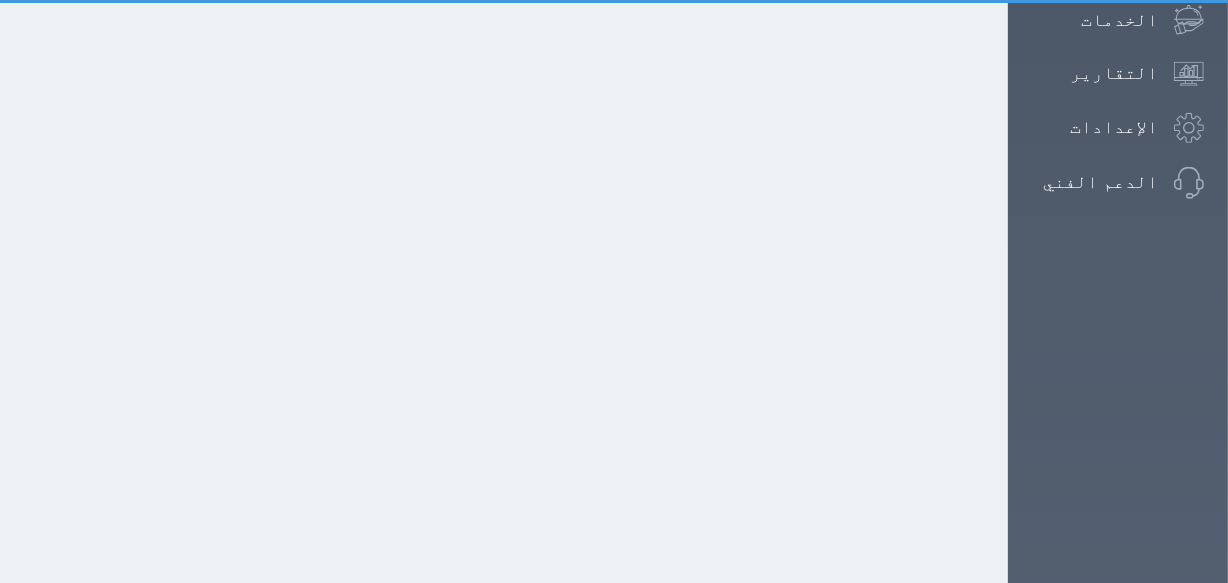 select on "1" 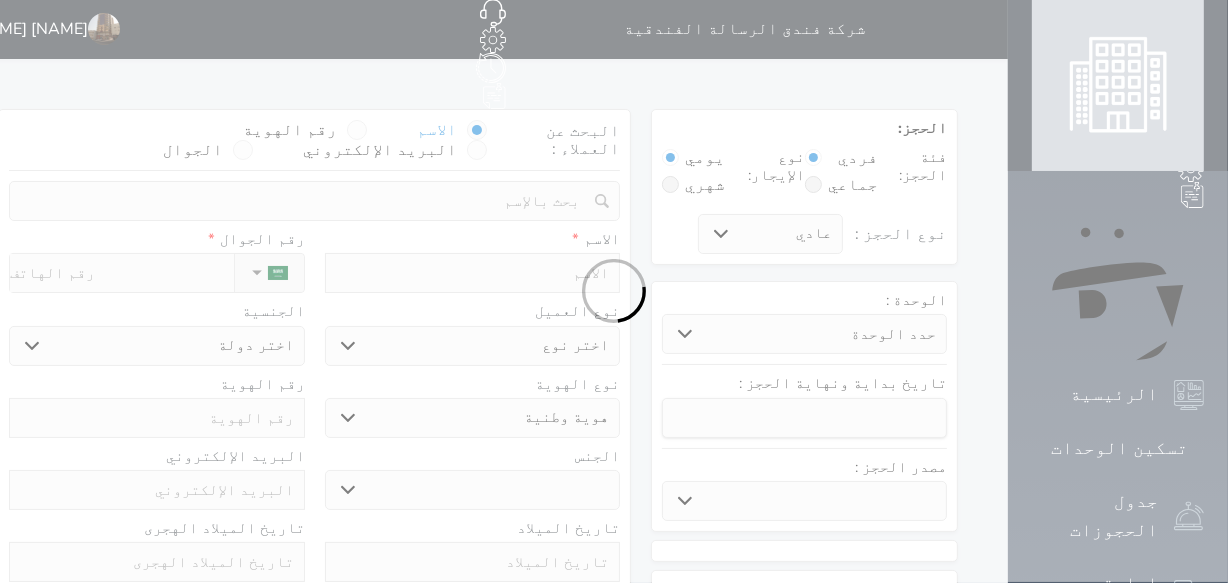 scroll, scrollTop: 0, scrollLeft: 0, axis: both 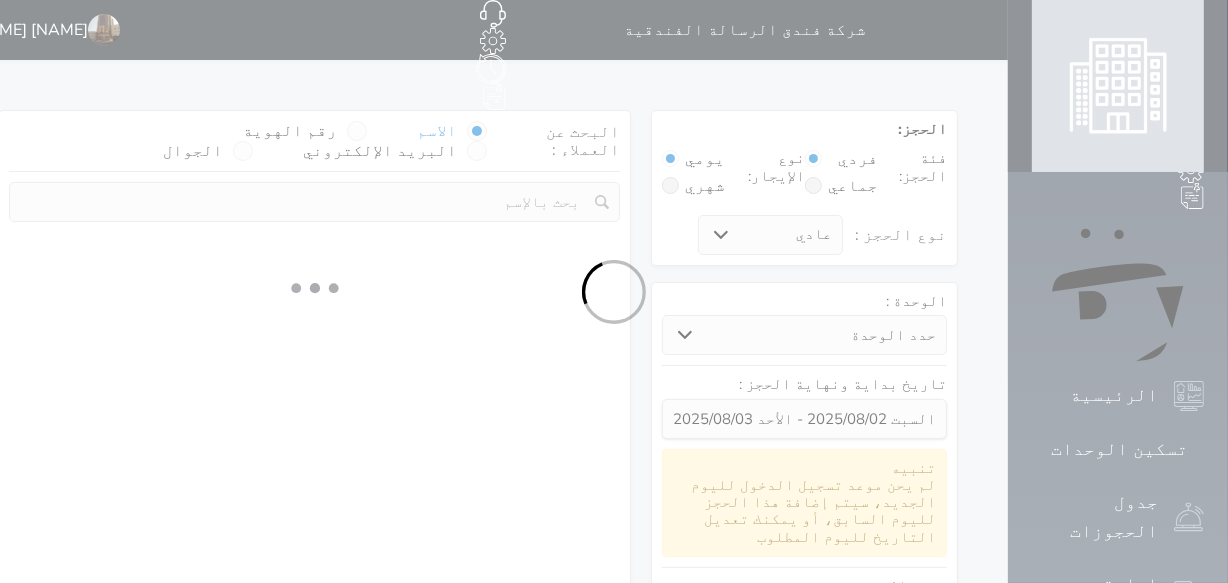 select 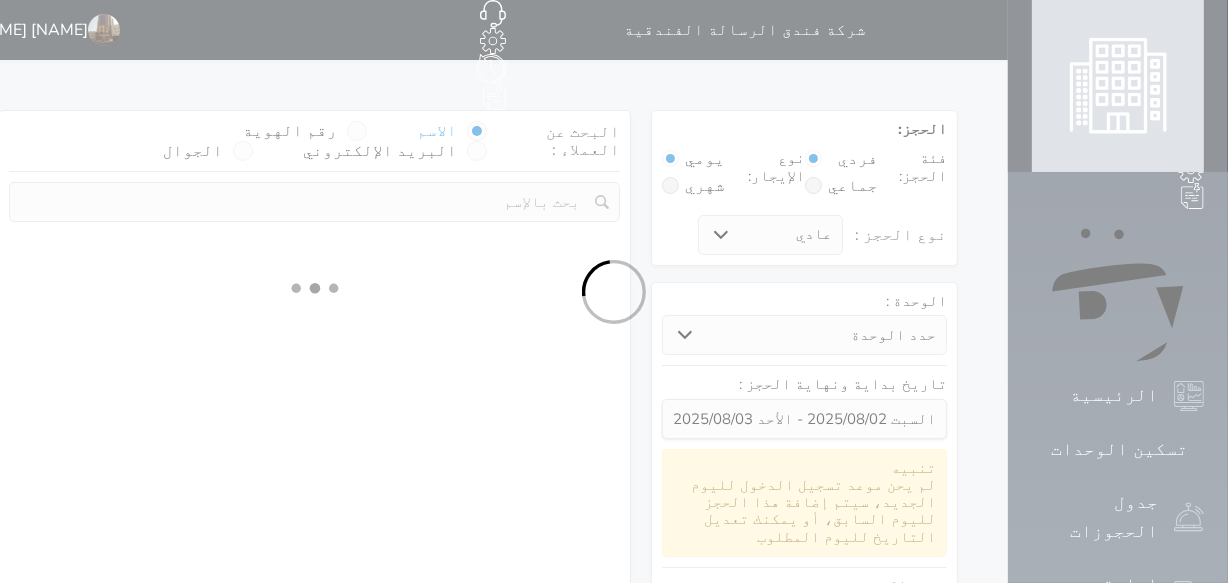 select on "1" 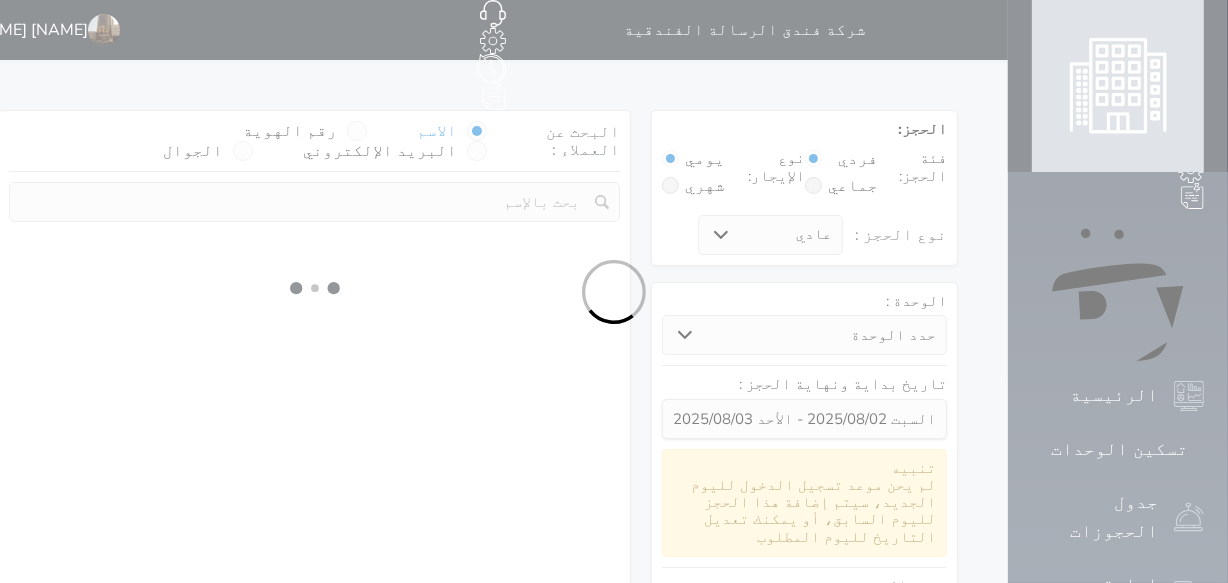 select on "113" 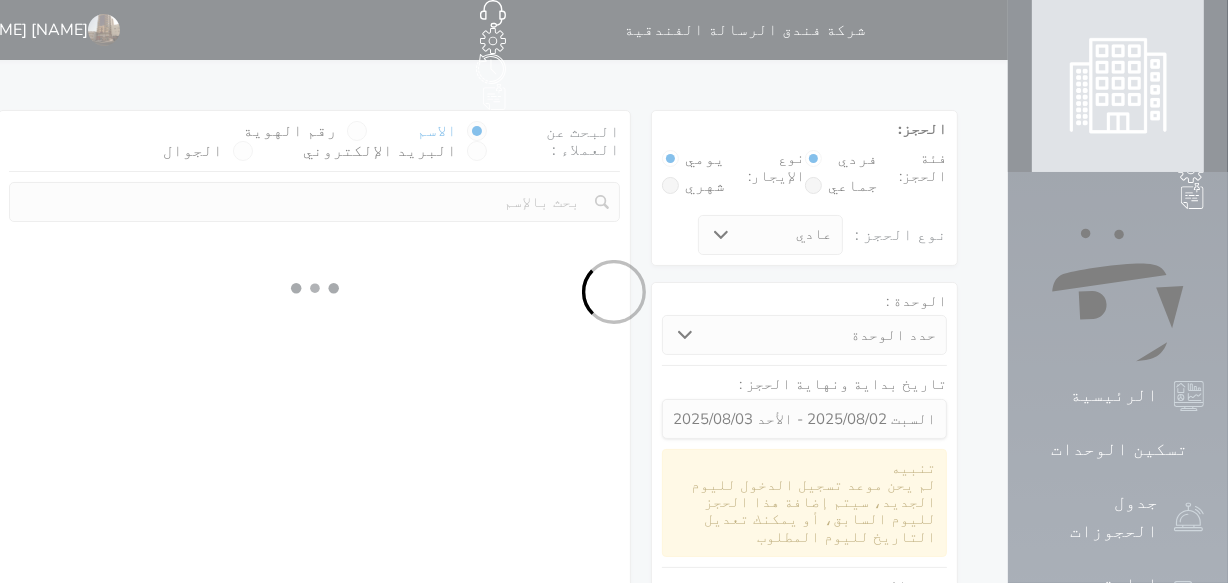 select on "1" 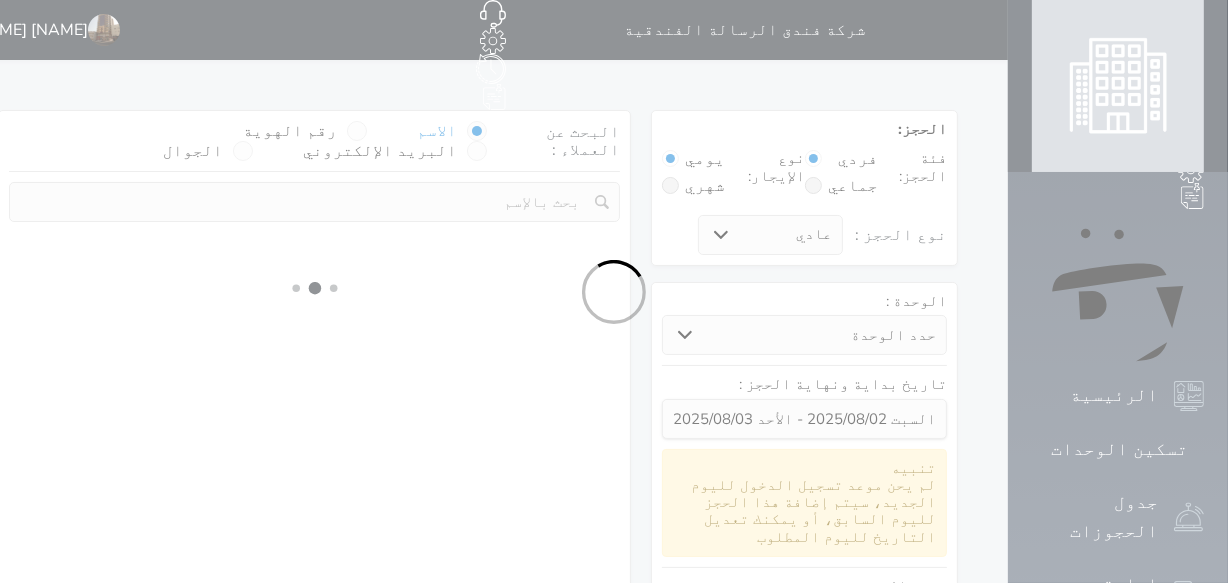 select 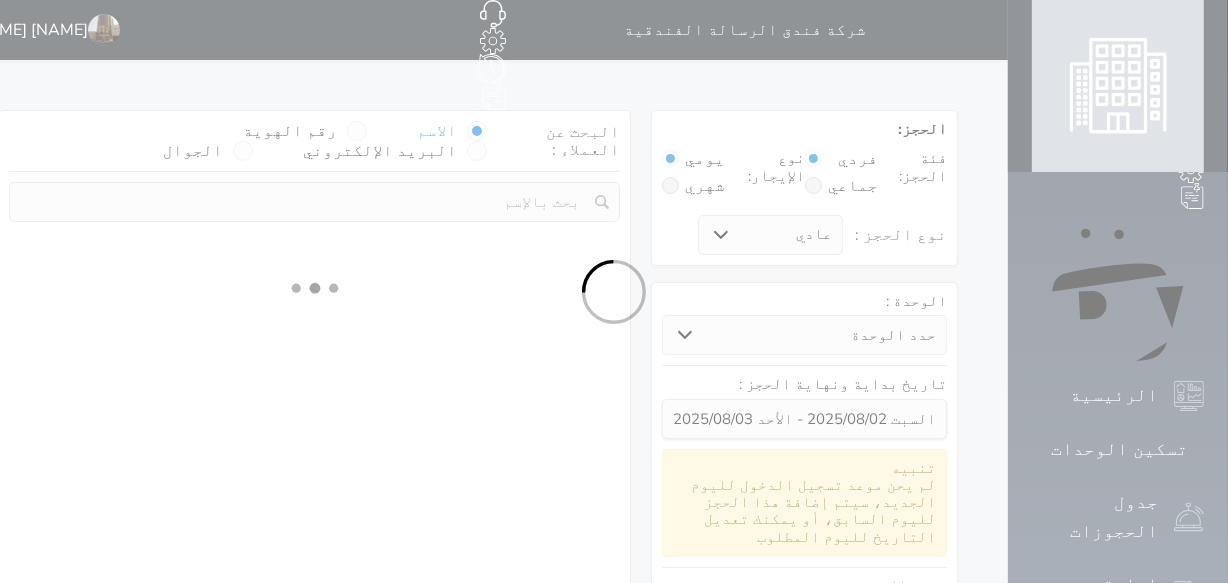 select on "7" 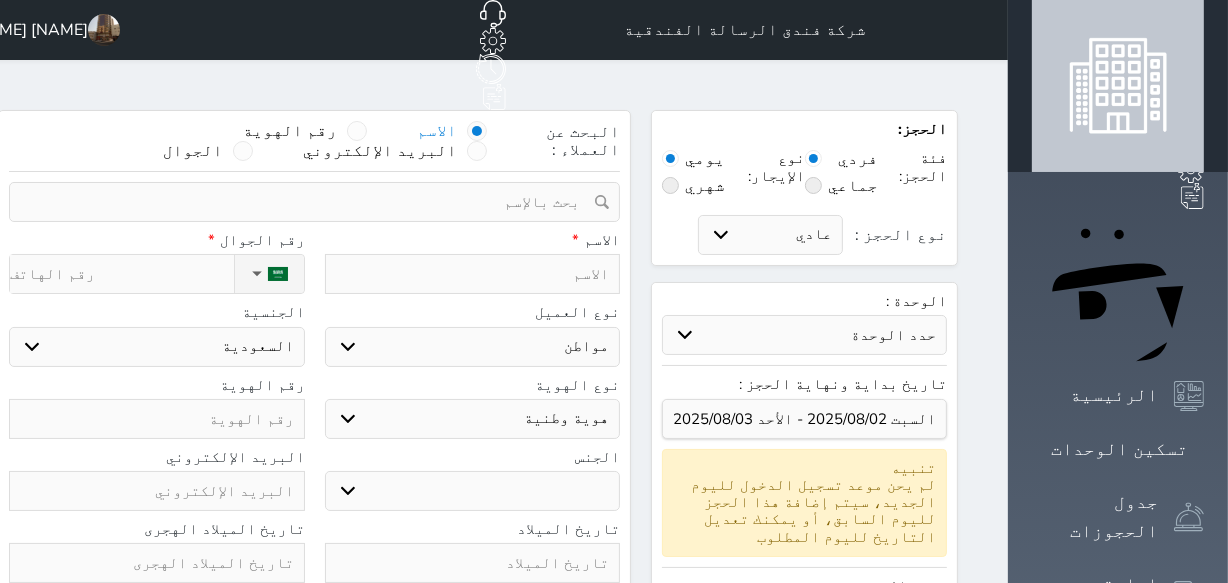 click at bounding box center [473, 274] 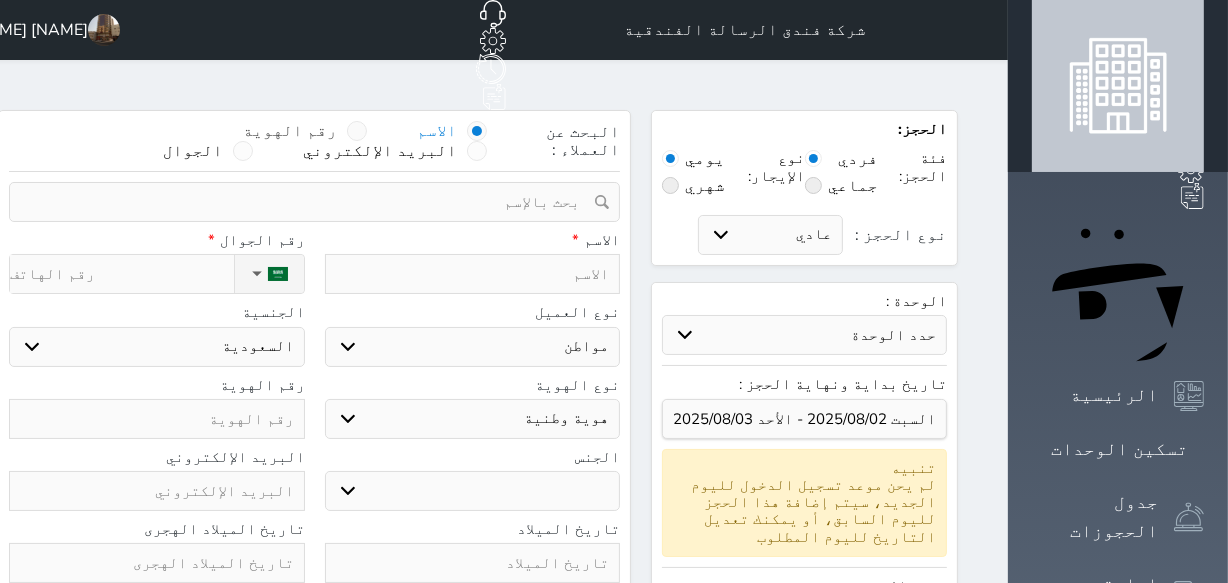 click at bounding box center [357, 131] 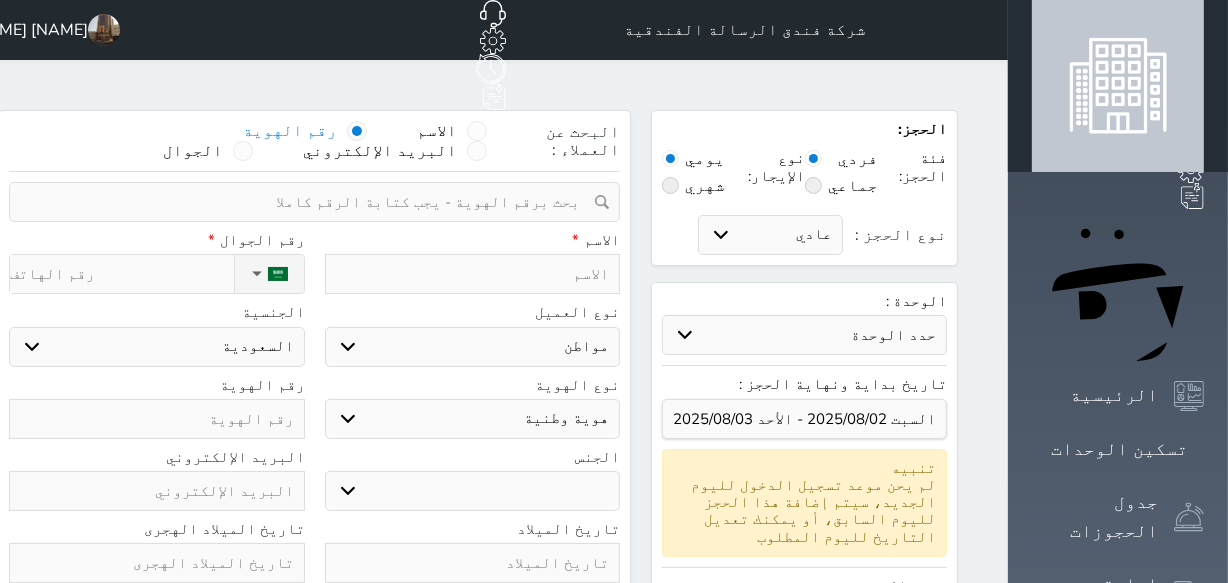 select 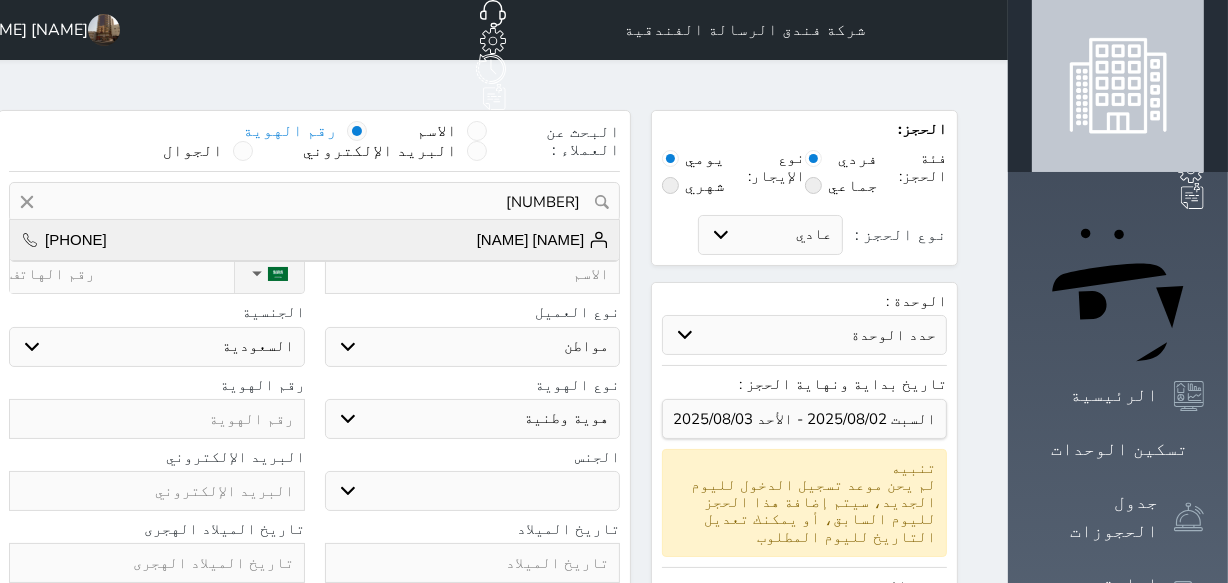 click on "[NAME] [NAME]   [PHONE]" at bounding box center [314, 240] 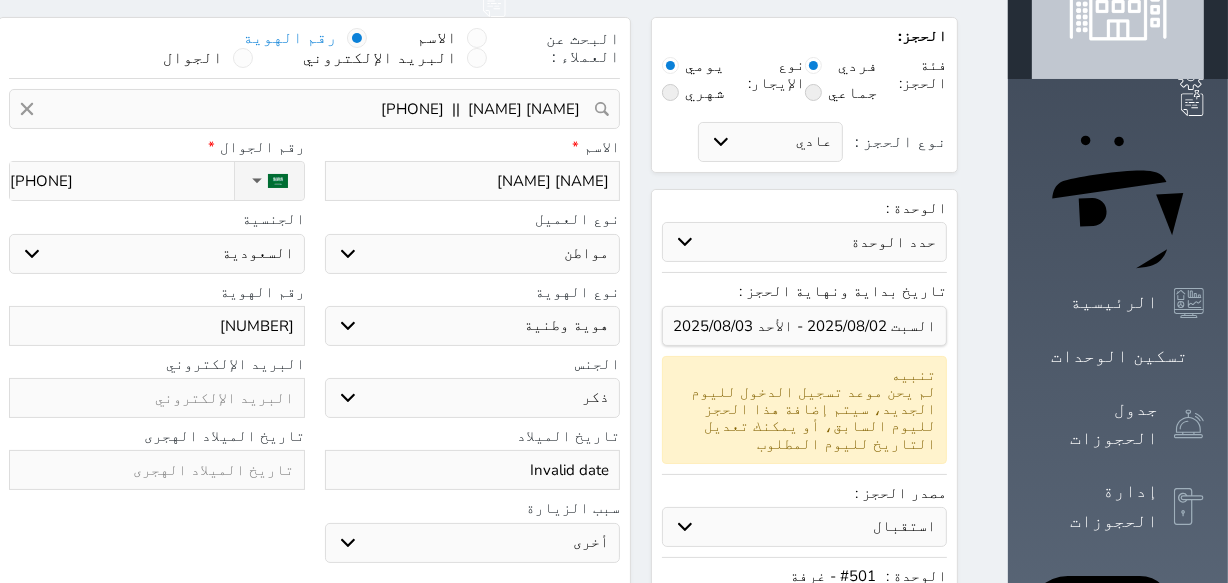 scroll, scrollTop: 0, scrollLeft: 0, axis: both 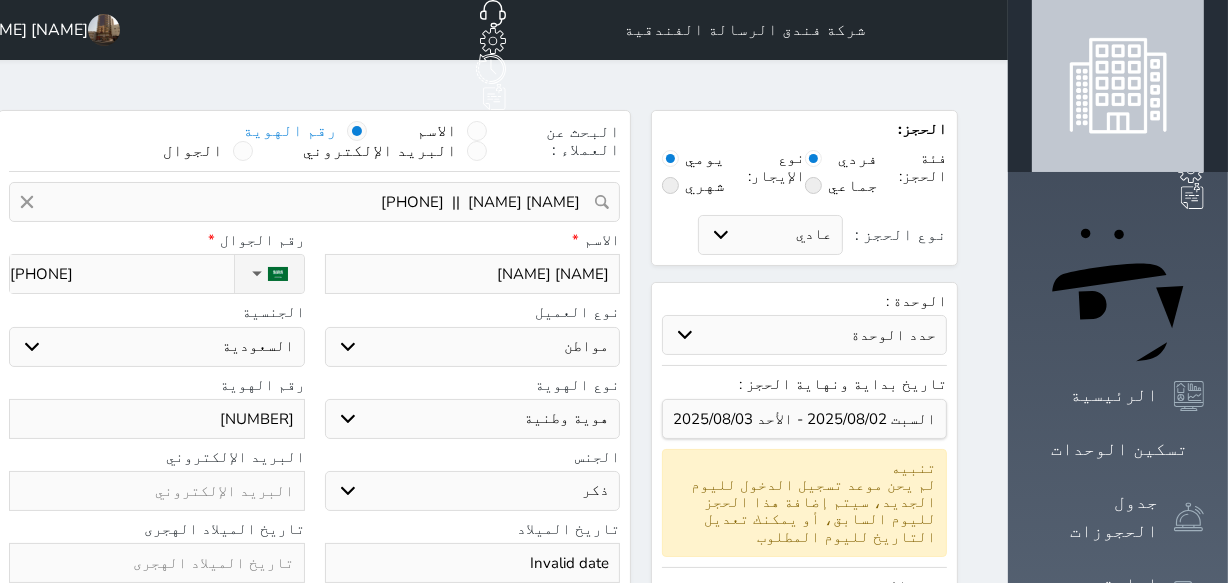 drag, startPoint x: 353, startPoint y: 365, endPoint x: 256, endPoint y: 362, distance: 97.04638 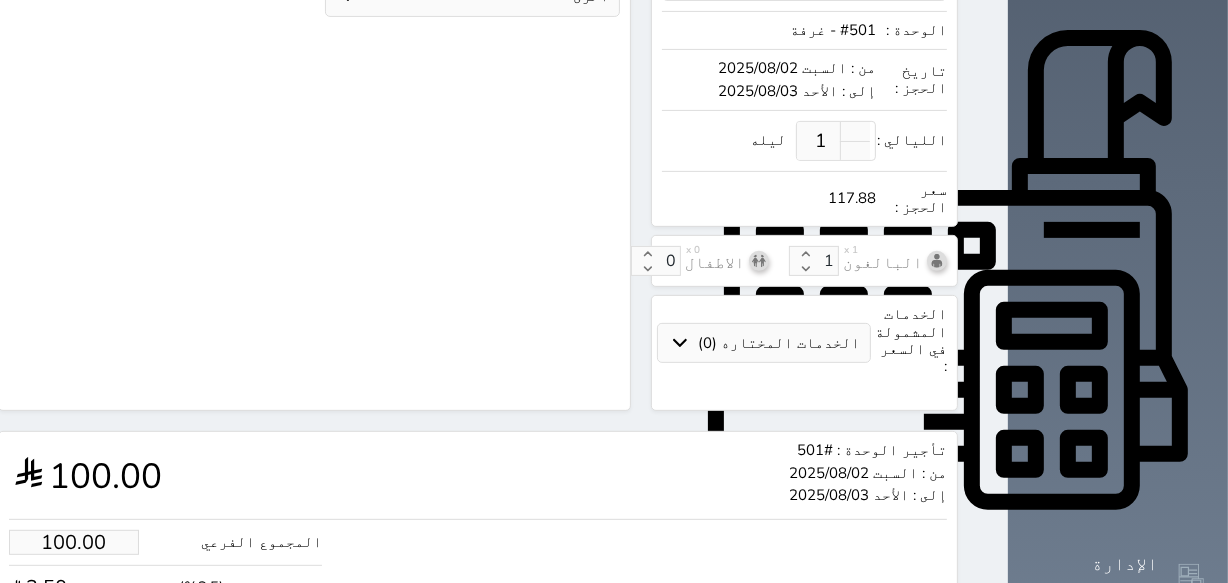 scroll, scrollTop: 742, scrollLeft: 0, axis: vertical 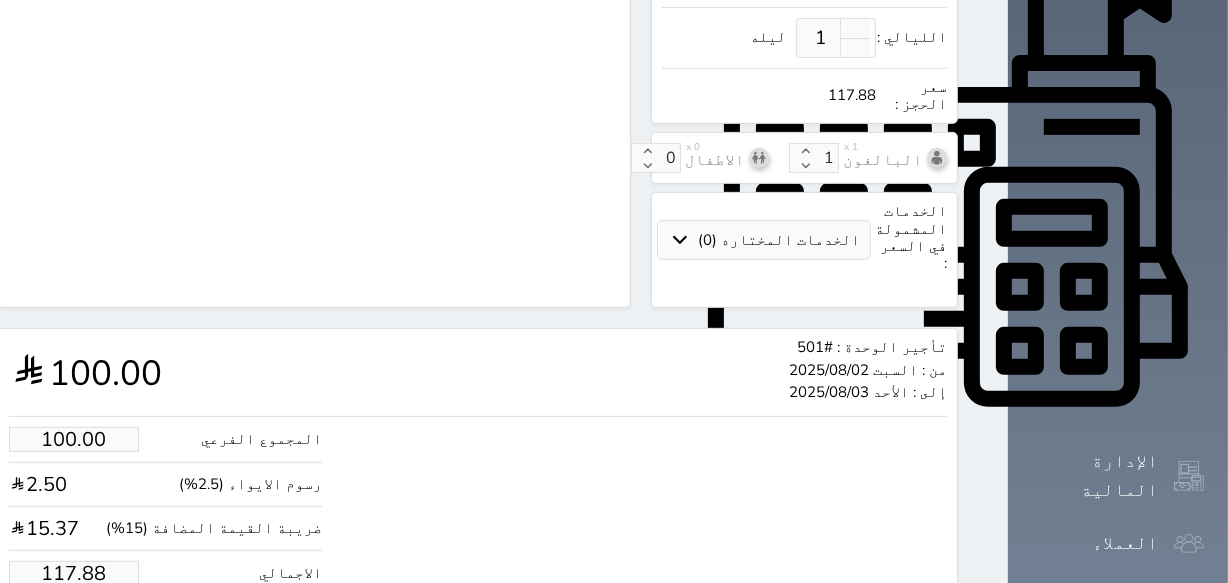click on "117.88" at bounding box center [74, 573] 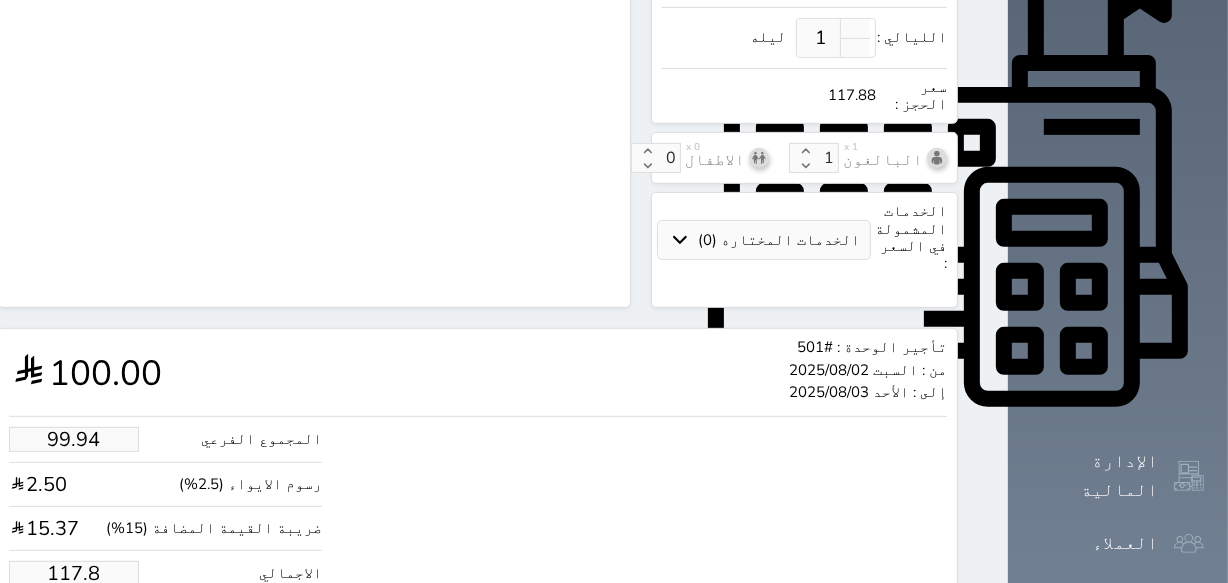 type on "99.26" 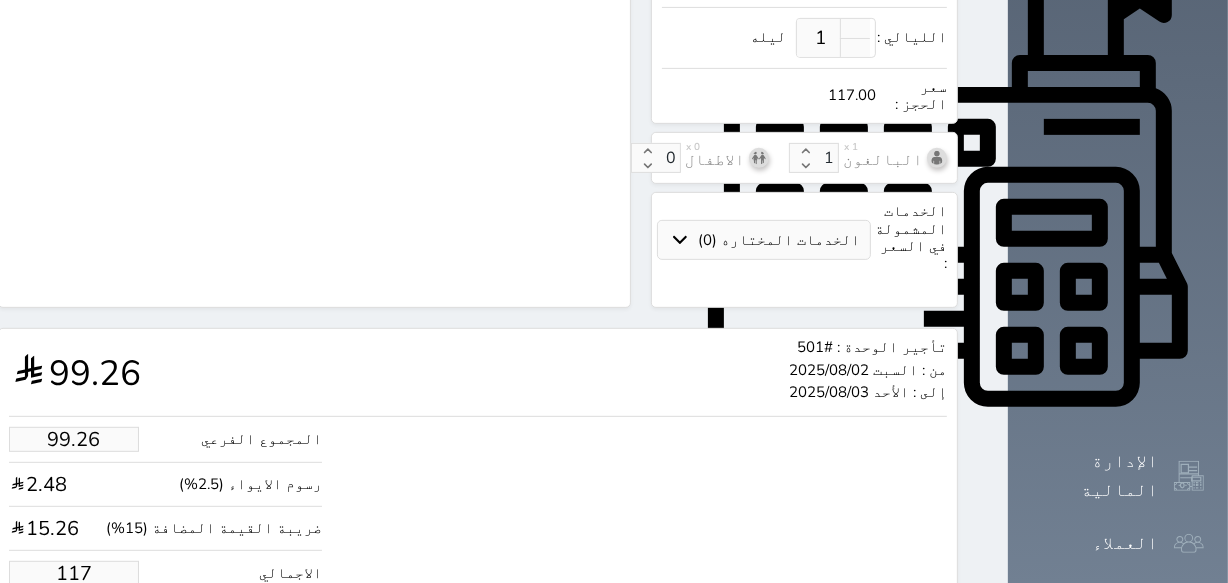 type on "9.33" 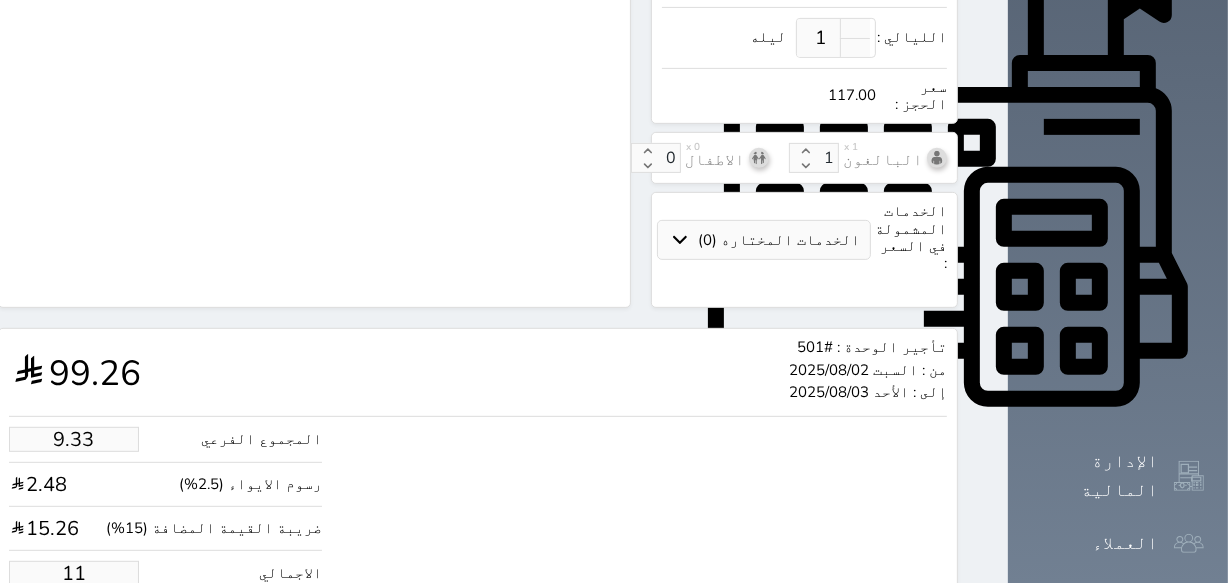 type on "1.00" 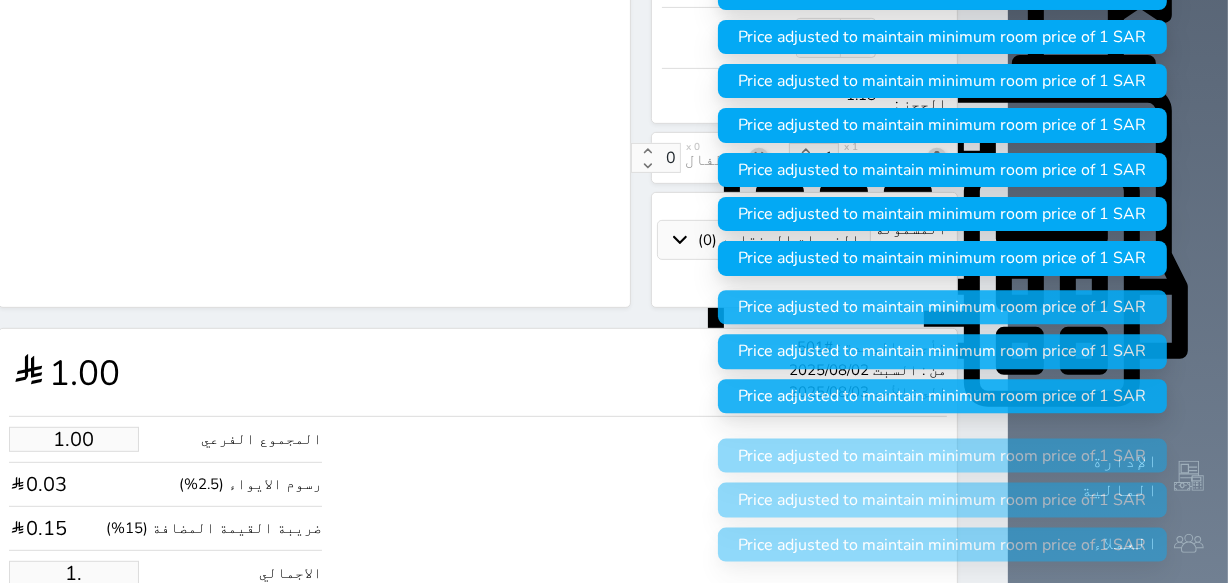 type on "1" 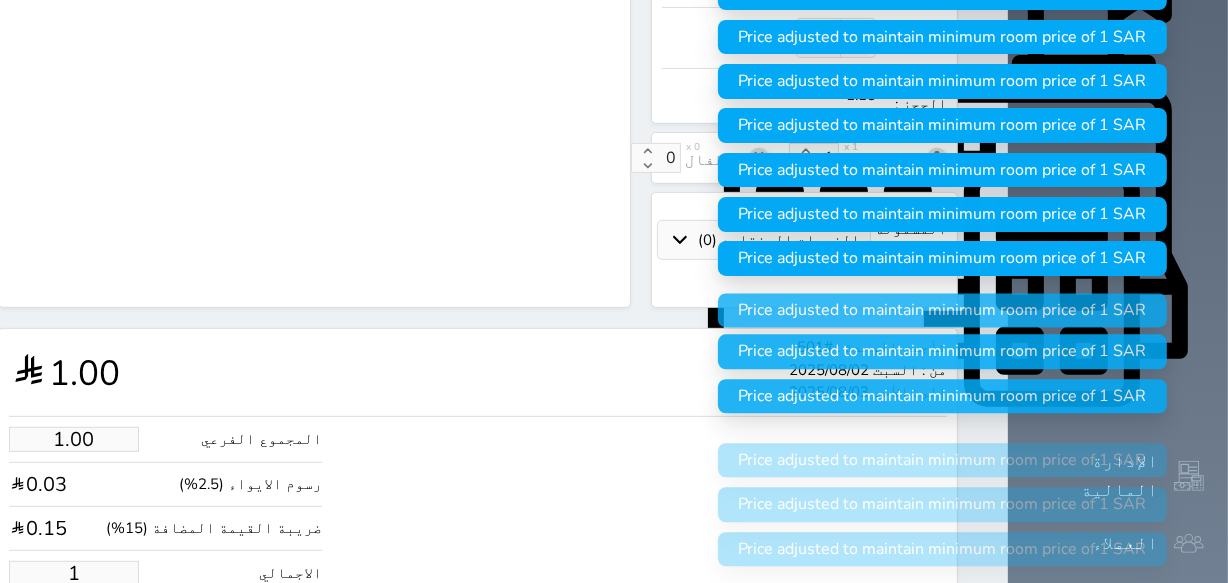 type 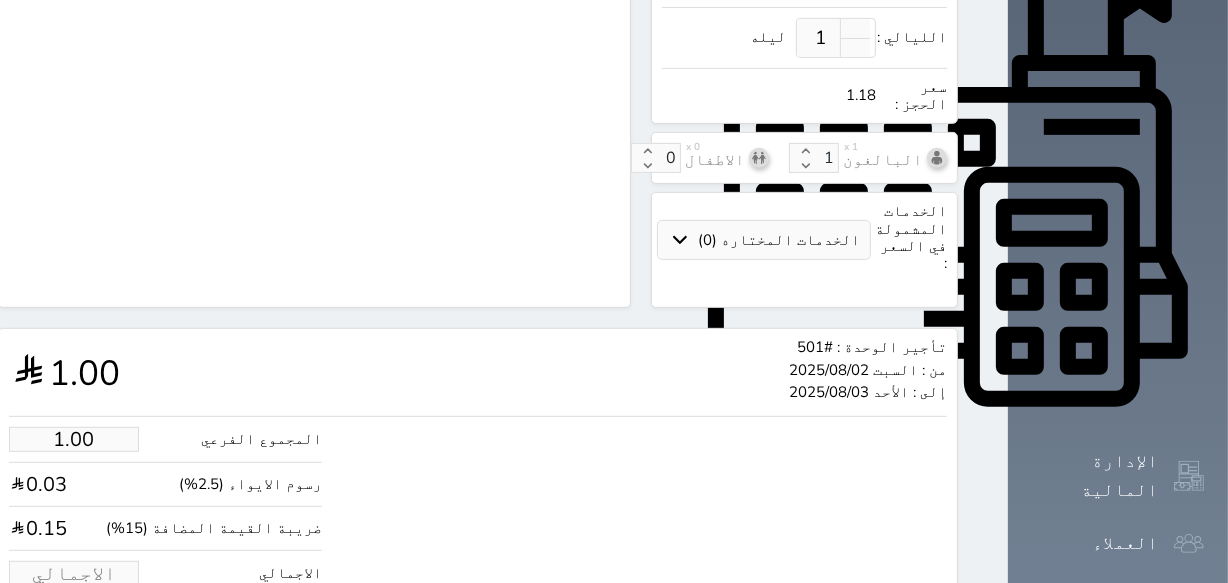 click at bounding box center (74, 573) 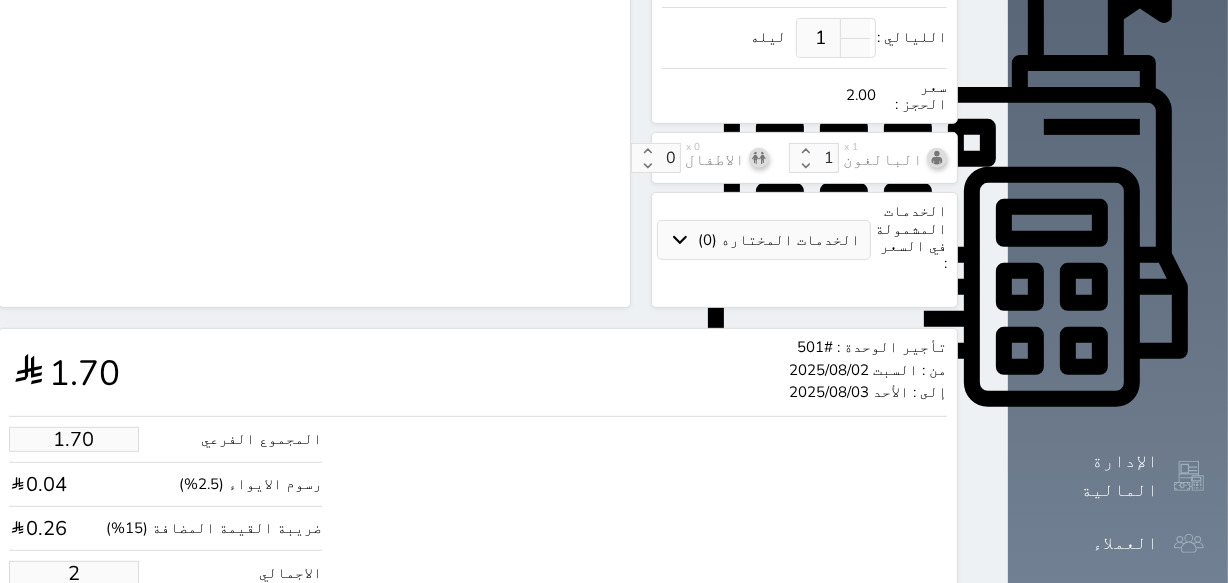 type on "1.00" 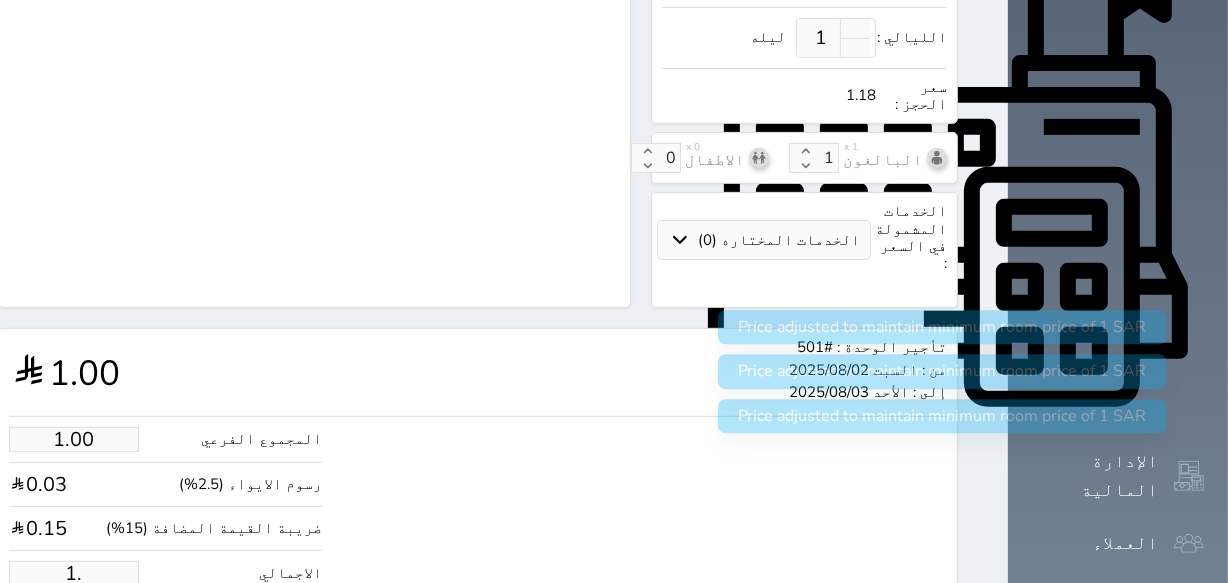 type on "1" 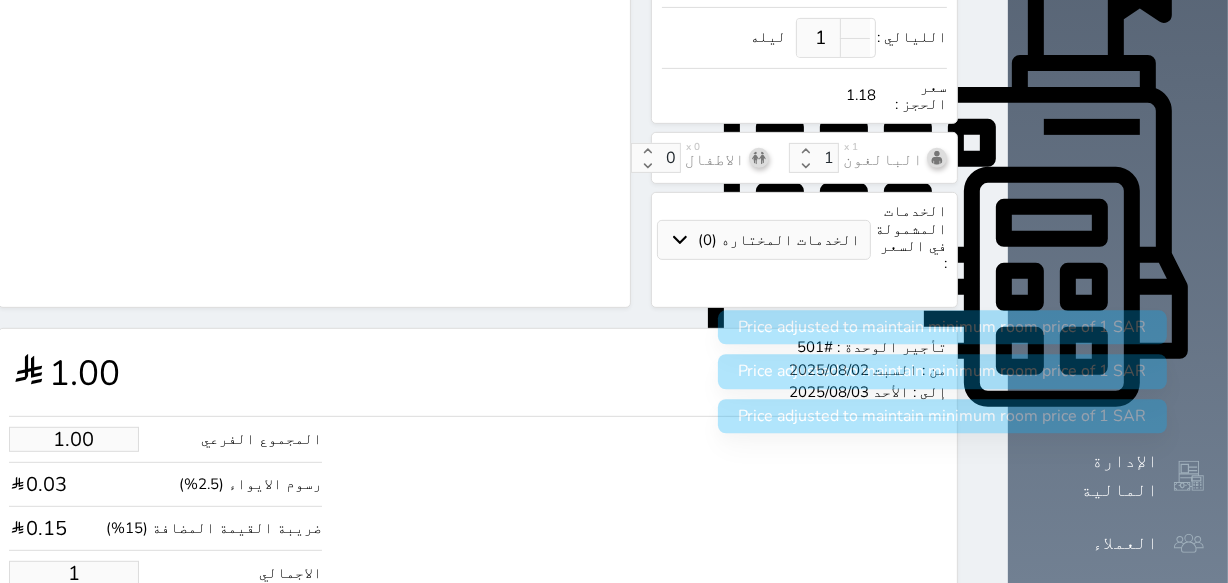 type 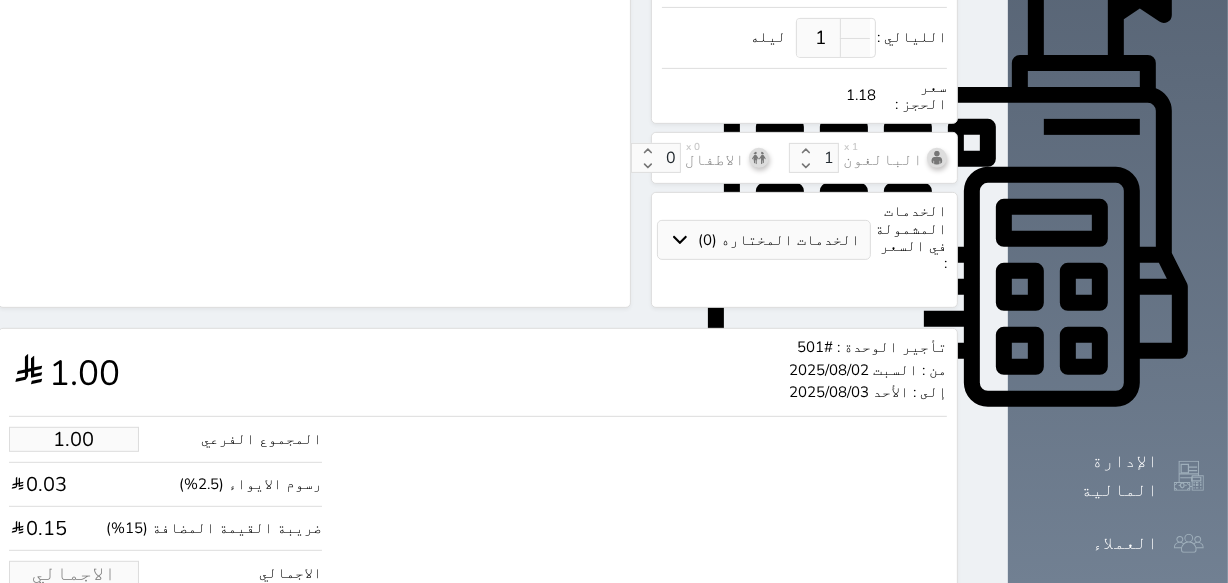 type on "4.24" 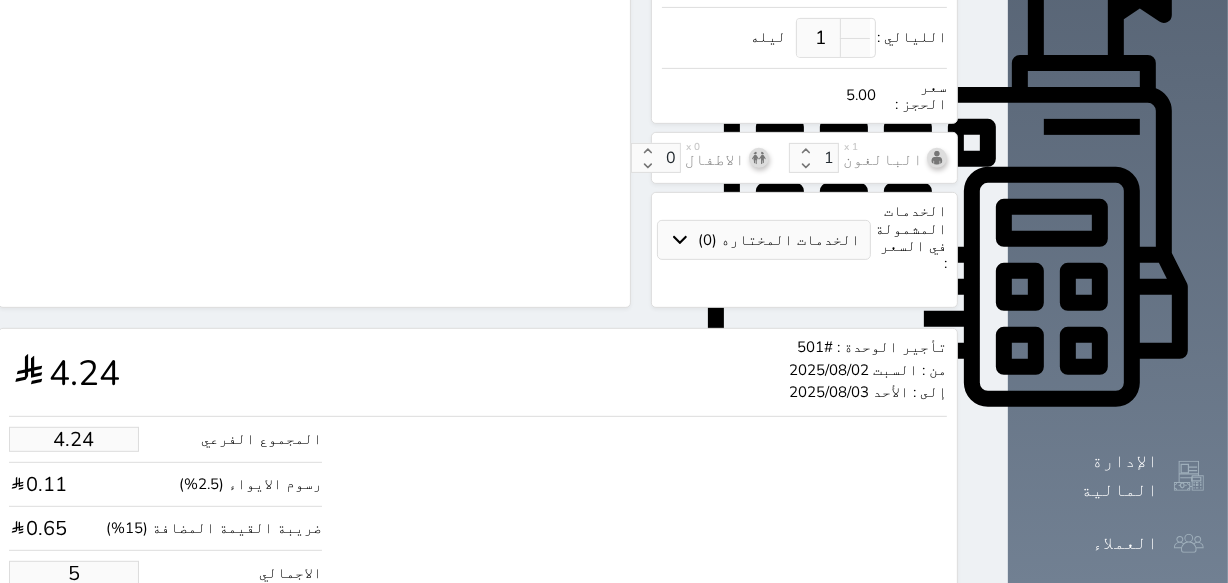 type on "46.66" 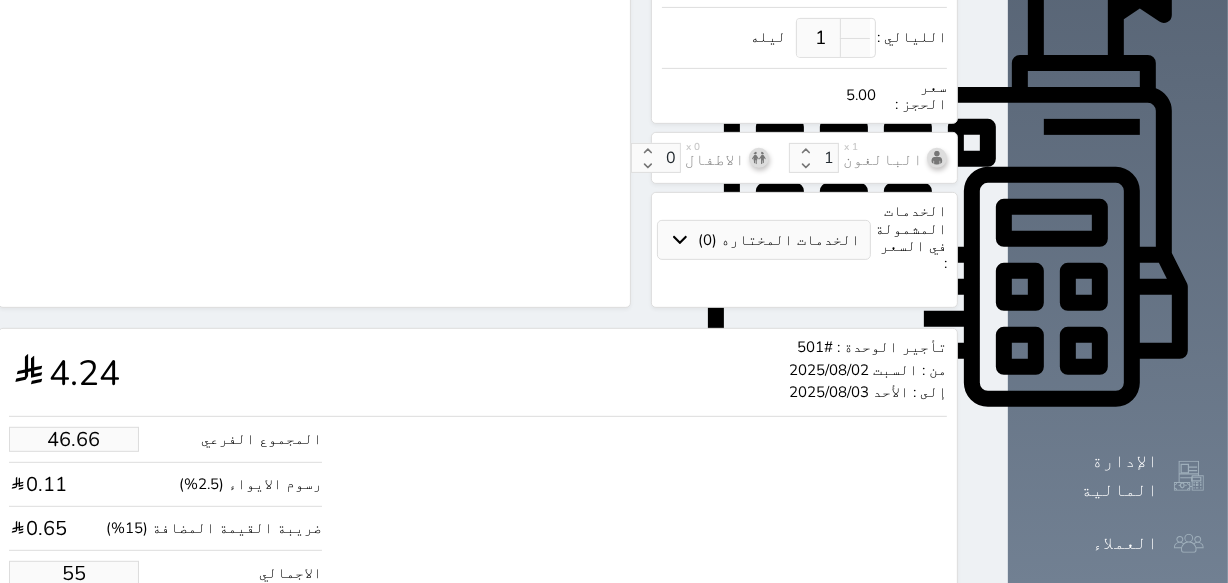 type on "4.24" 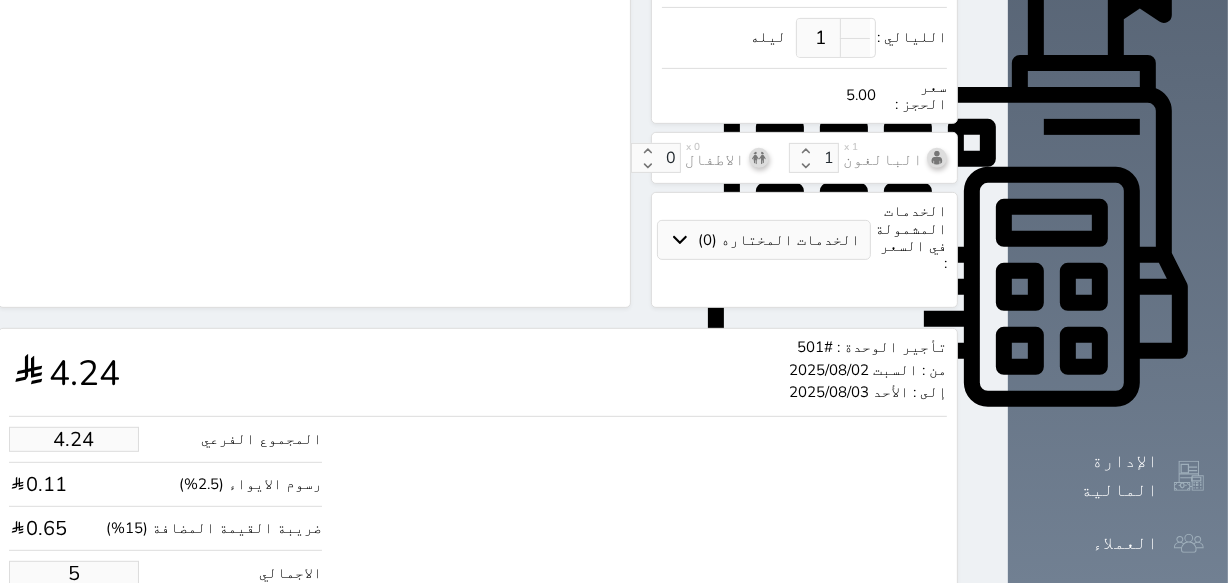 type on "1.00" 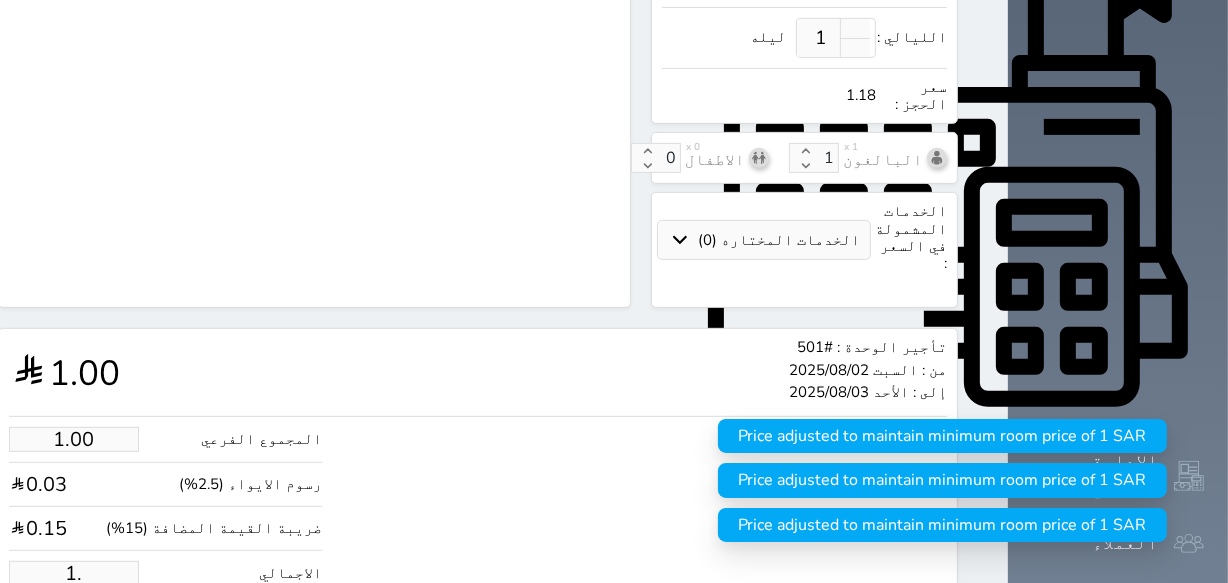type on "1" 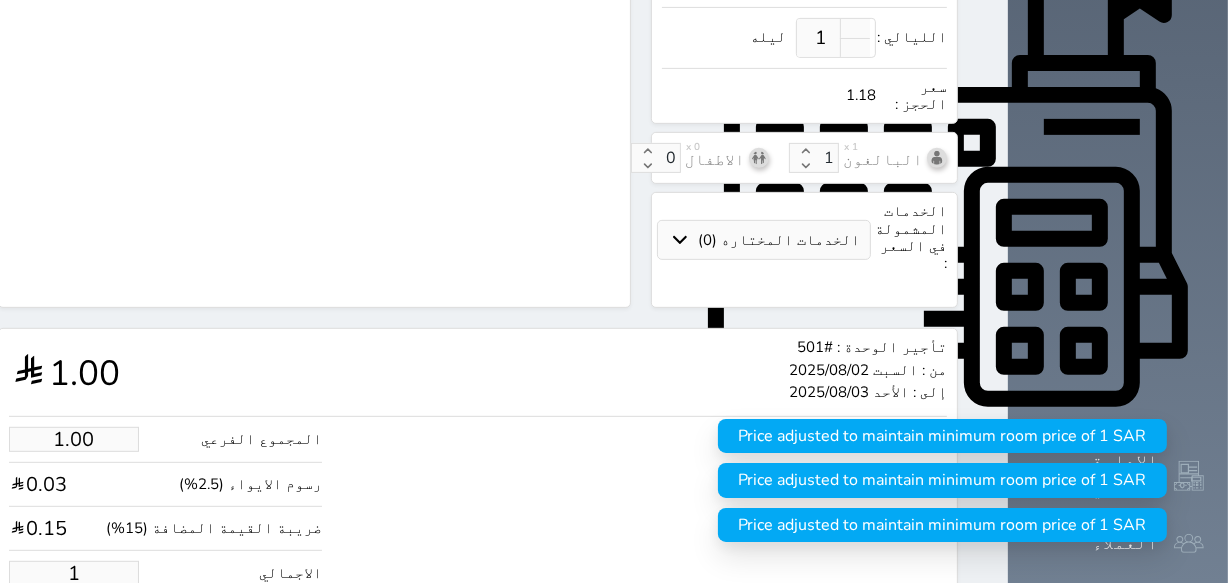 type 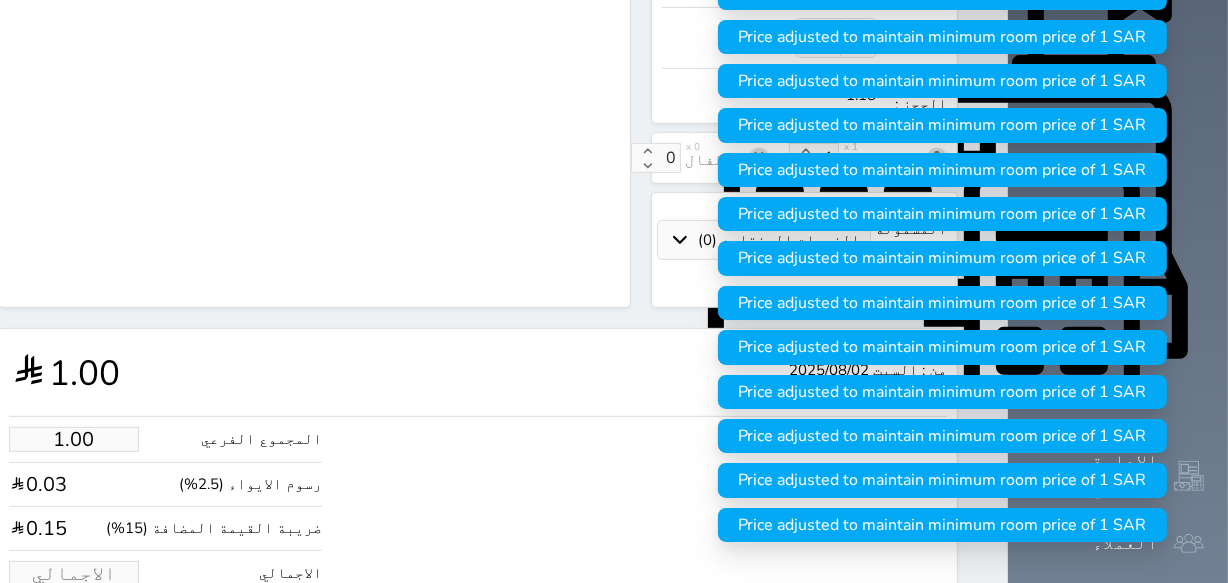 type on "1.70" 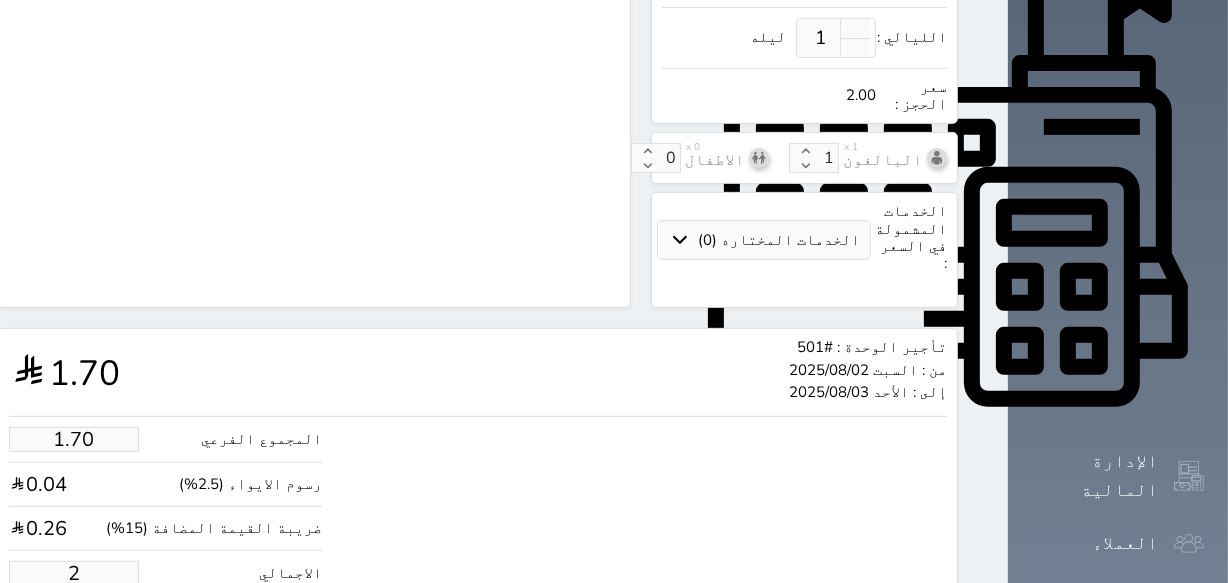 type on "1.00" 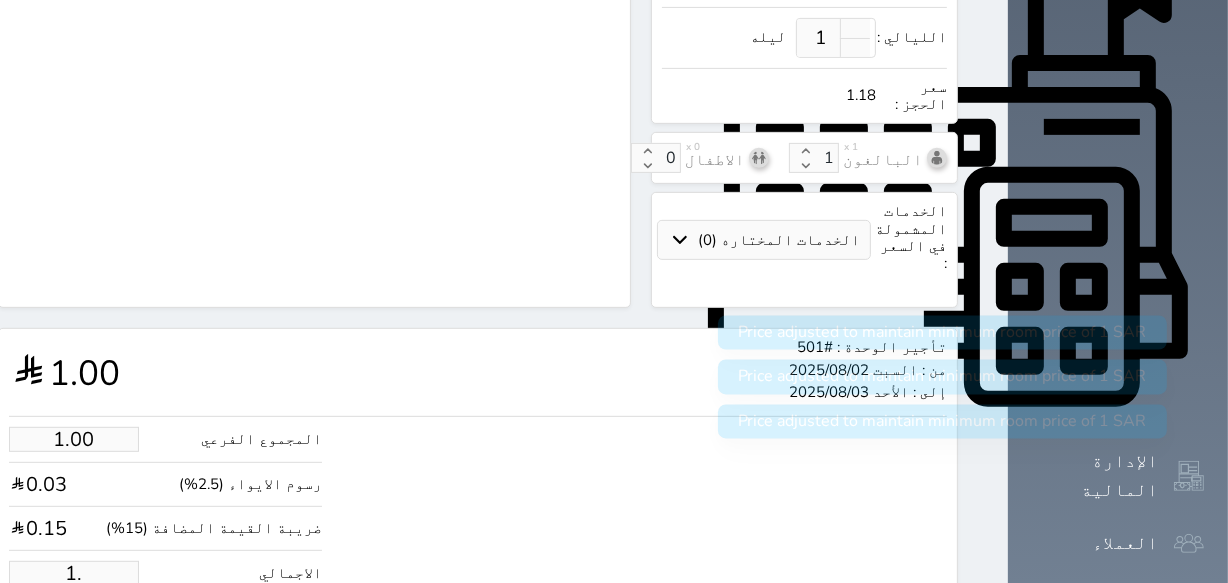 type on "1" 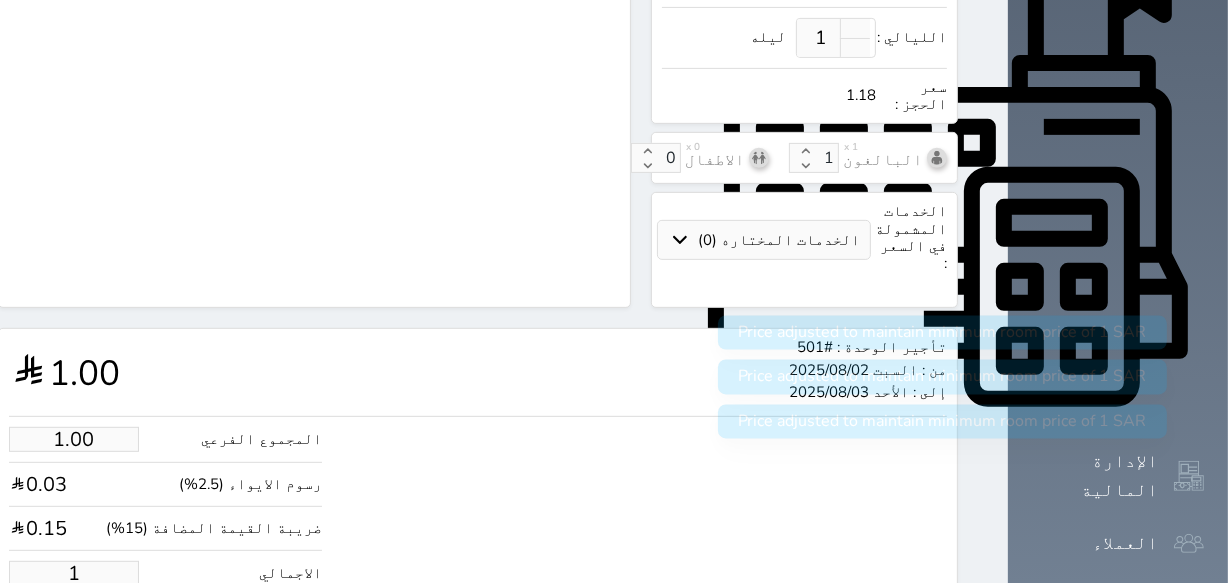 type 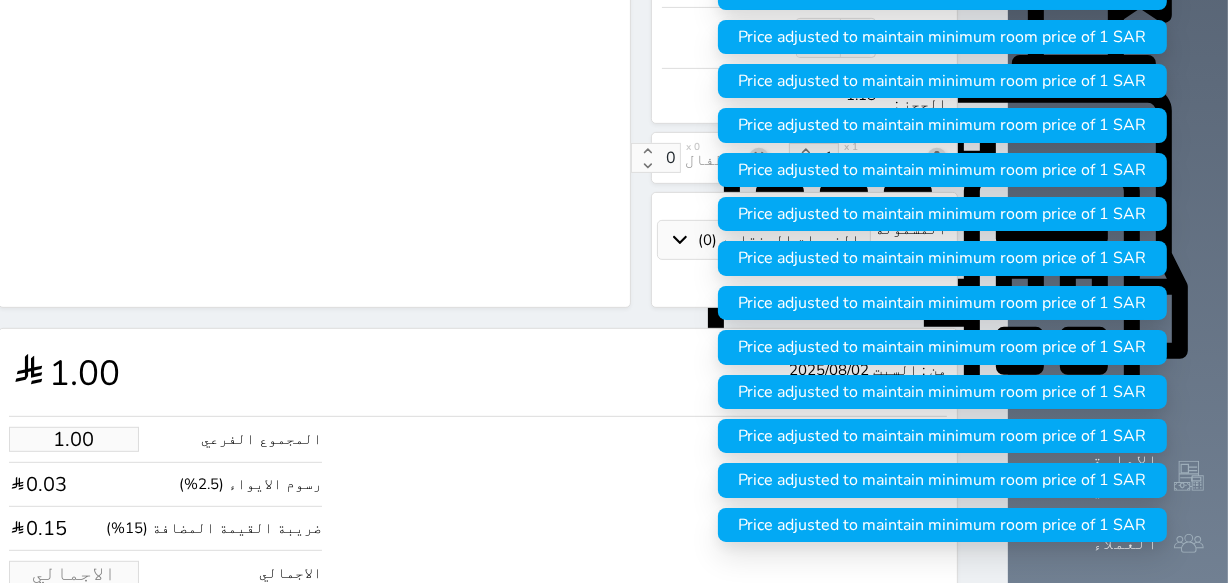 type on "5.94" 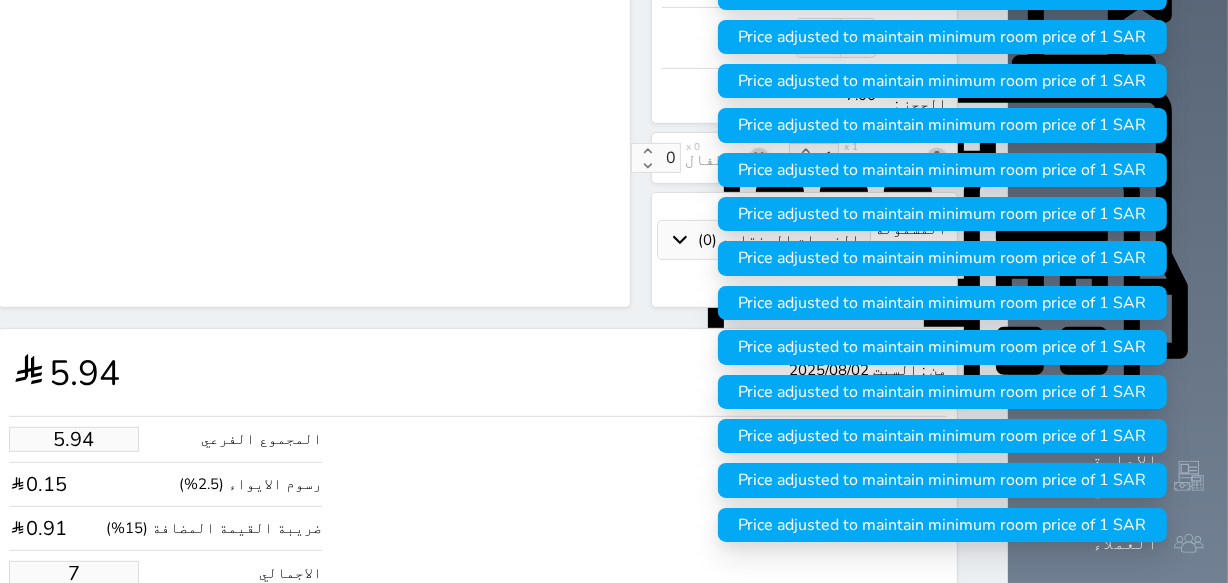 type on "59.38" 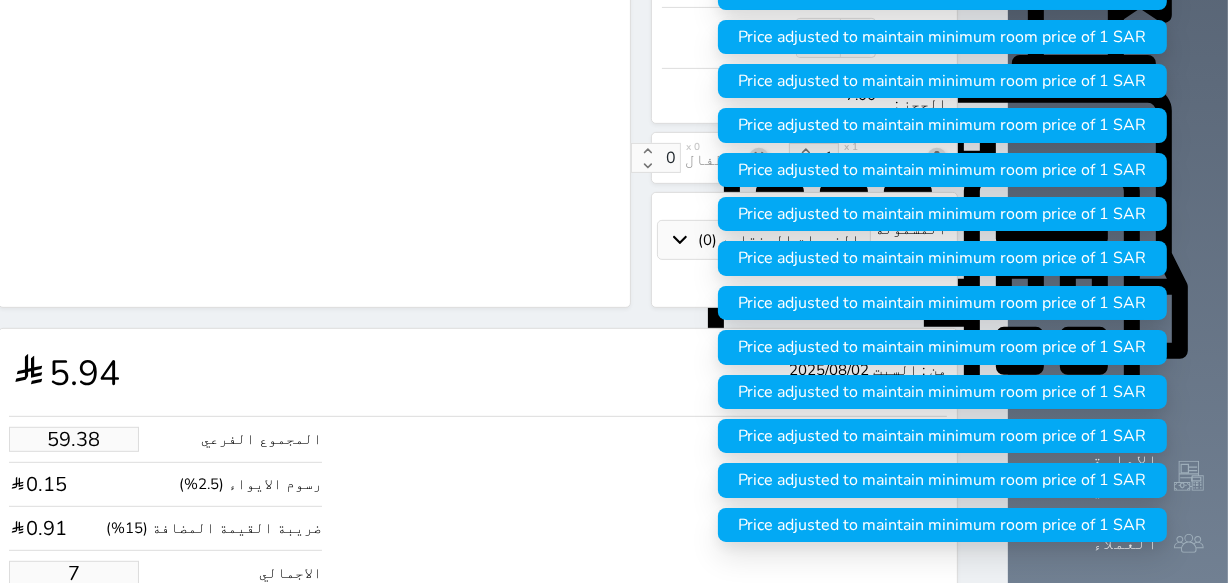 type on "70" 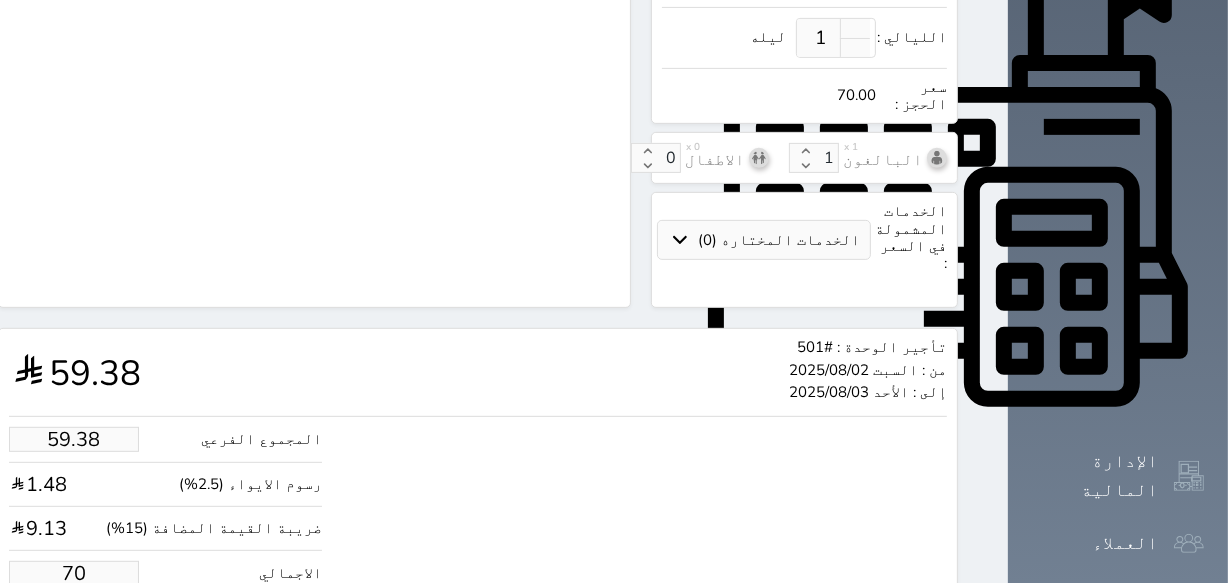 type on "5.94" 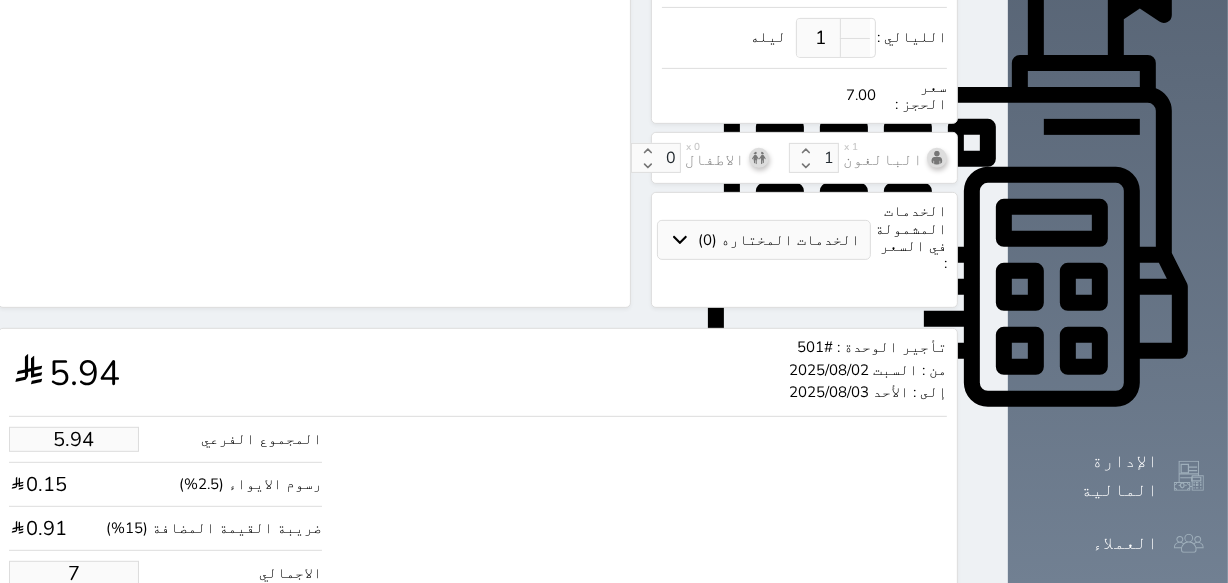 type on "1.00" 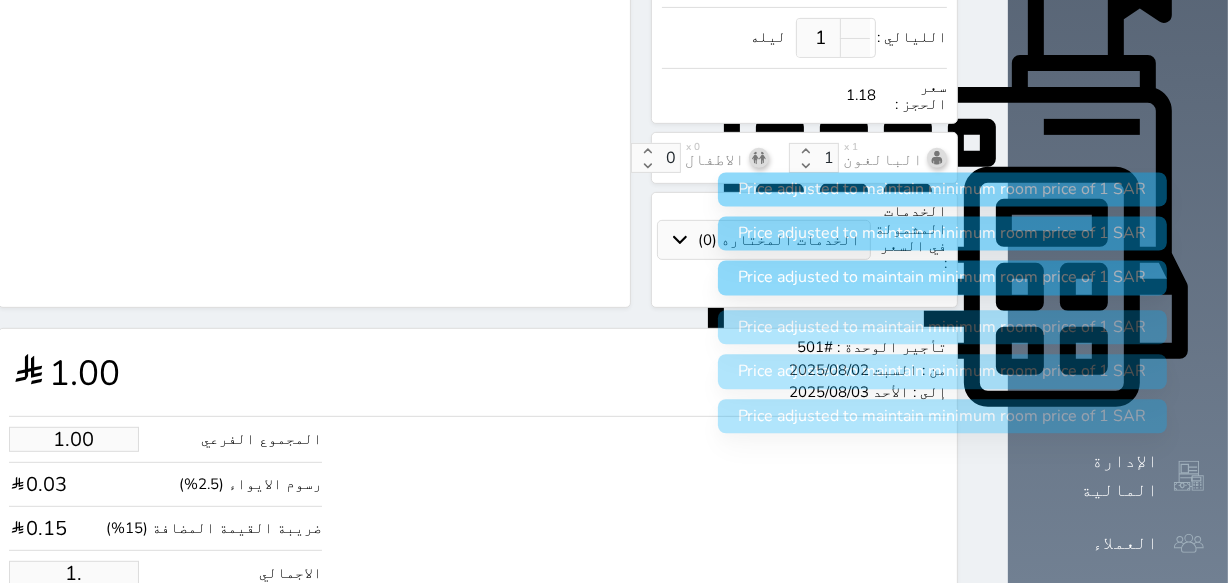 type on "1" 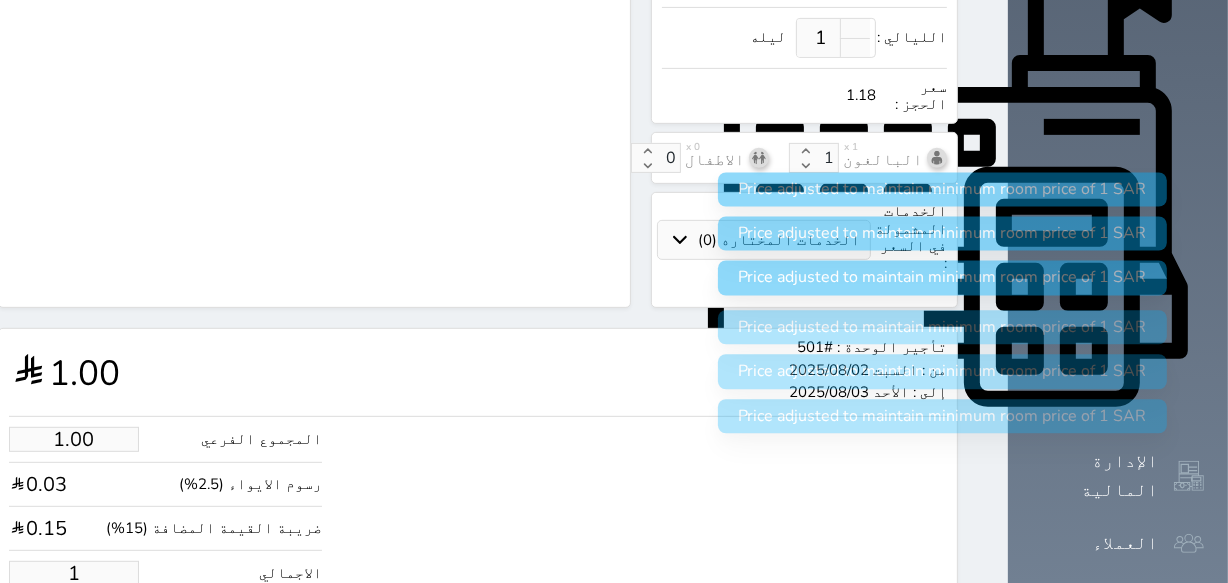 type 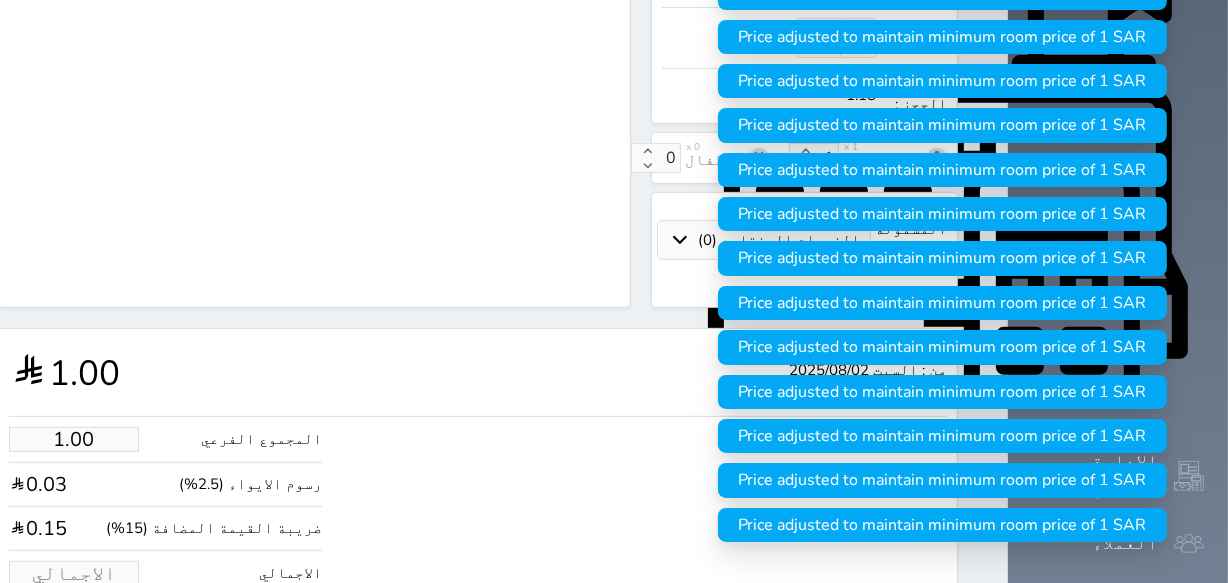 type on "5.94" 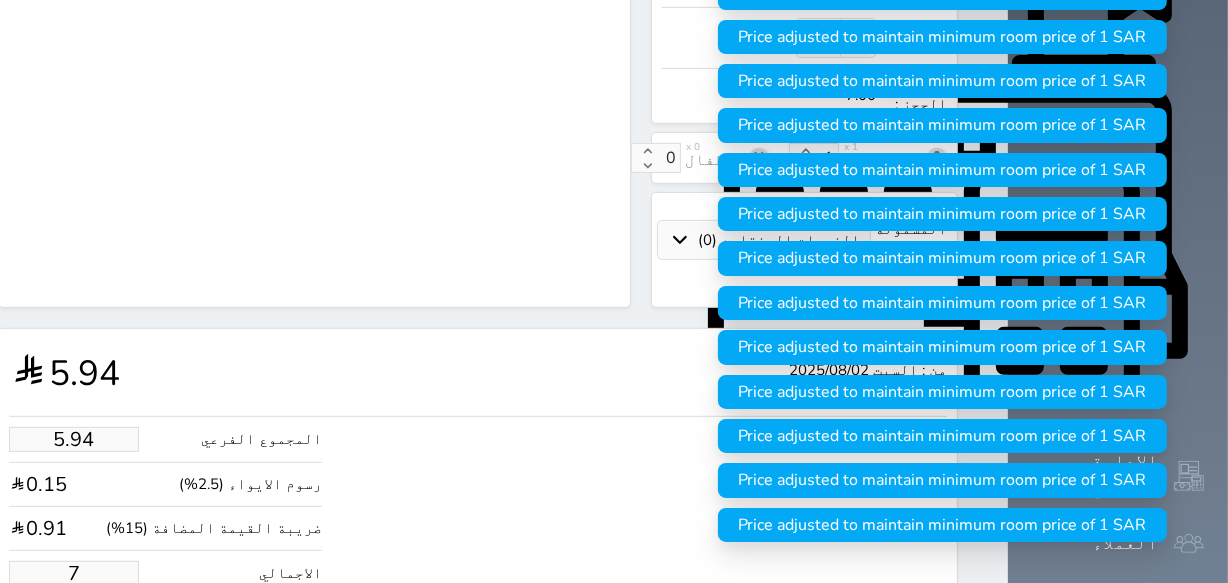 type on "59.38" 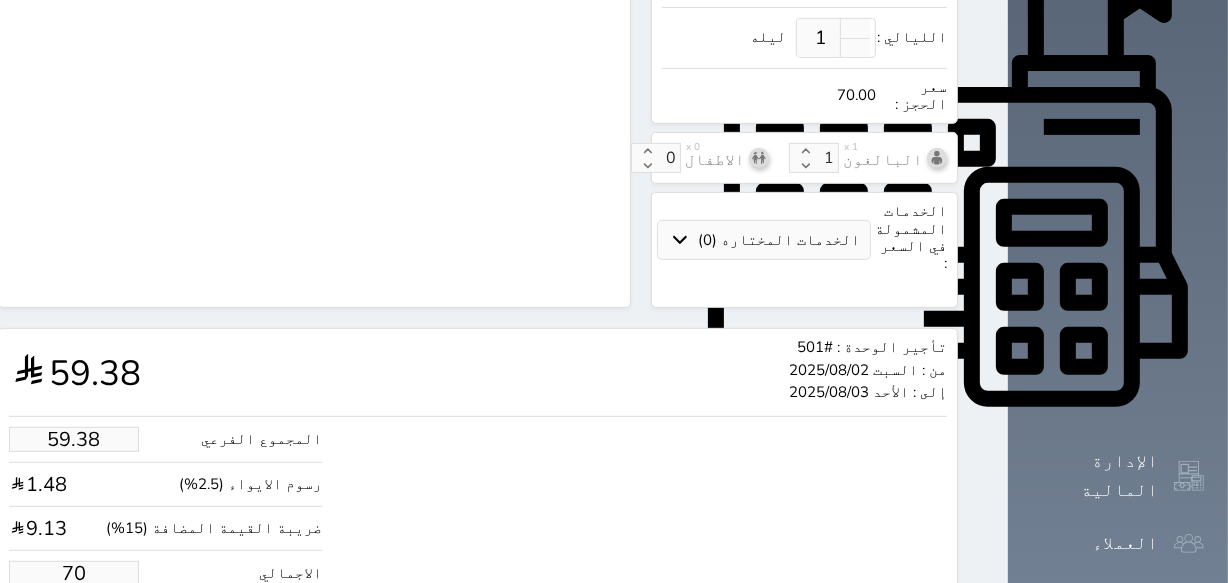type on "70.00" 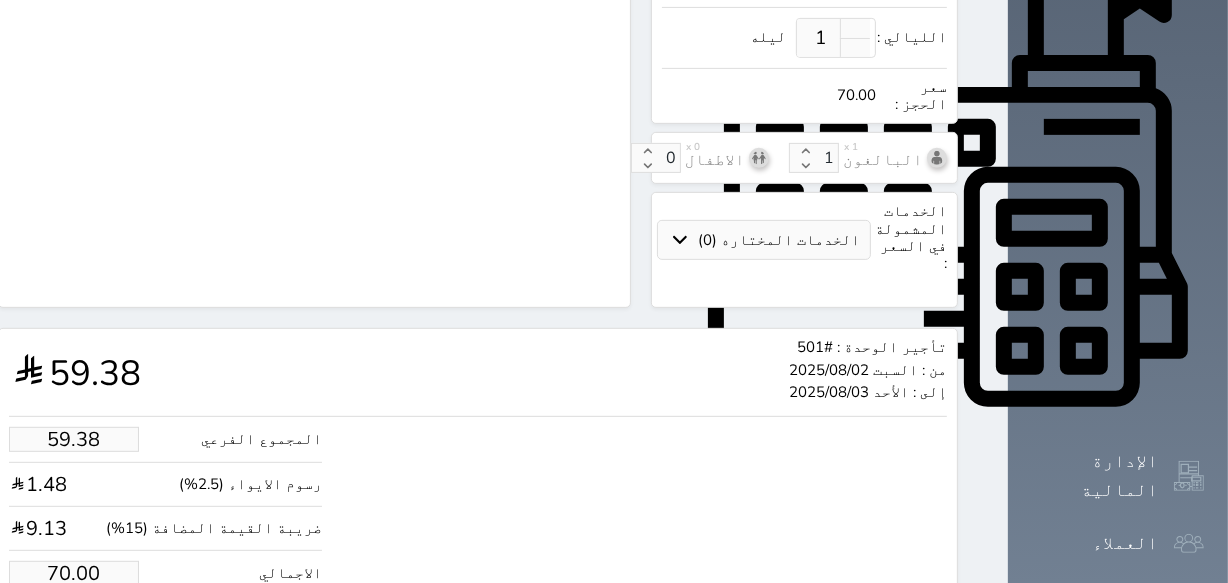 click on "حجز" at bounding box center [91, 634] 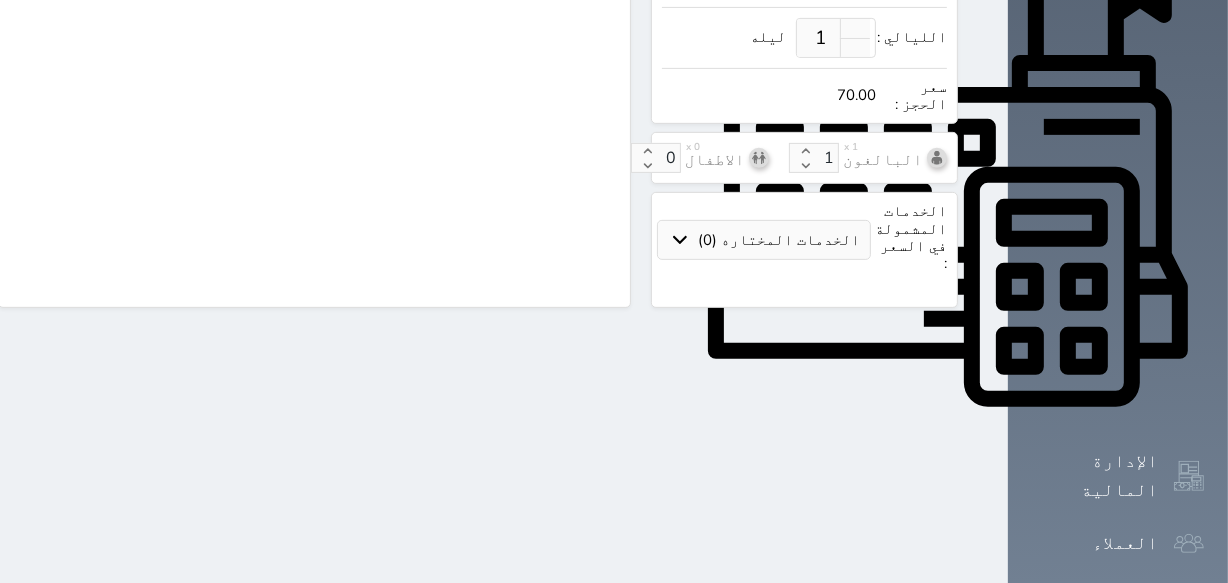 scroll, scrollTop: 603, scrollLeft: 0, axis: vertical 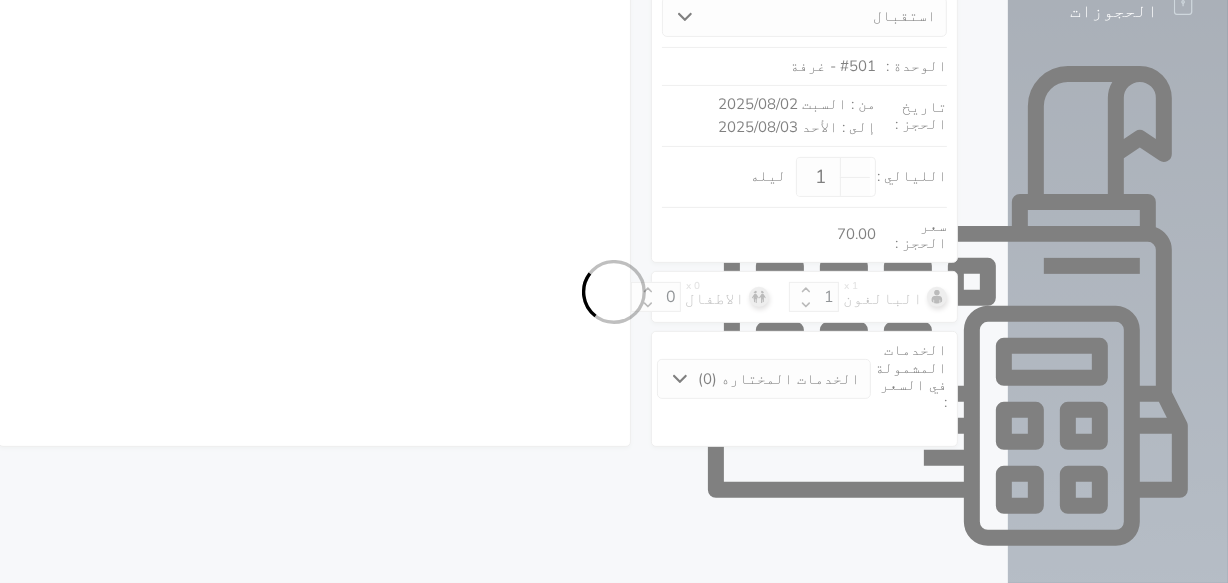 select on "1" 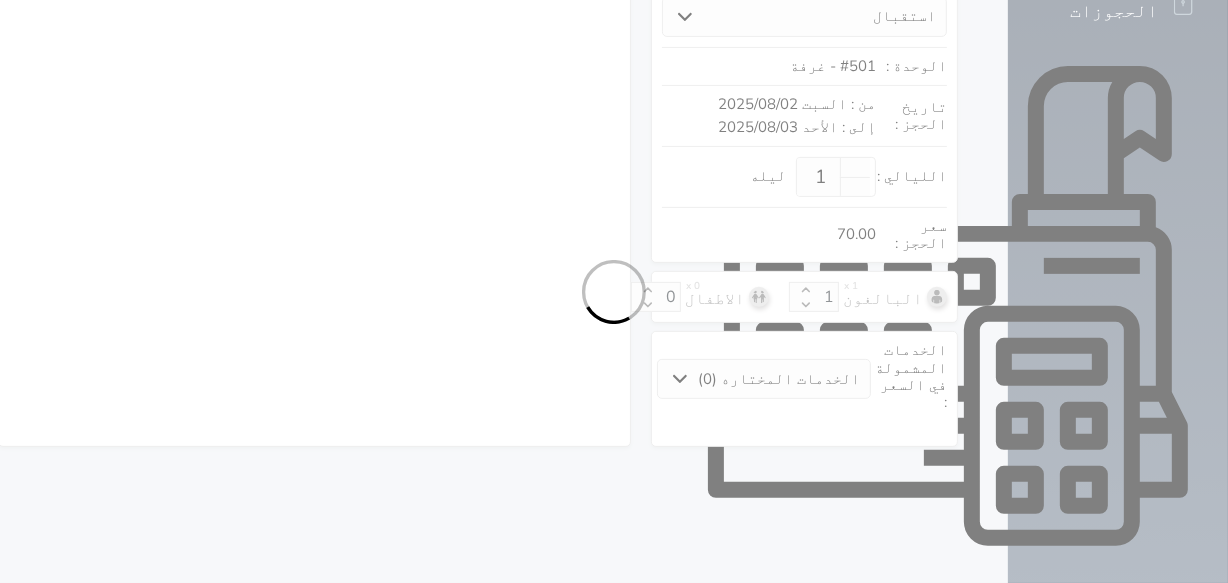 select on "113" 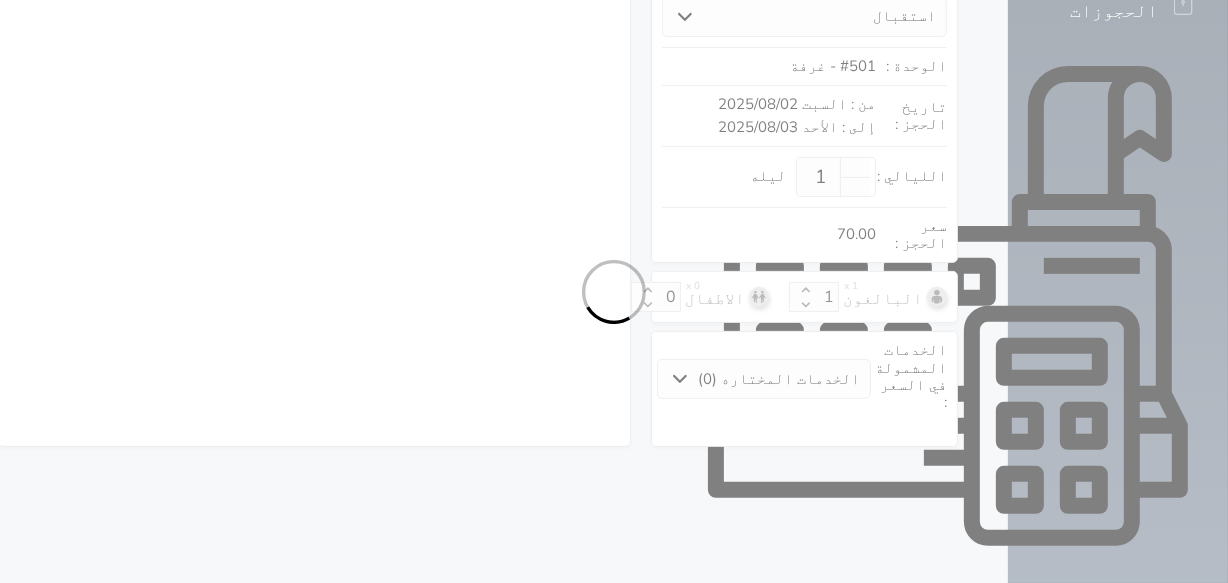 select on "1" 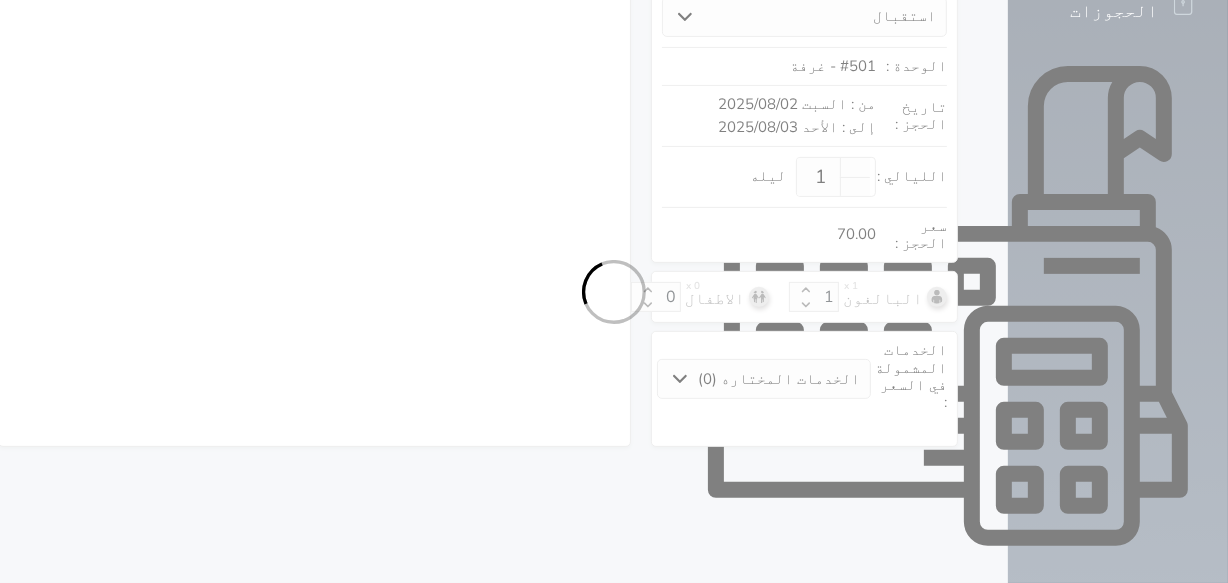 type 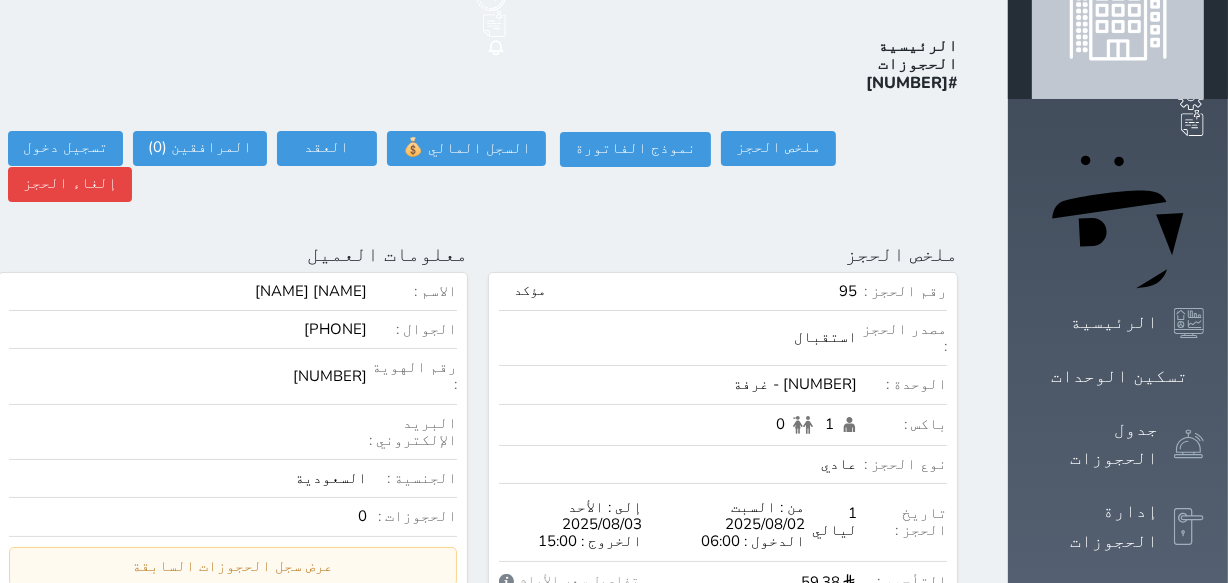 scroll, scrollTop: 0, scrollLeft: 0, axis: both 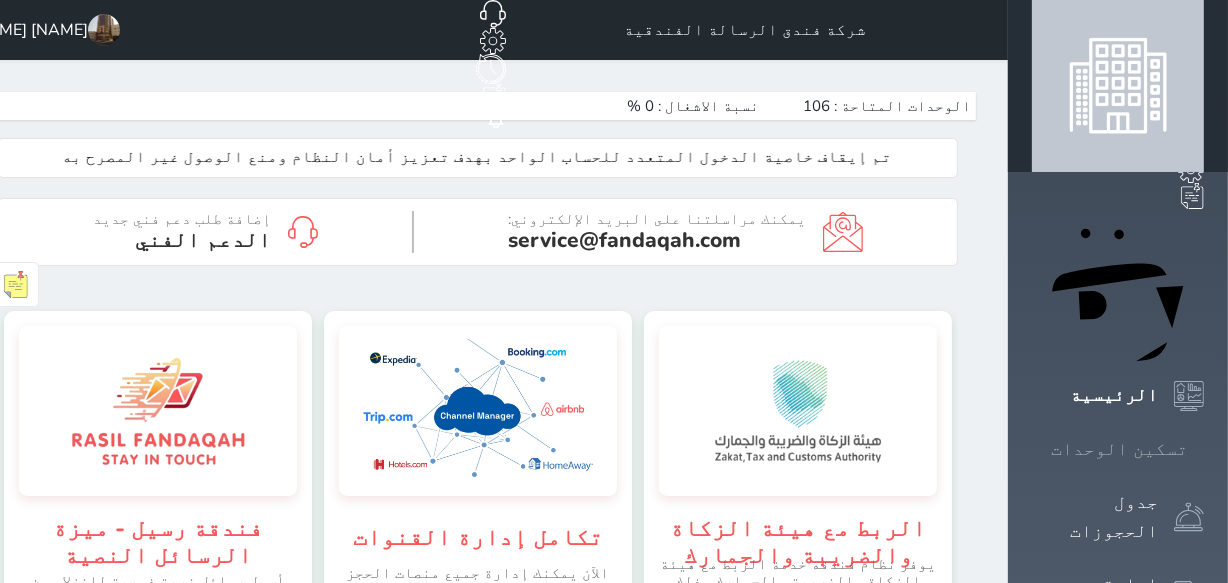 click 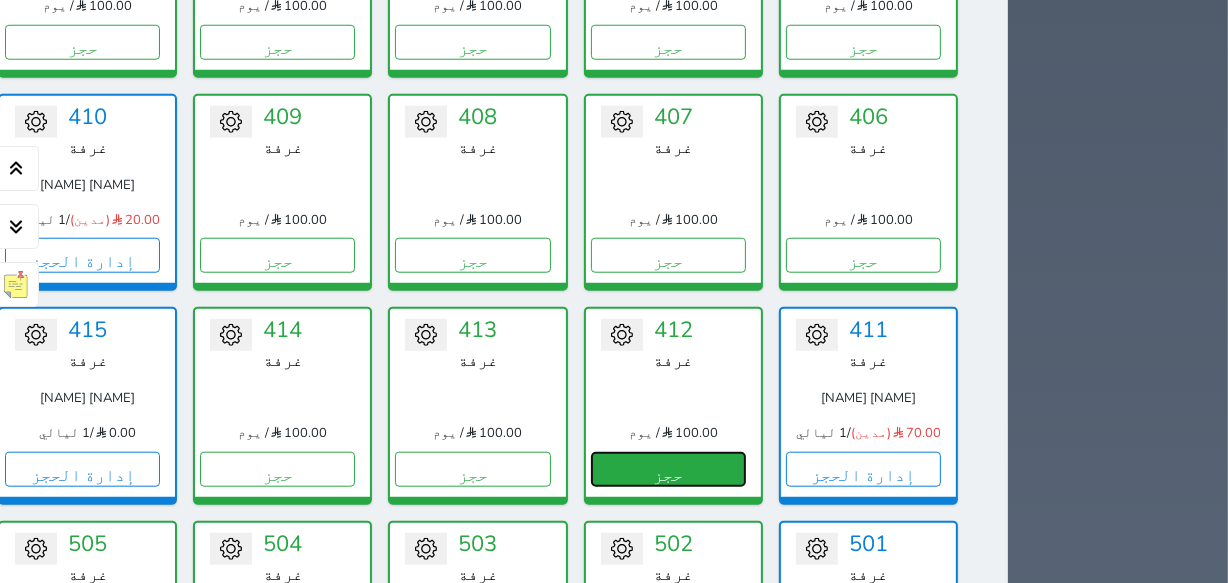 click on "حجز" at bounding box center [668, 469] 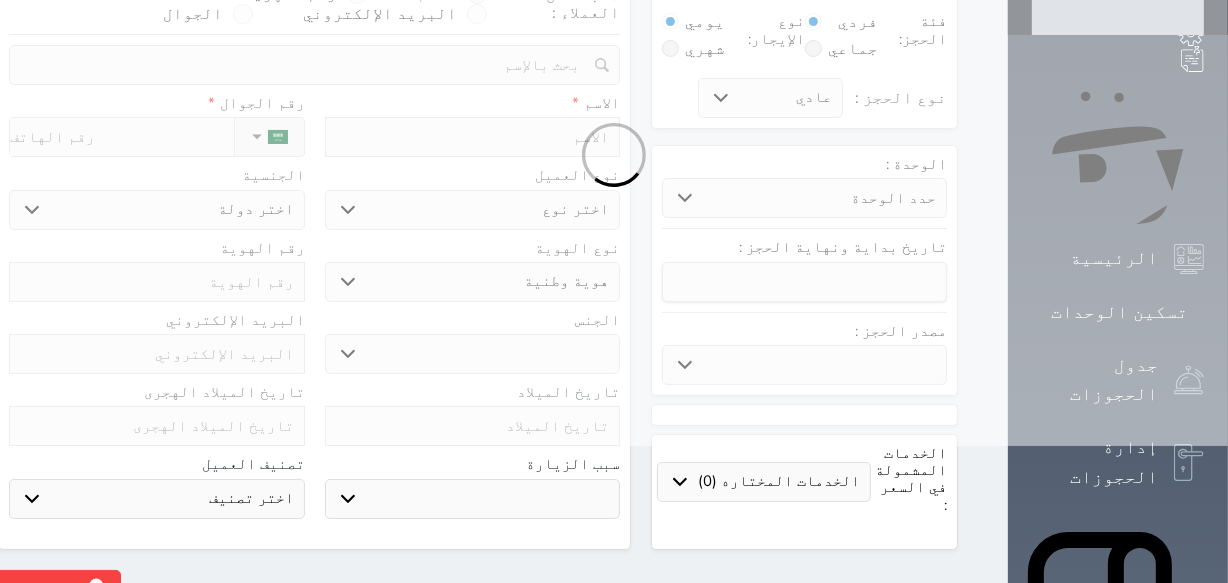 scroll, scrollTop: 0, scrollLeft: 0, axis: both 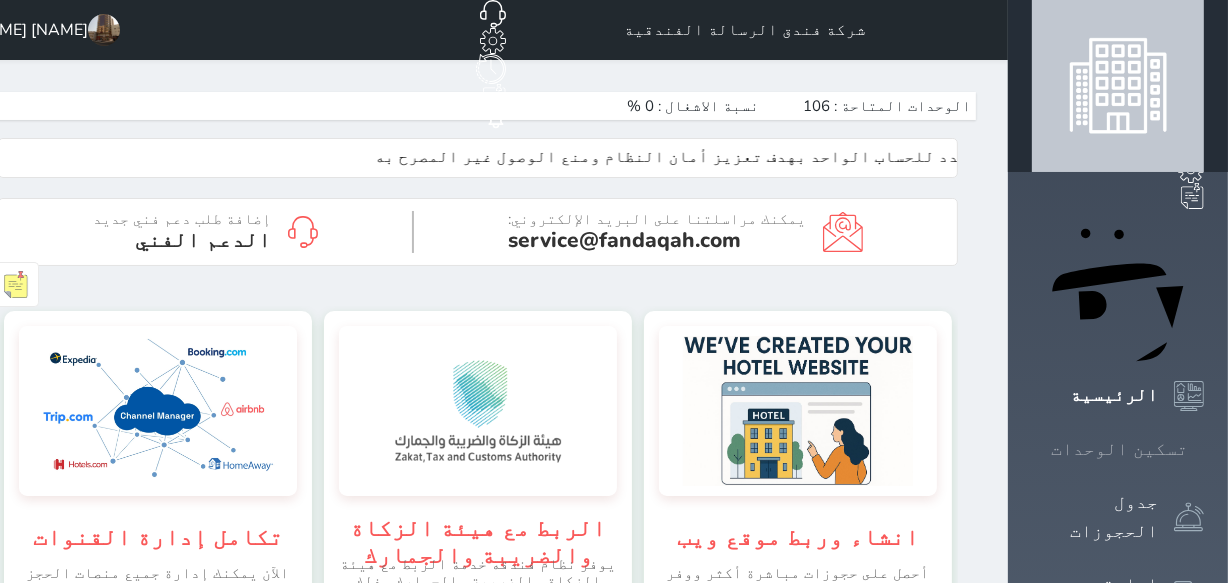 click at bounding box center [1204, 449] 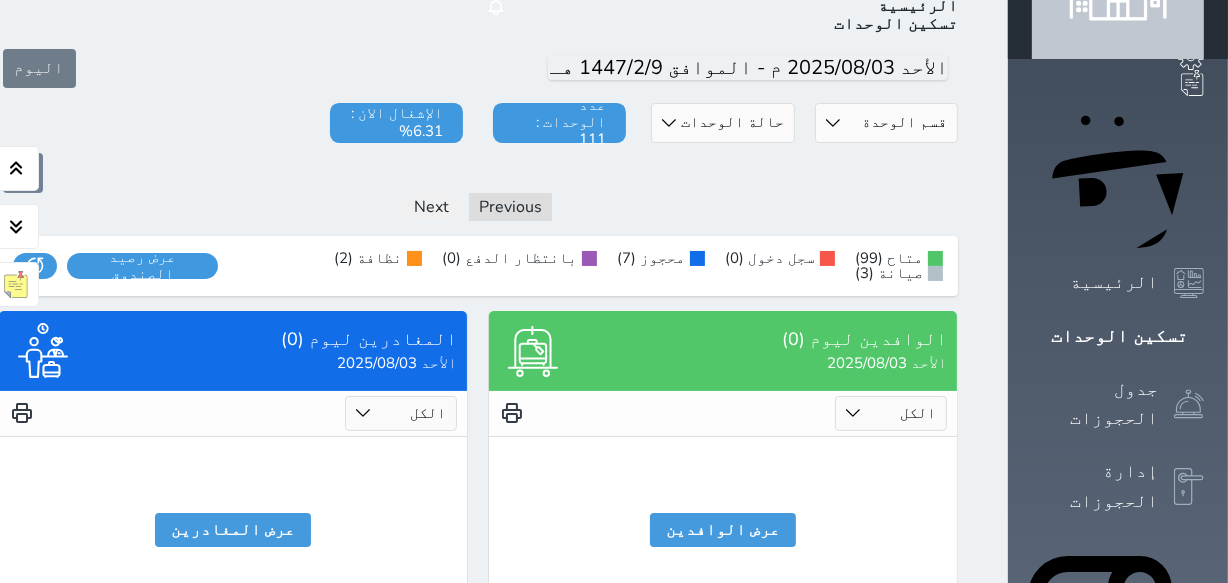 scroll, scrollTop: 0, scrollLeft: 0, axis: both 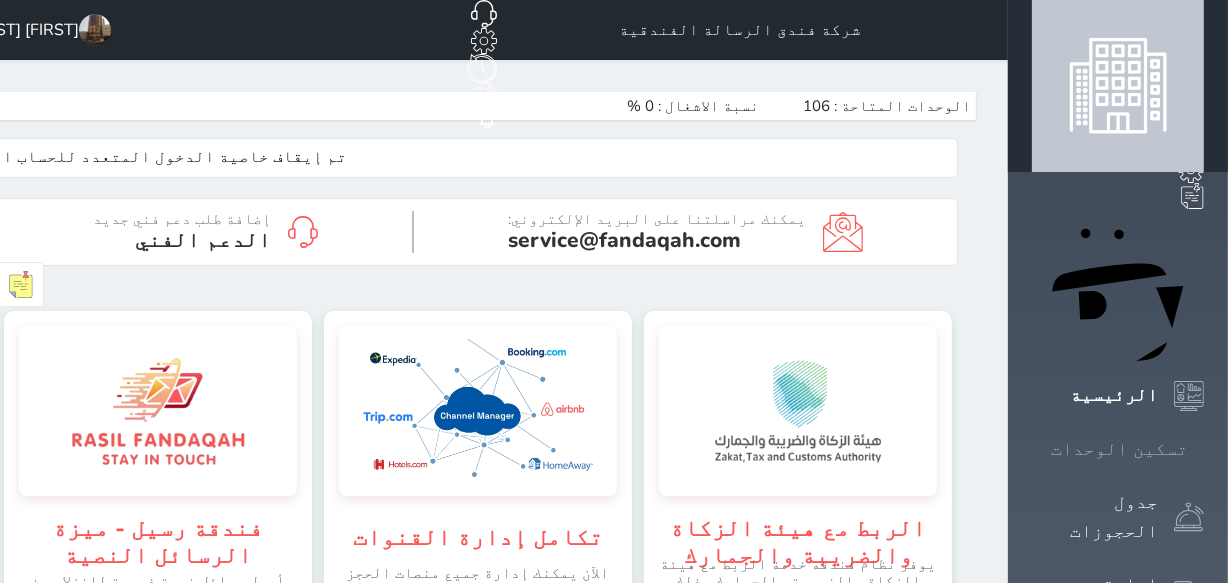 click 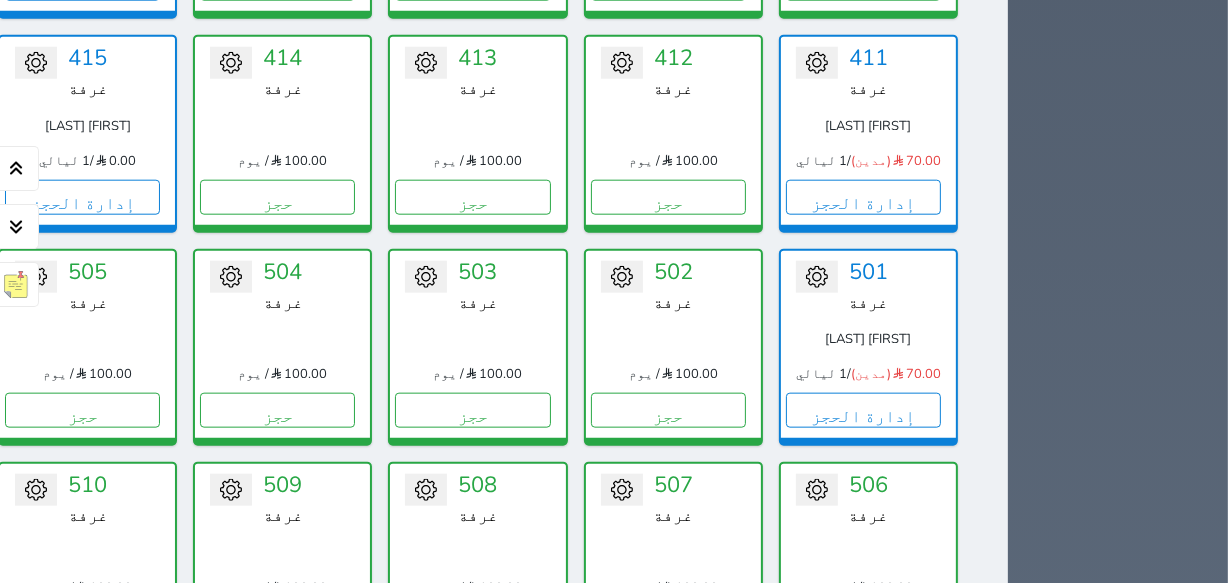 scroll, scrollTop: 1987, scrollLeft: 0, axis: vertical 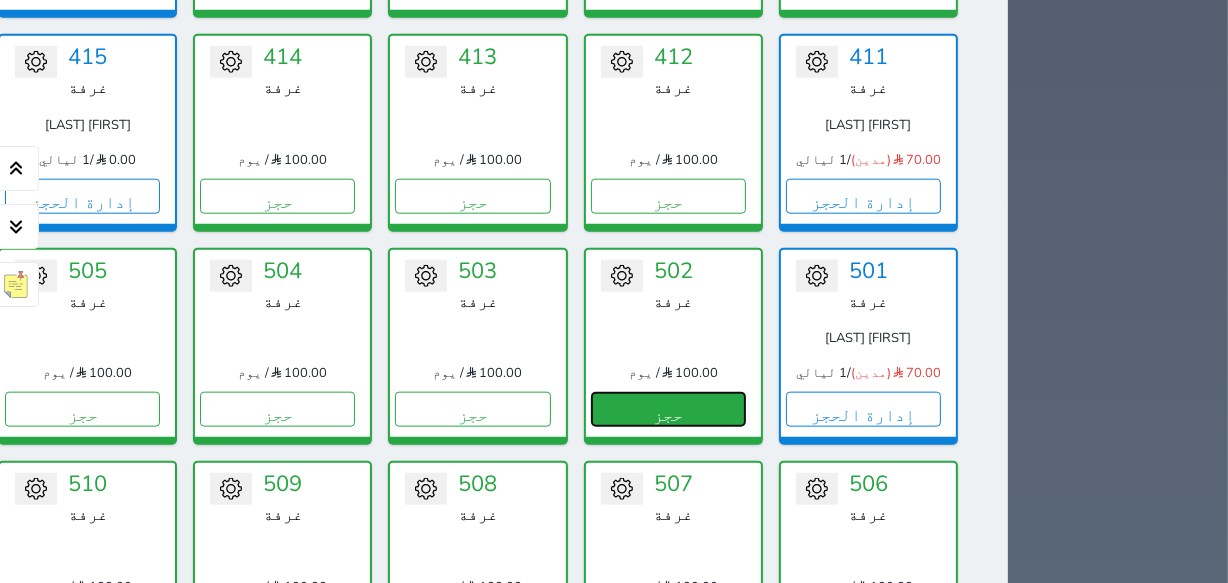 click on "حجز" at bounding box center [668, 409] 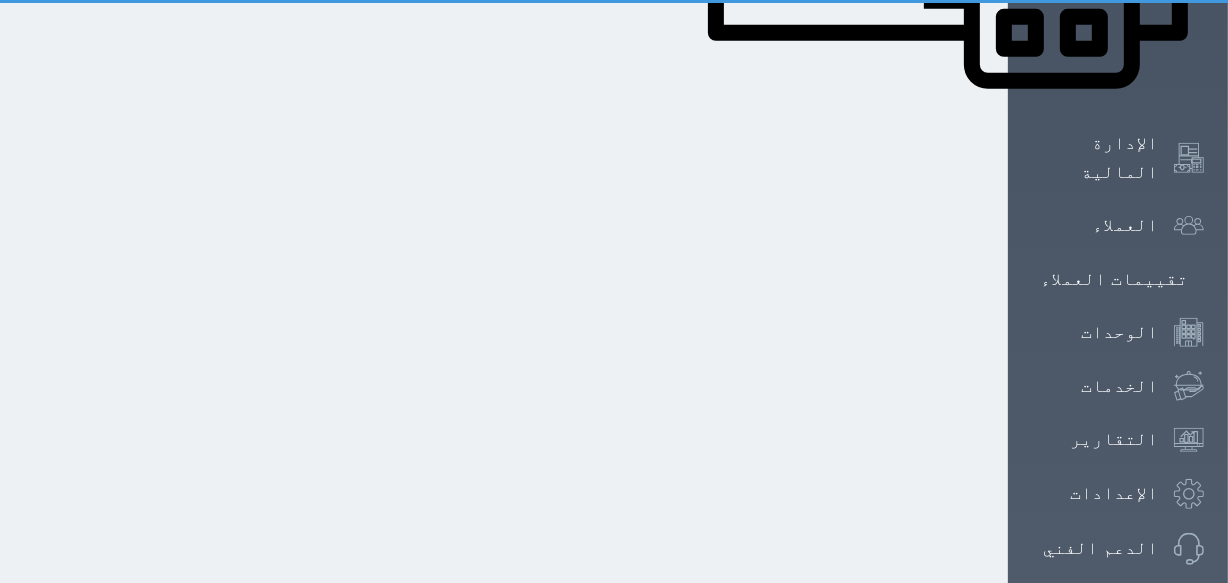 scroll, scrollTop: 466, scrollLeft: 0, axis: vertical 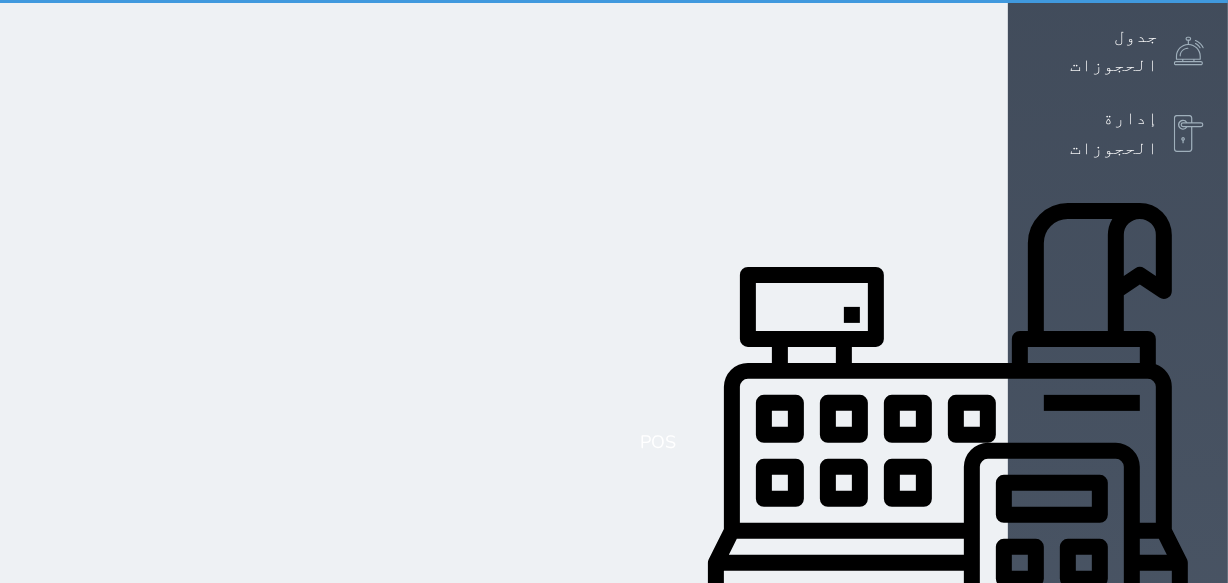 select on "1" 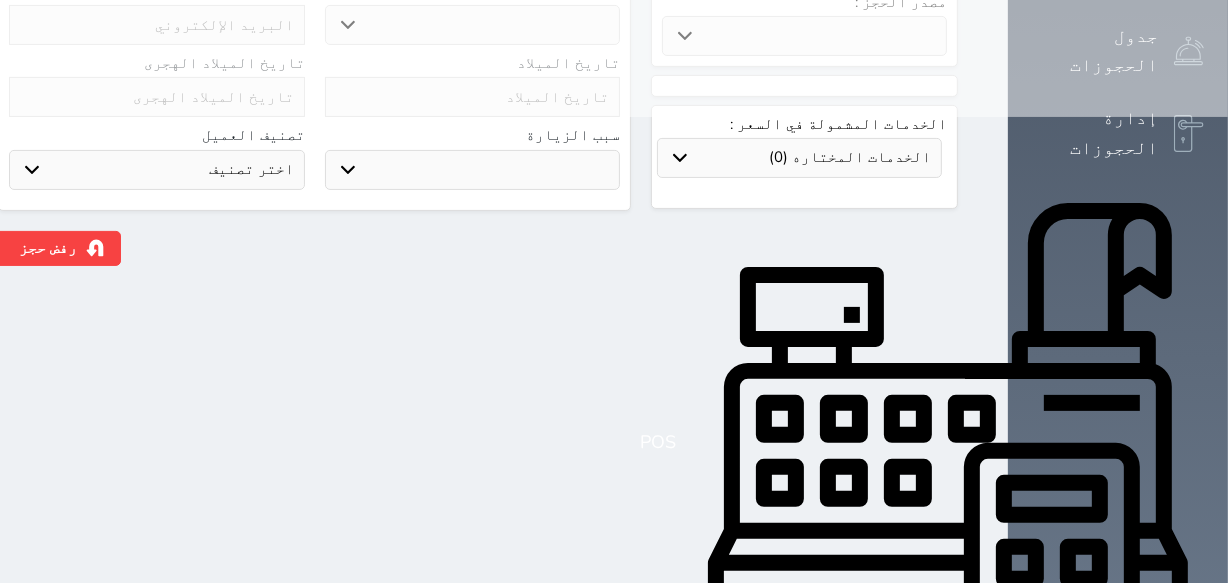 scroll, scrollTop: 0, scrollLeft: 0, axis: both 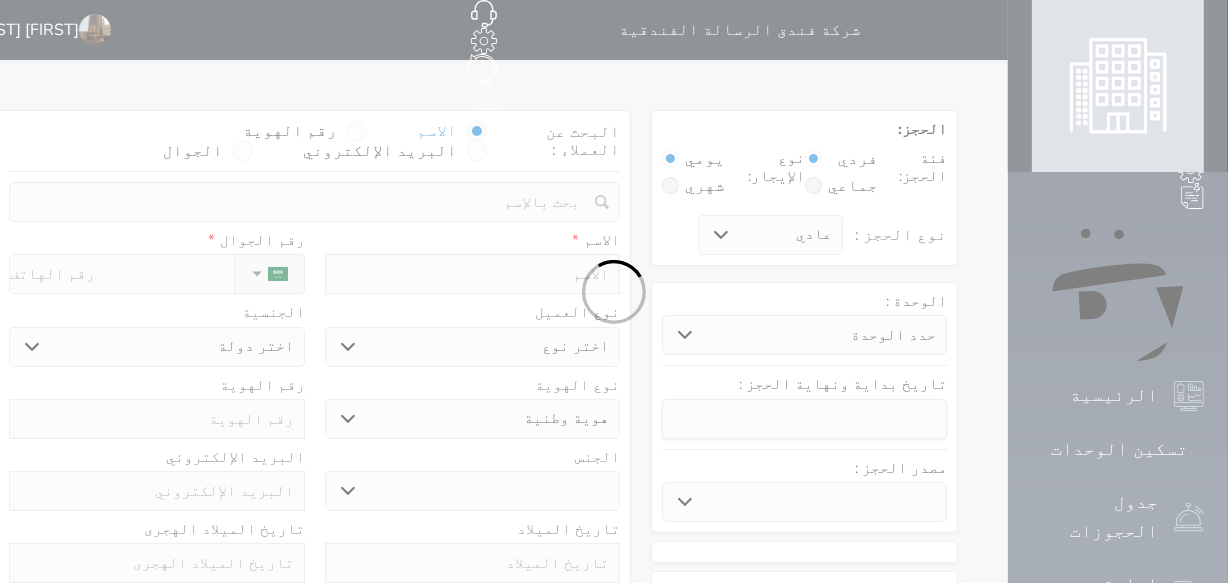 select 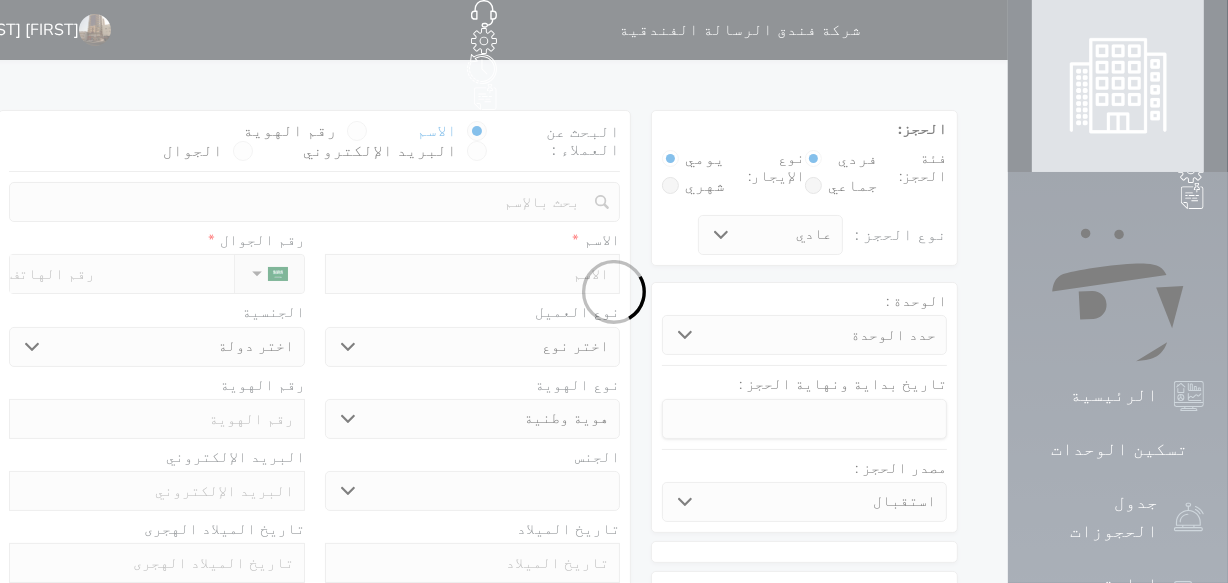 select 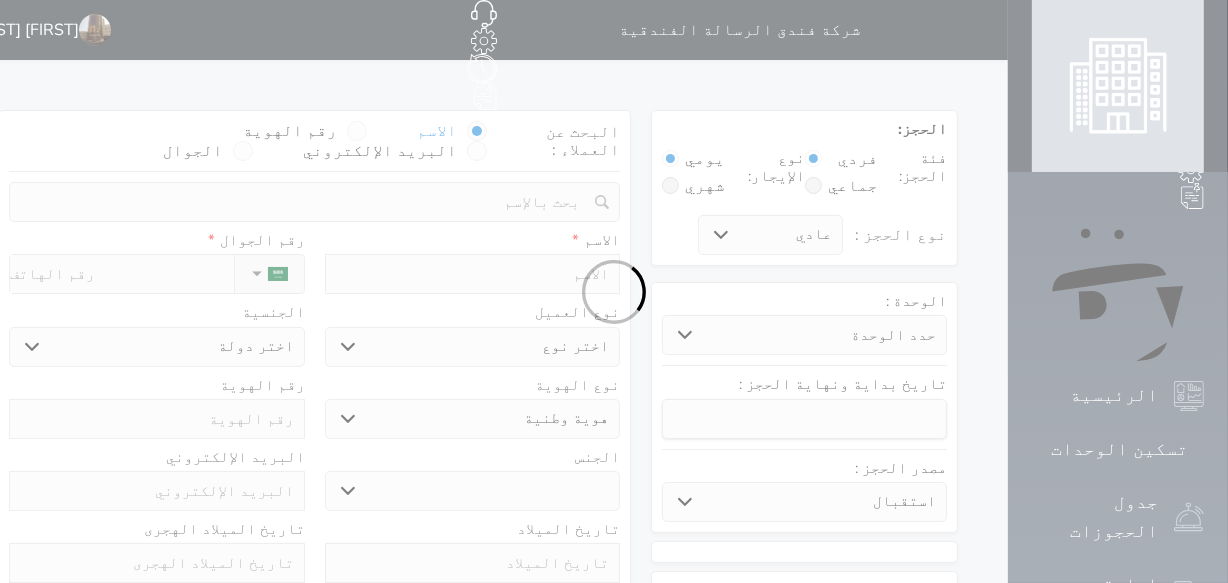 select 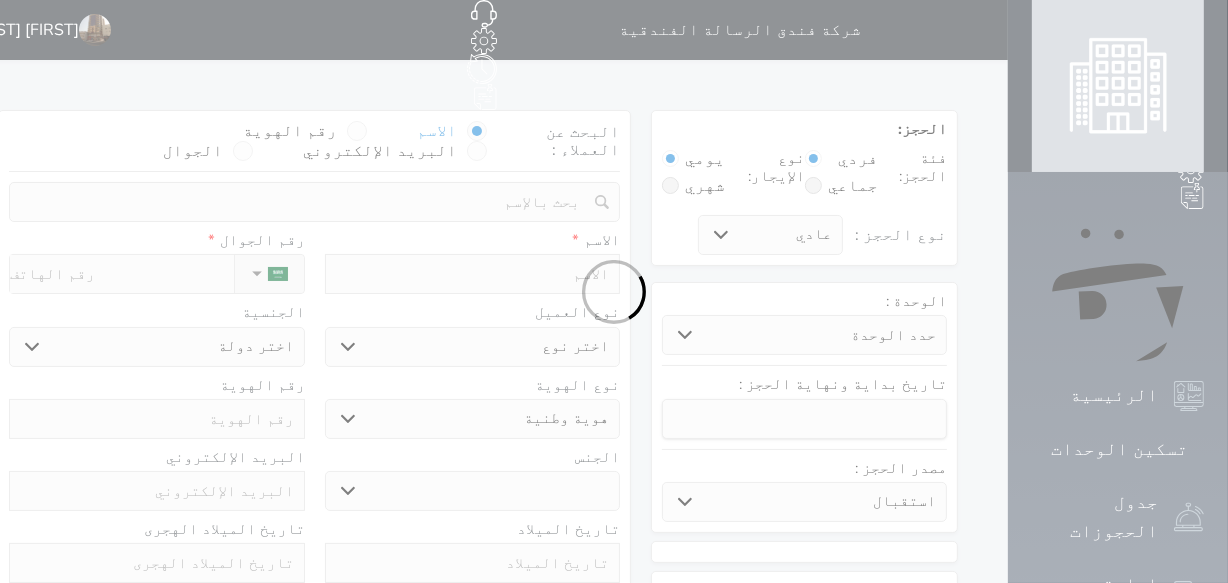 select 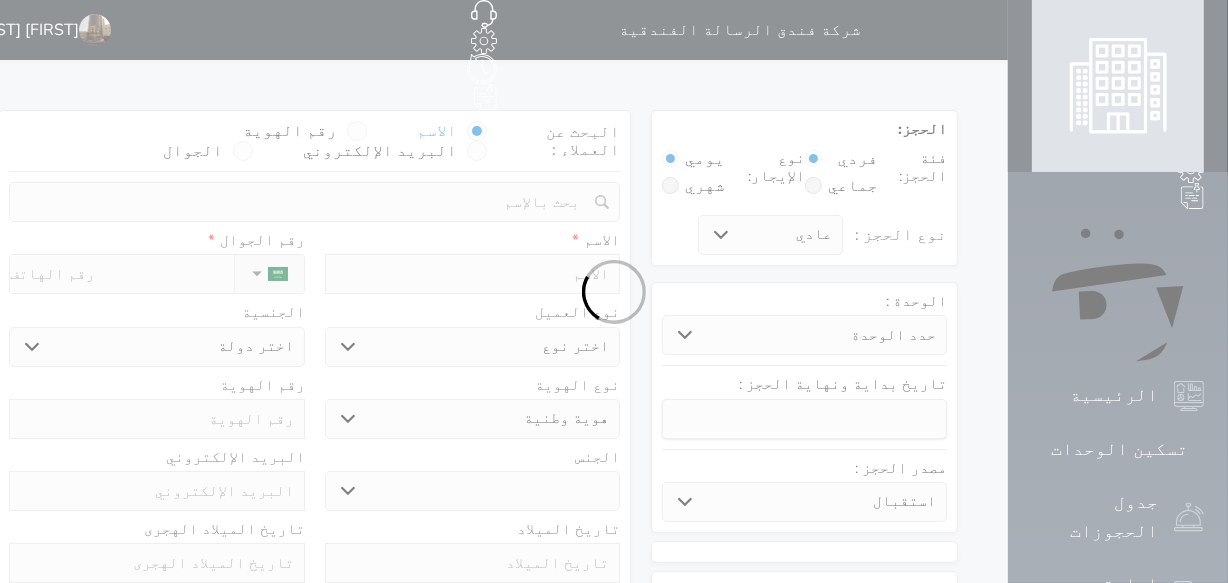 select 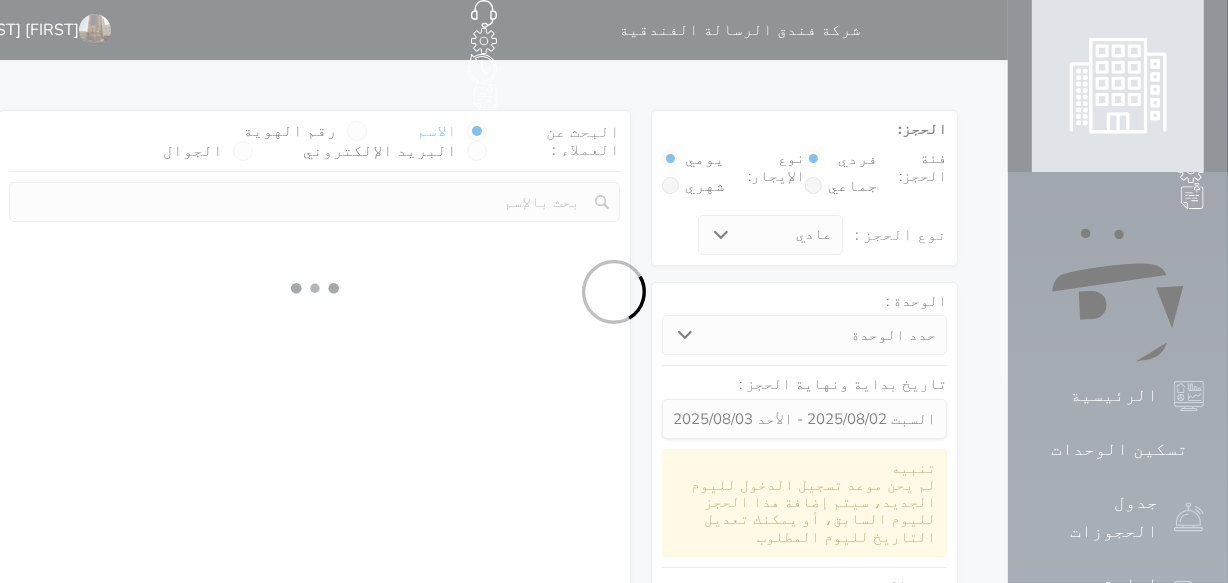 select 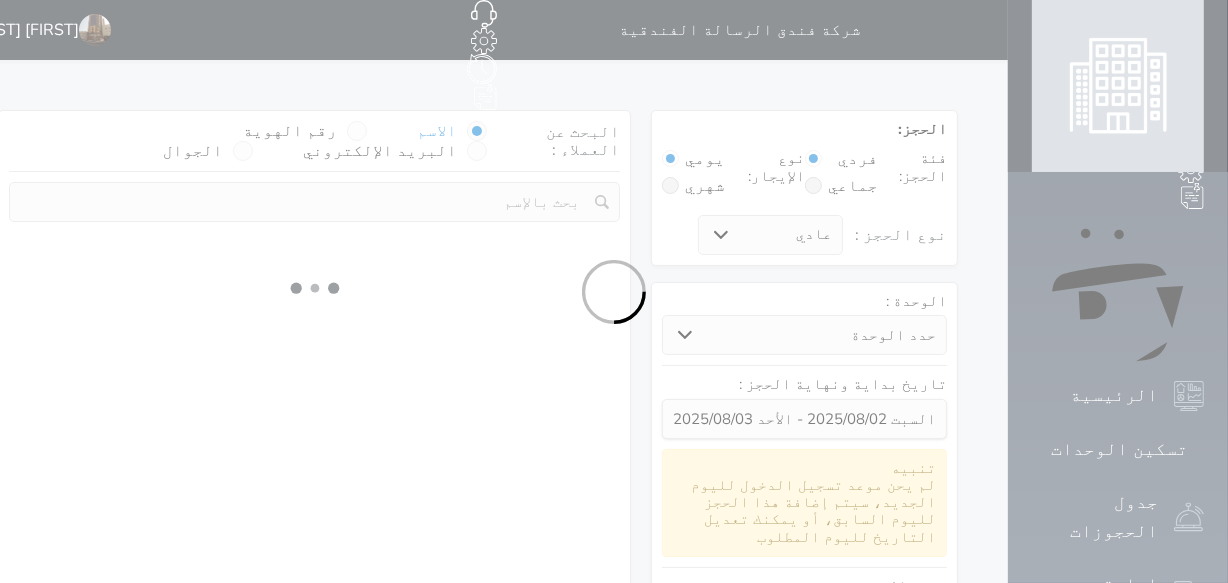 select on "1" 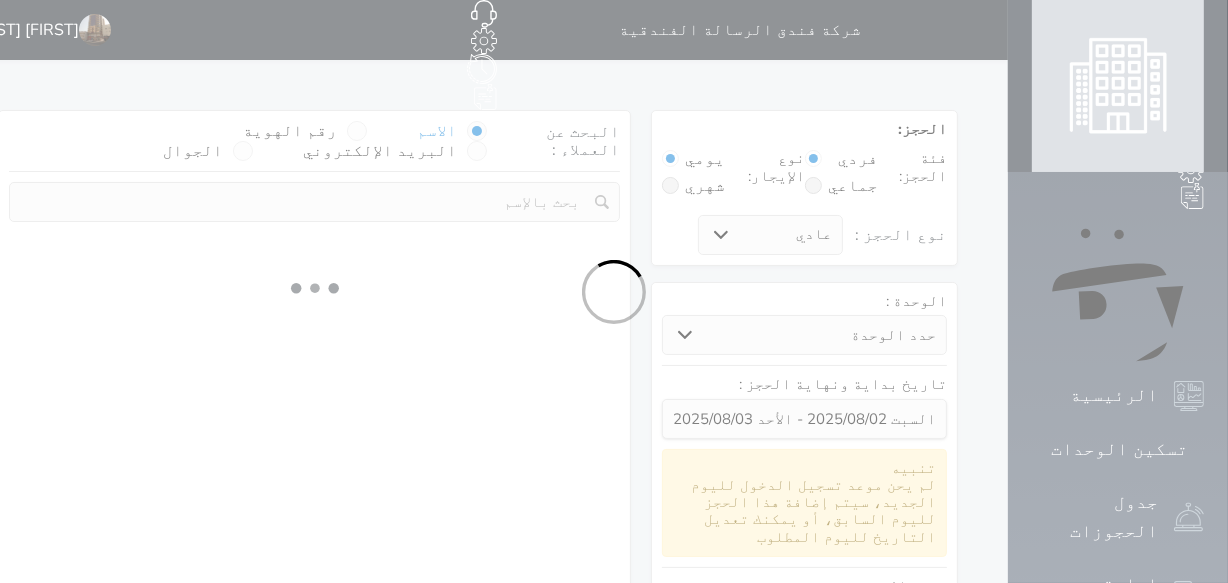 select on "113" 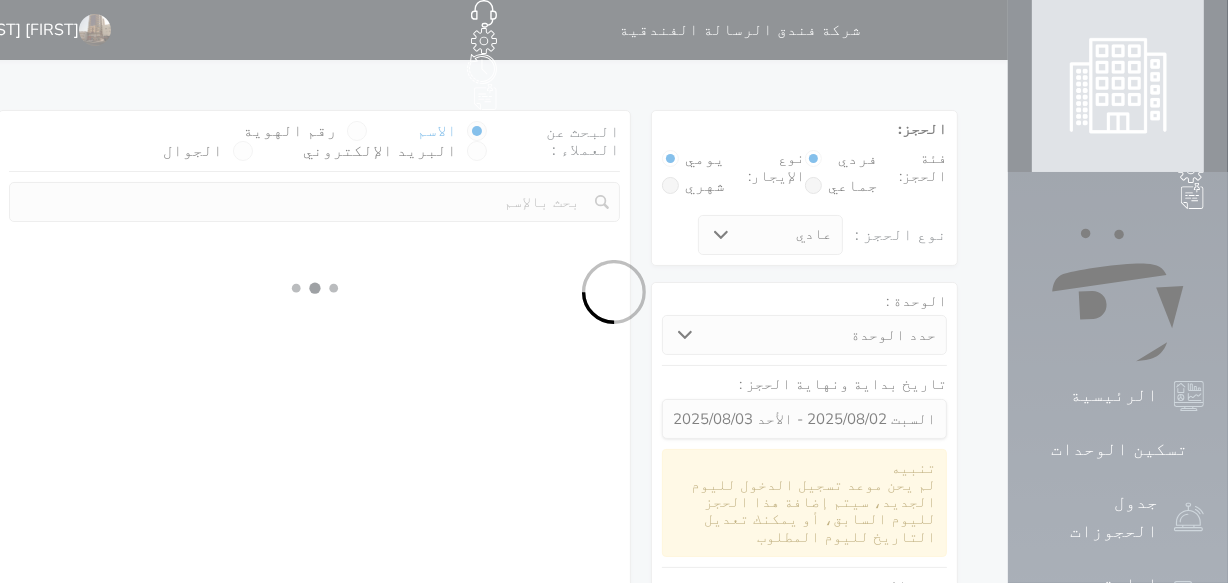 select on "1" 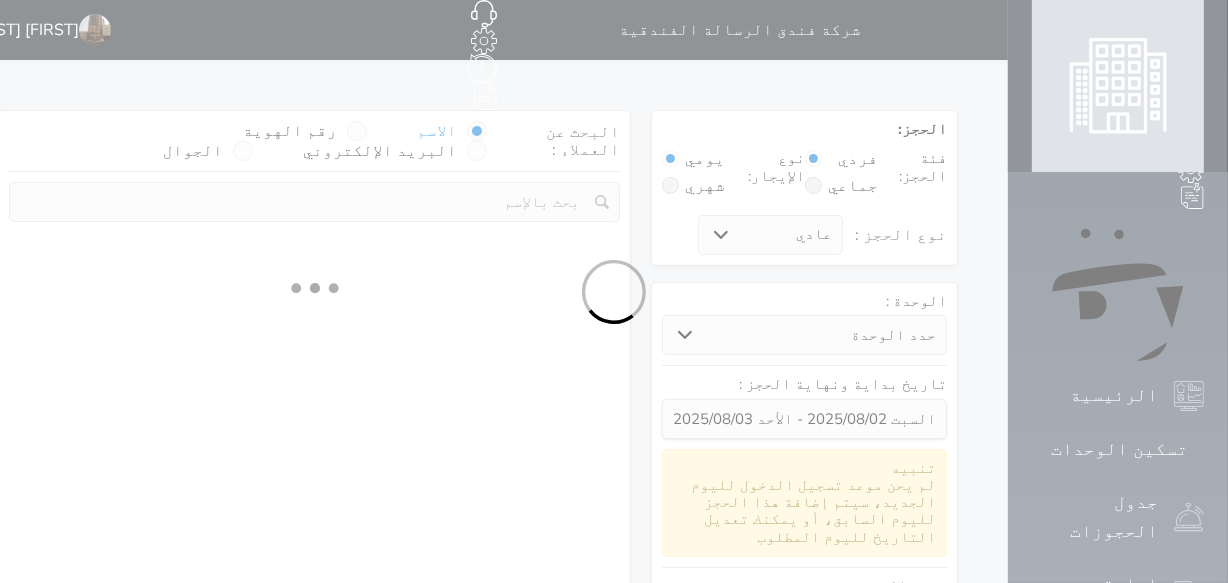 select 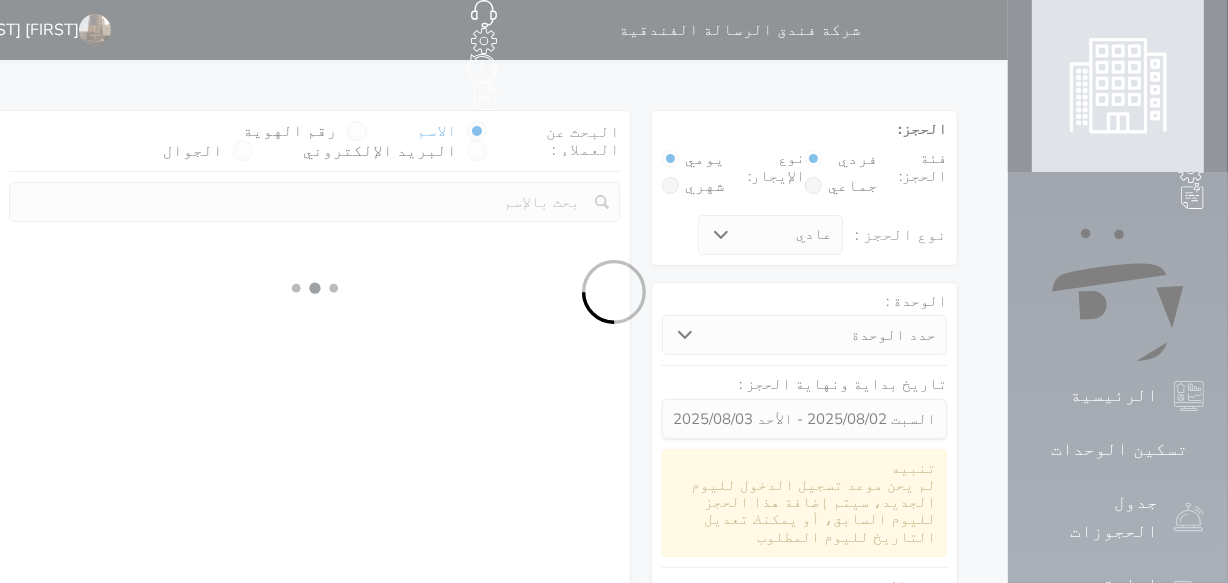 select on "7" 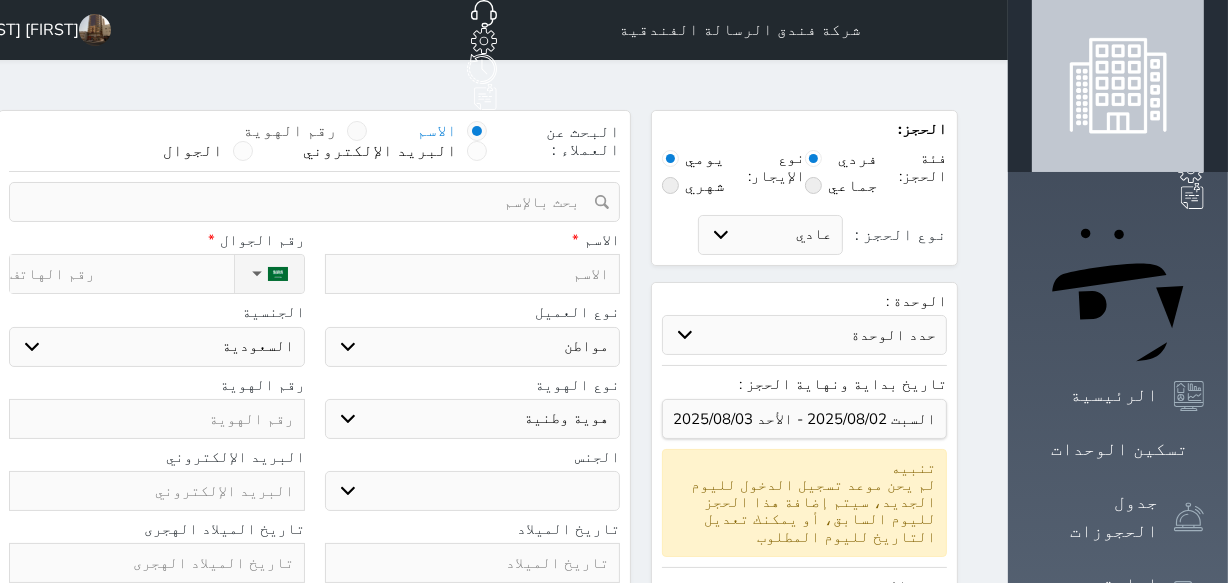 click at bounding box center (357, 131) 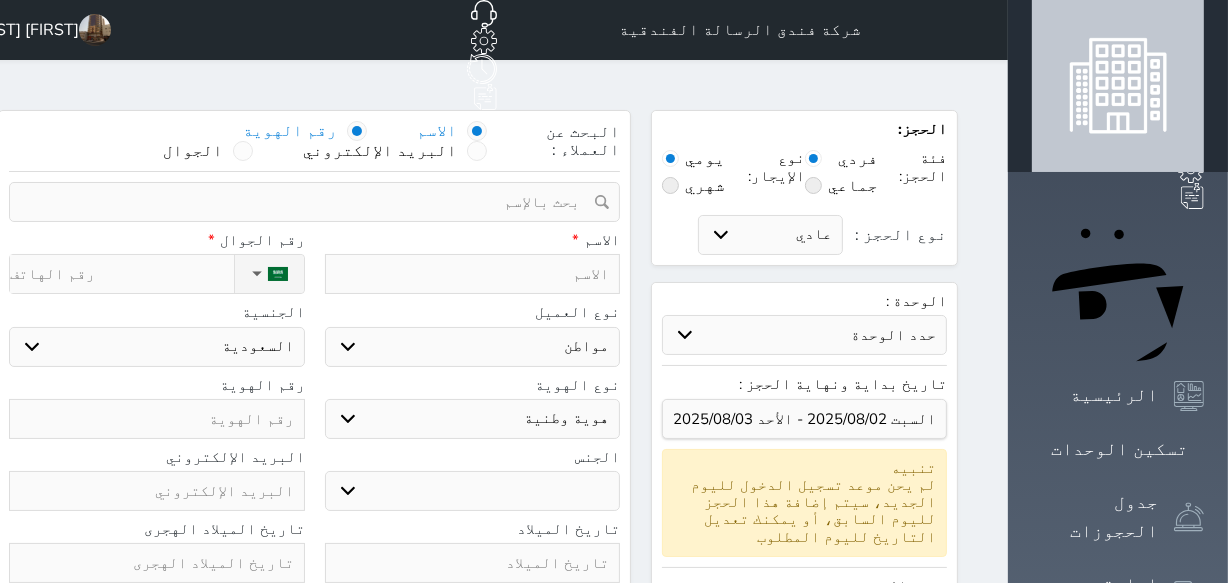 select 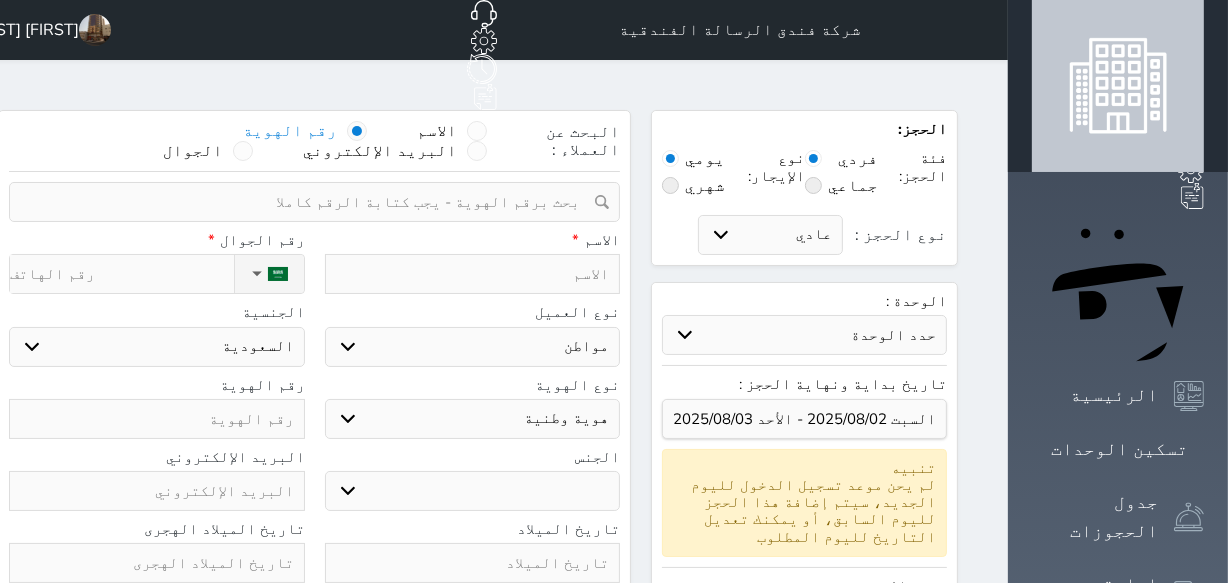 click at bounding box center [307, 202] 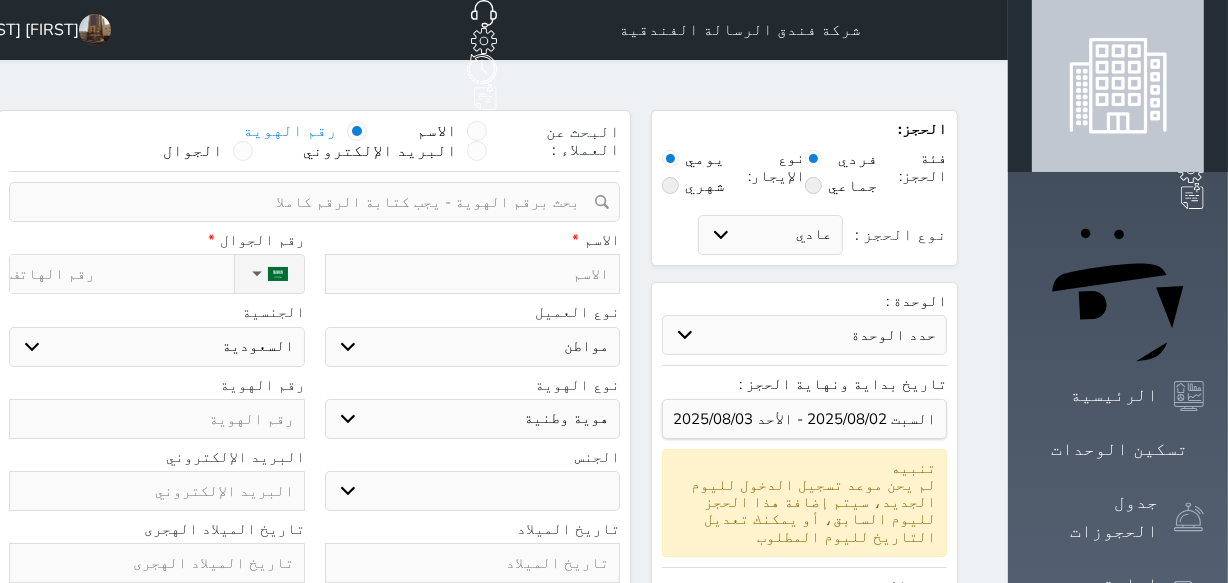 paste on "[NUMBER]" 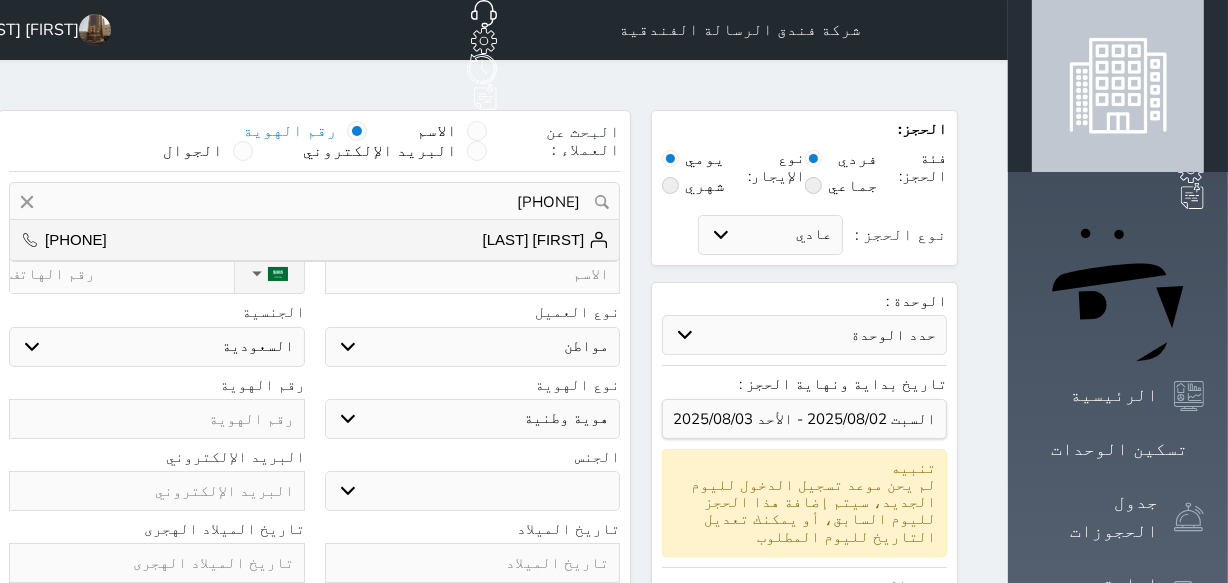 click on "[NAME] [NAME]" at bounding box center (546, 240) 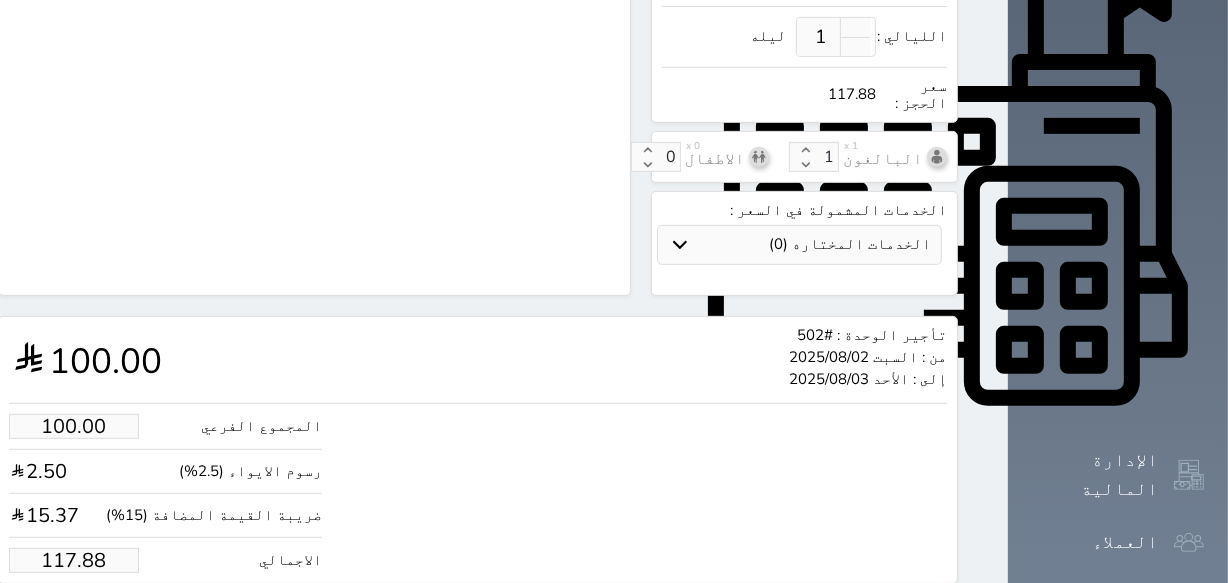scroll, scrollTop: 748, scrollLeft: 0, axis: vertical 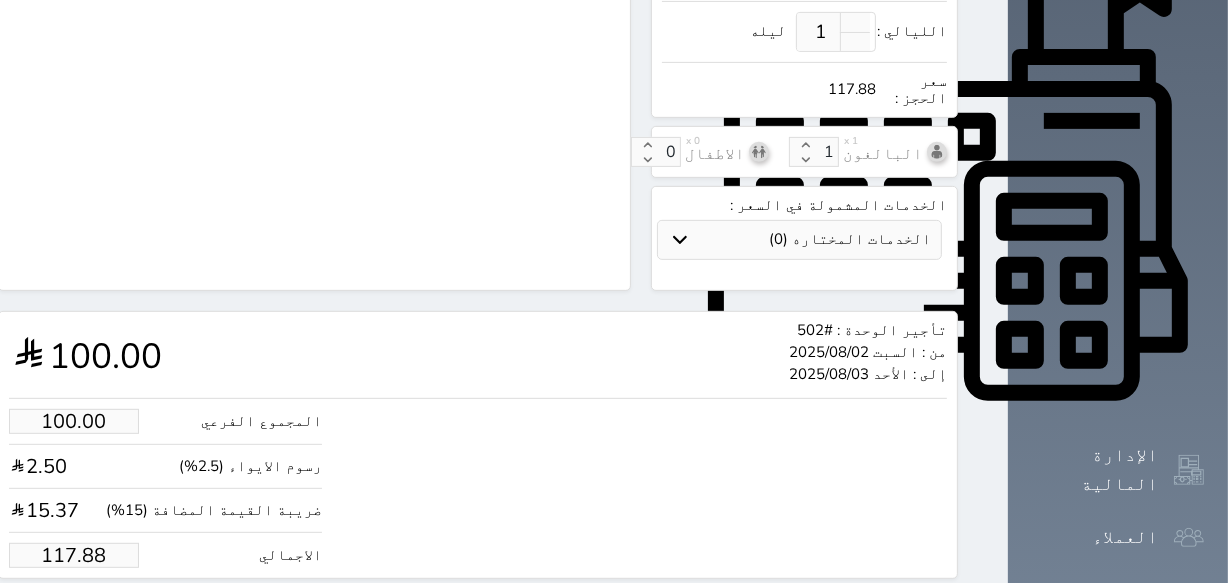 click on "117.88" at bounding box center [74, 555] 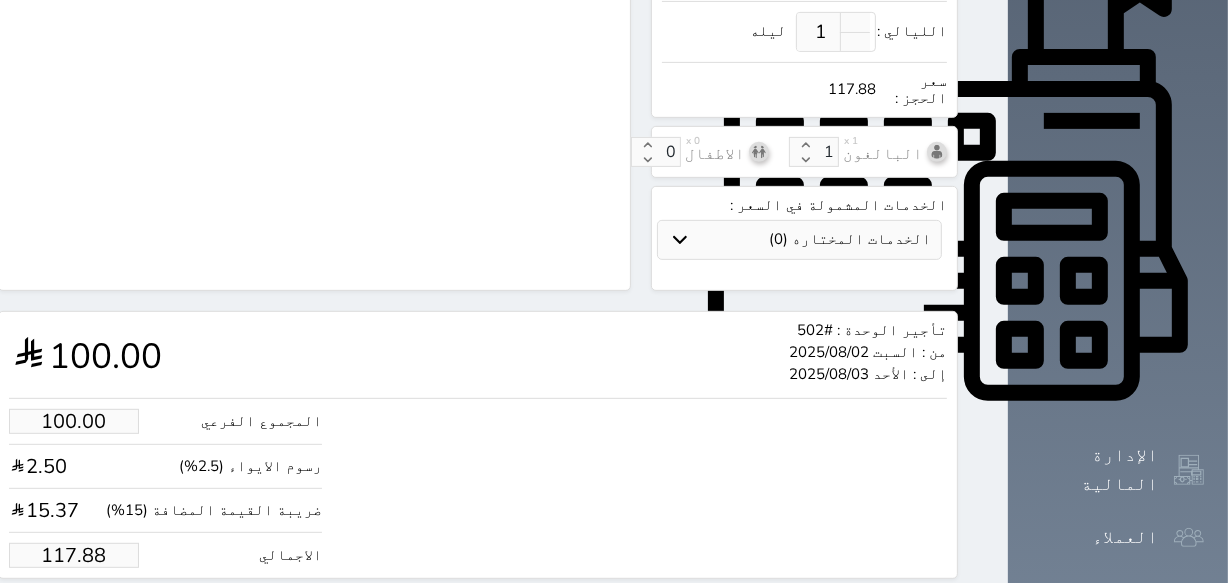 type on "117.8" 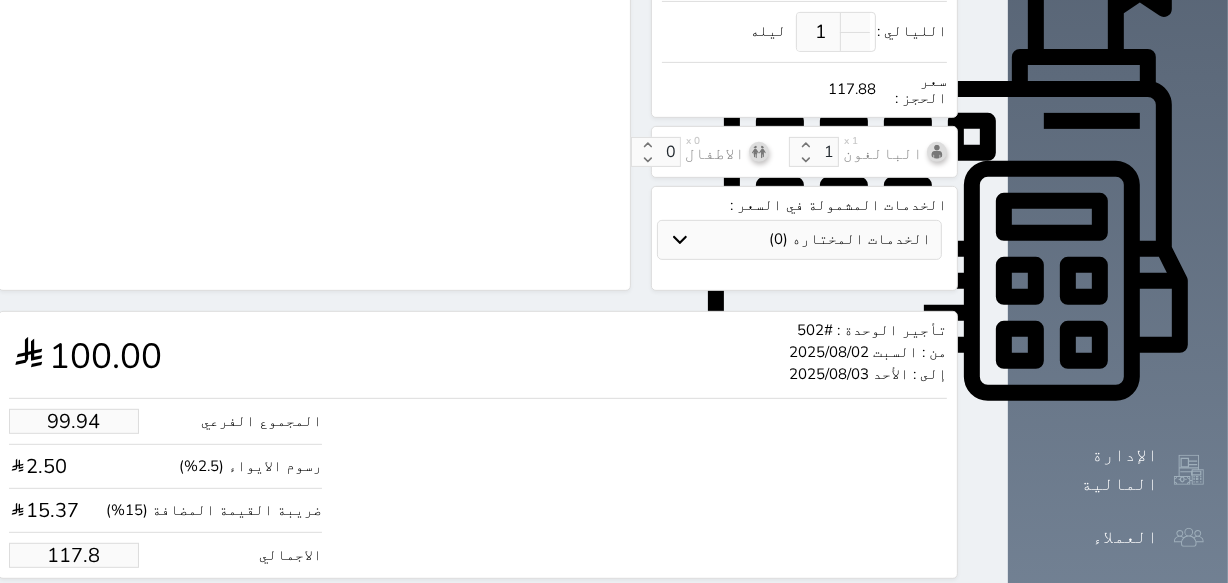 type on "99.26" 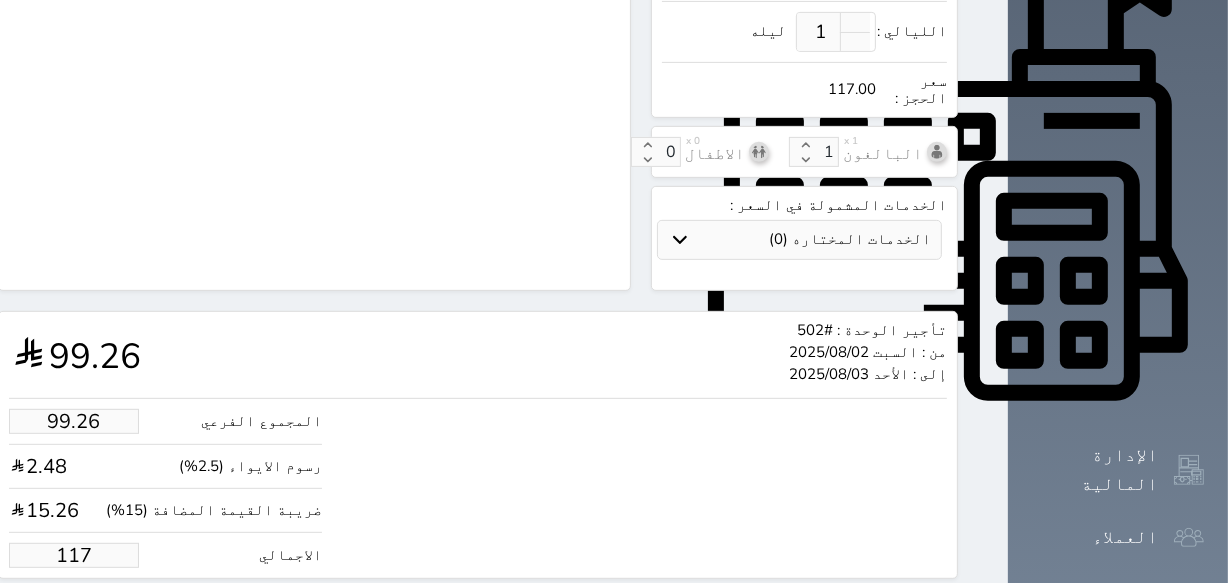 type on "9.33" 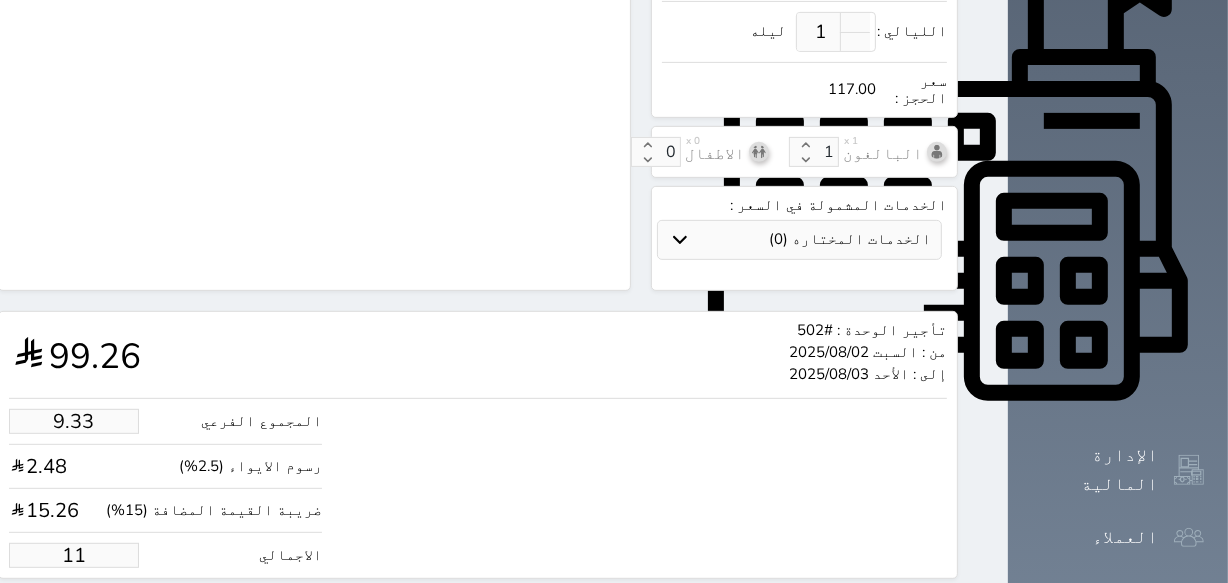 type on "1.00" 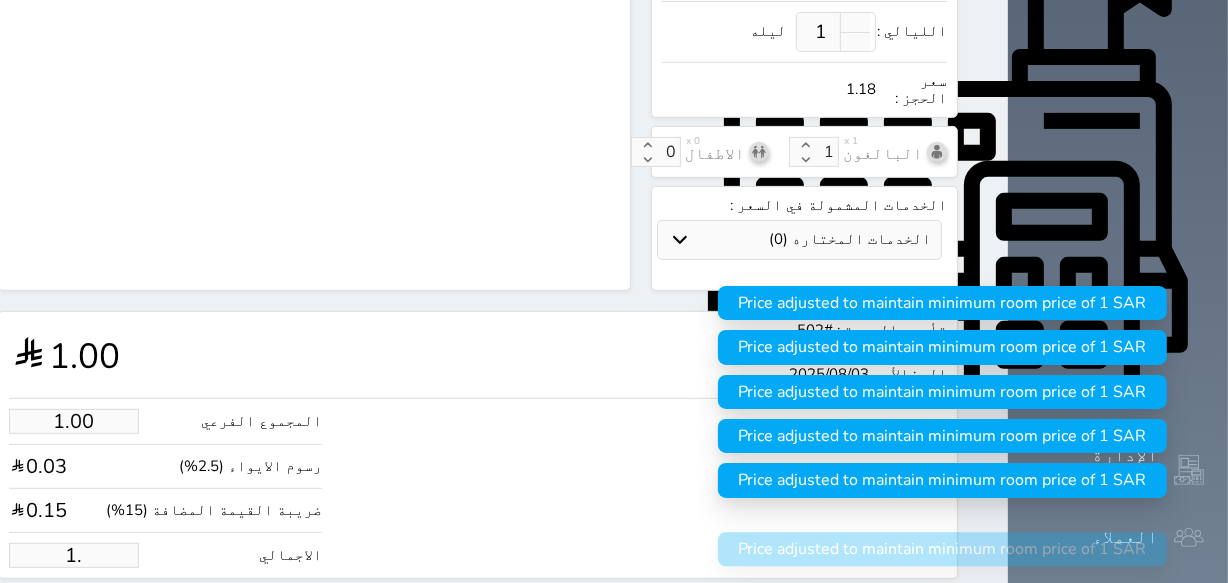 type on "1" 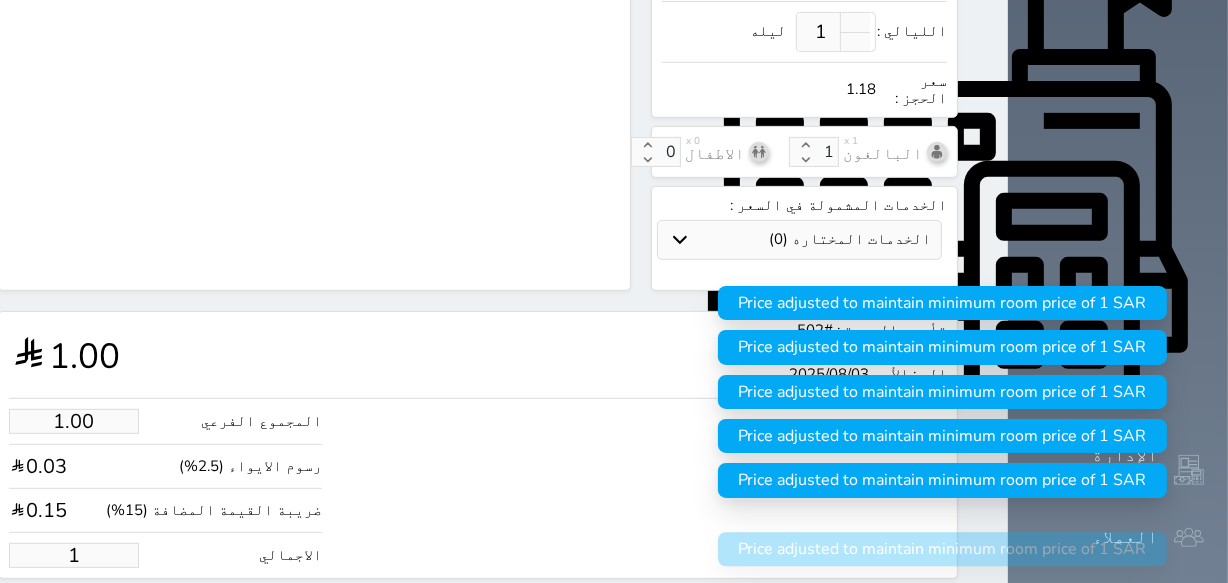 type 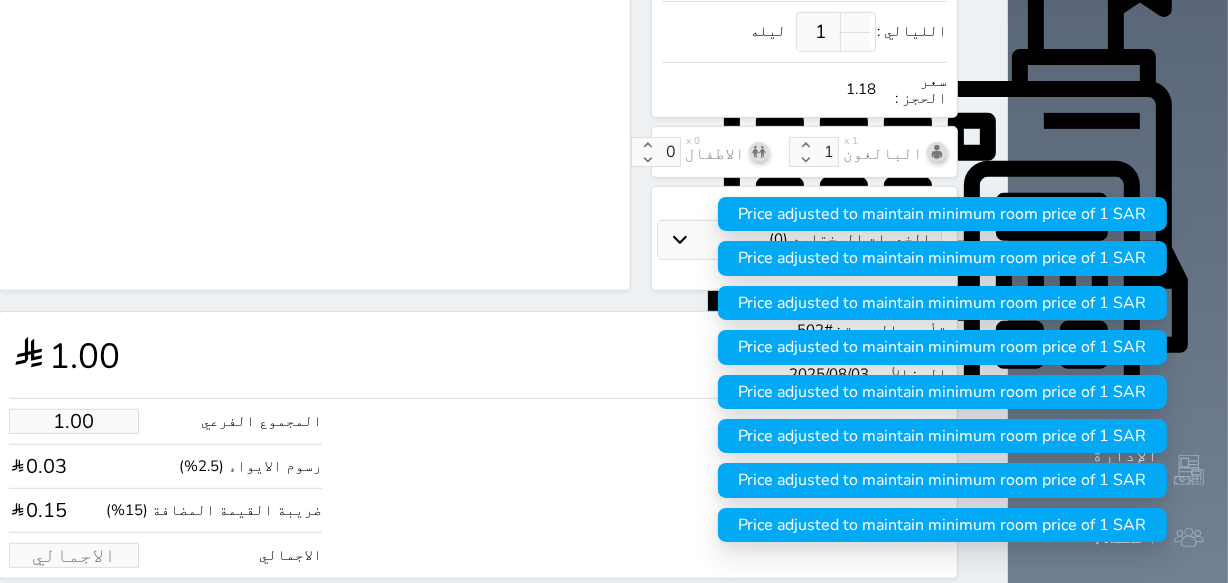 type on "5.94" 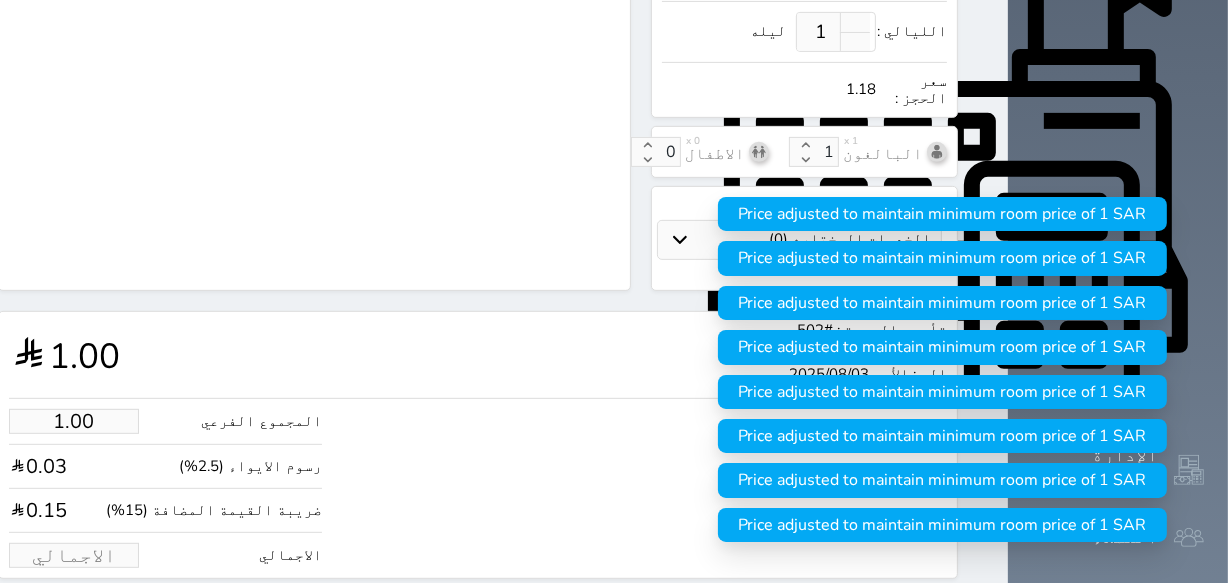 type on "7" 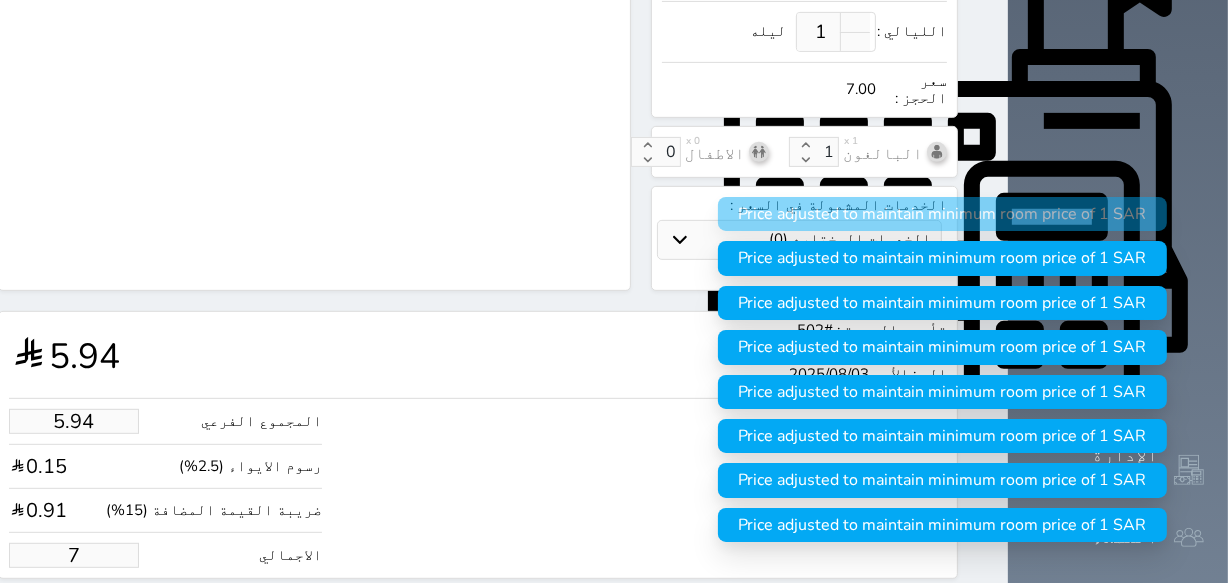type on "59.38" 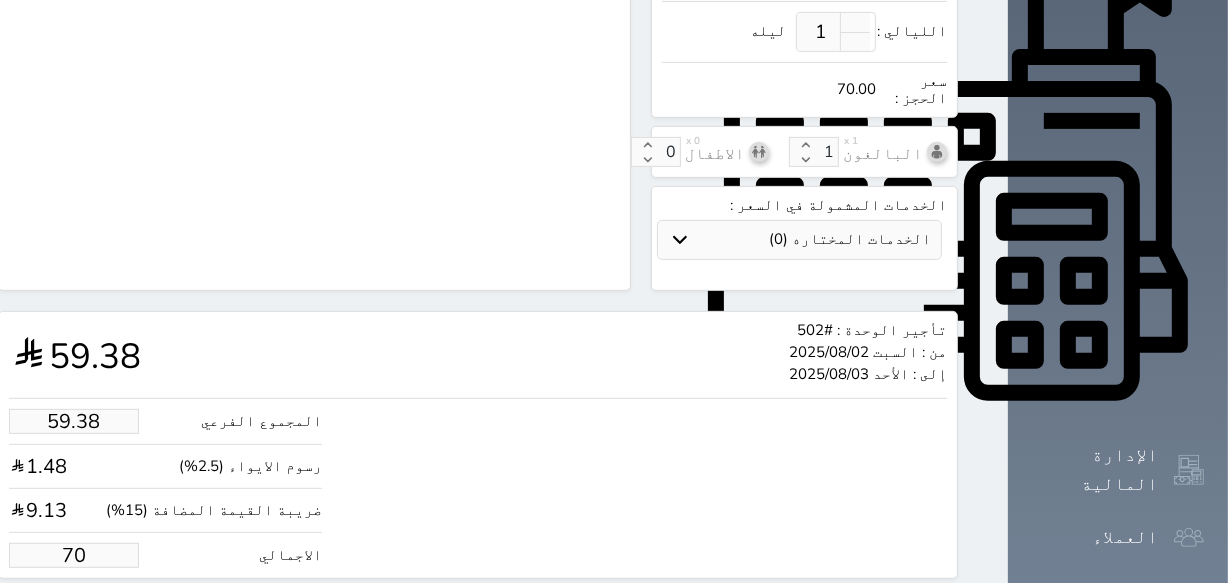 type on "70.00" 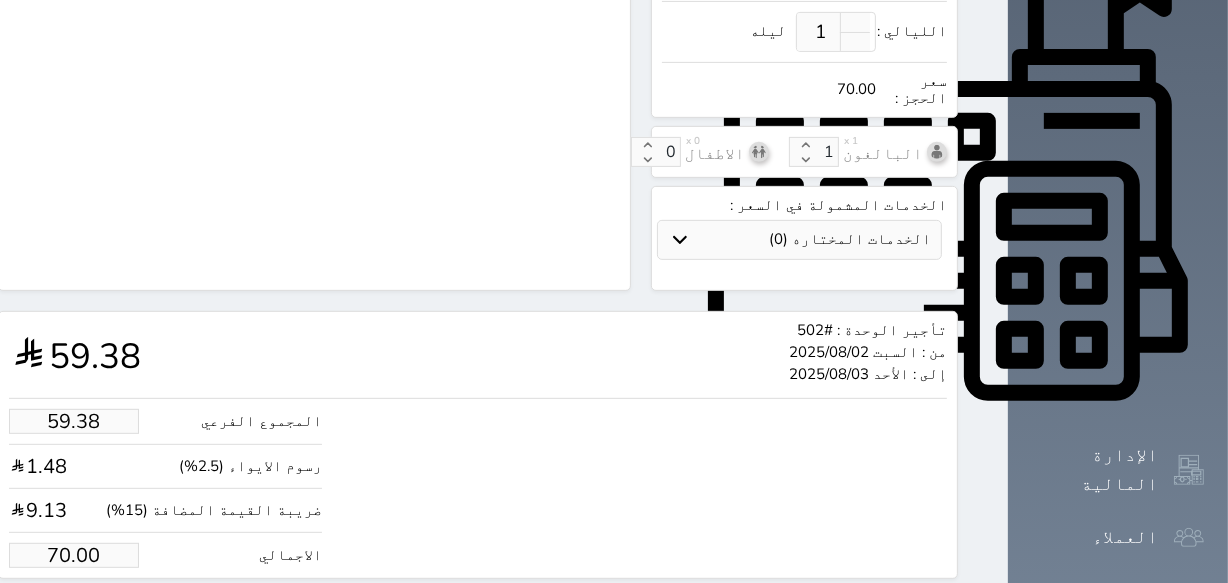 click on "حجز" at bounding box center (91, 616) 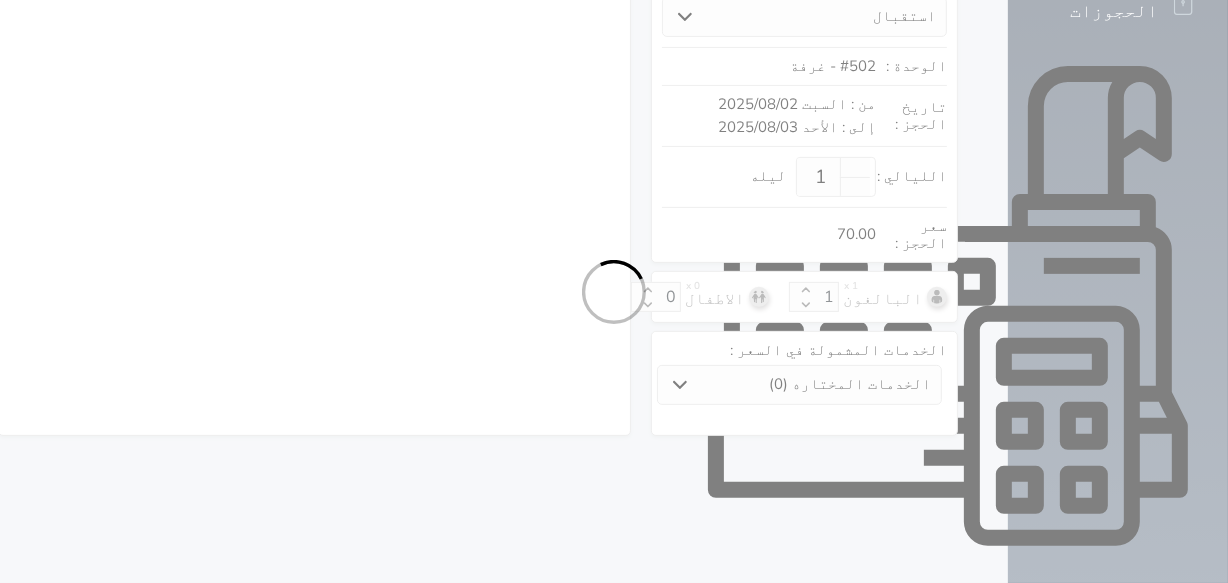 select on "1" 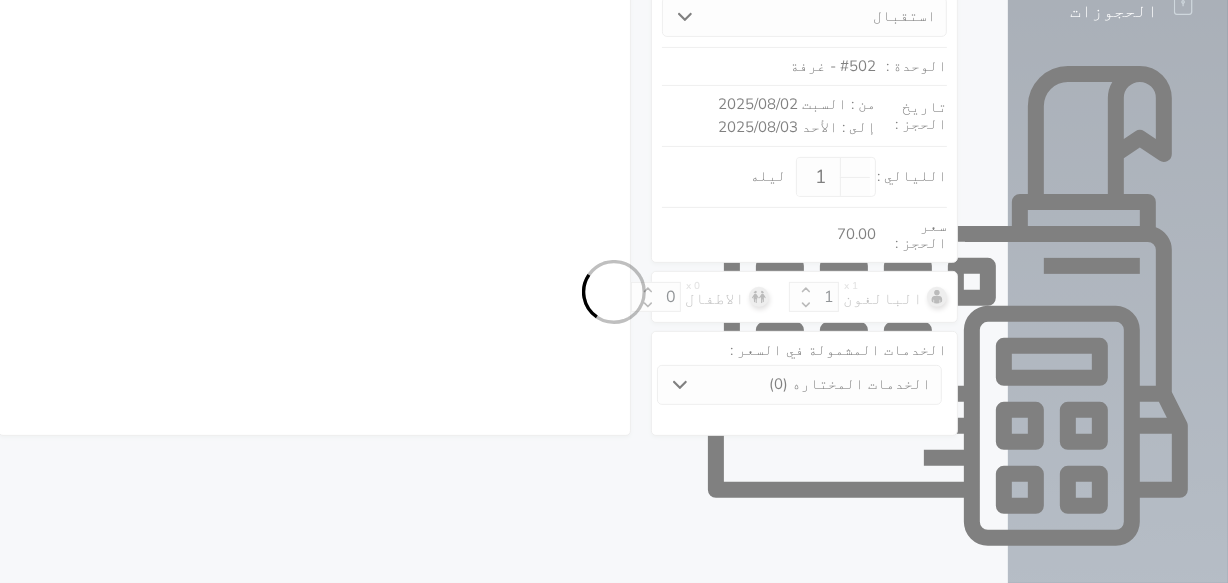 select on "113" 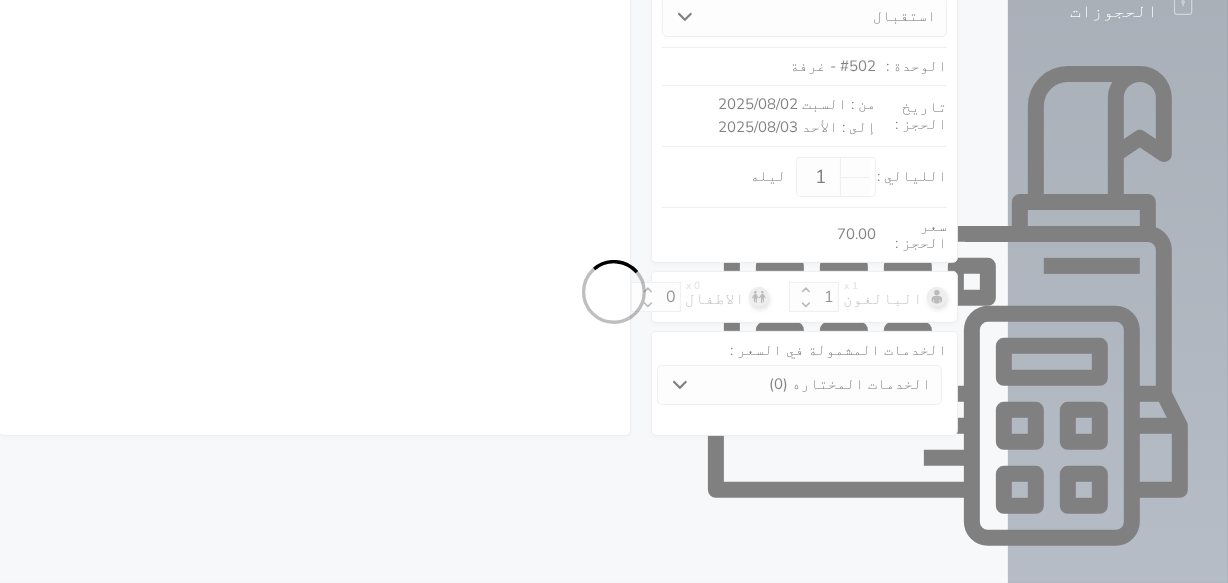 select on "1" 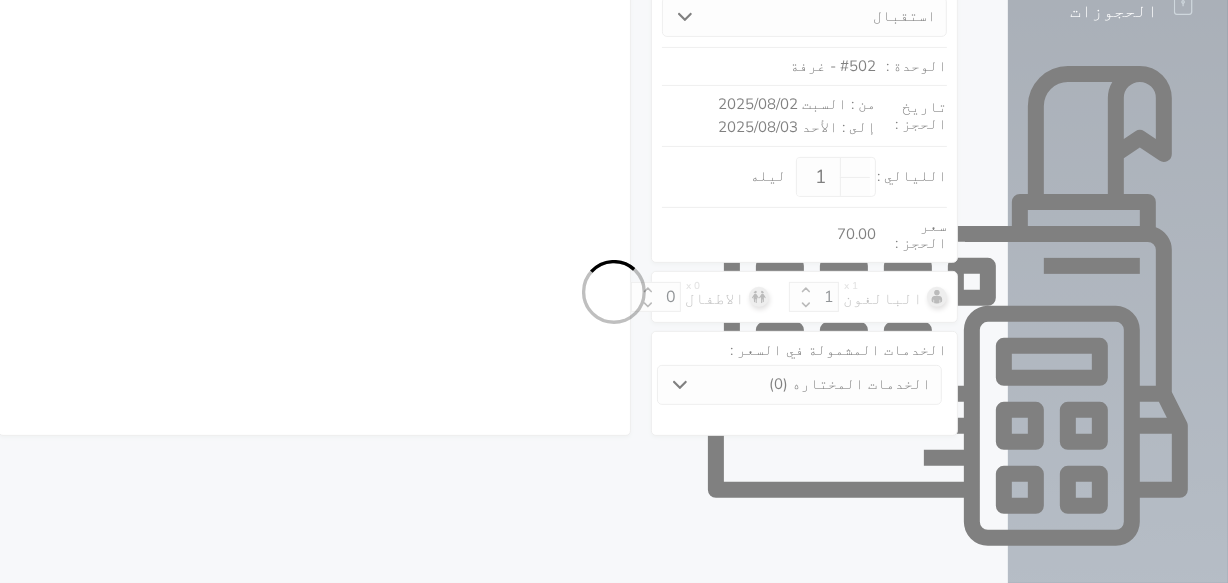 select on "7" 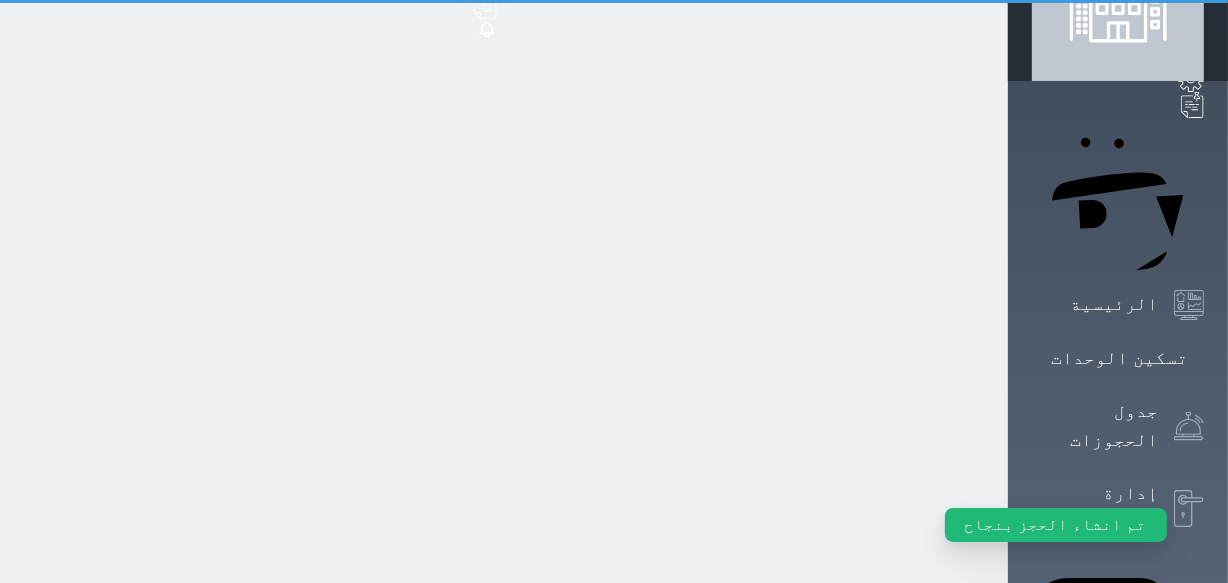 scroll, scrollTop: 0, scrollLeft: 0, axis: both 